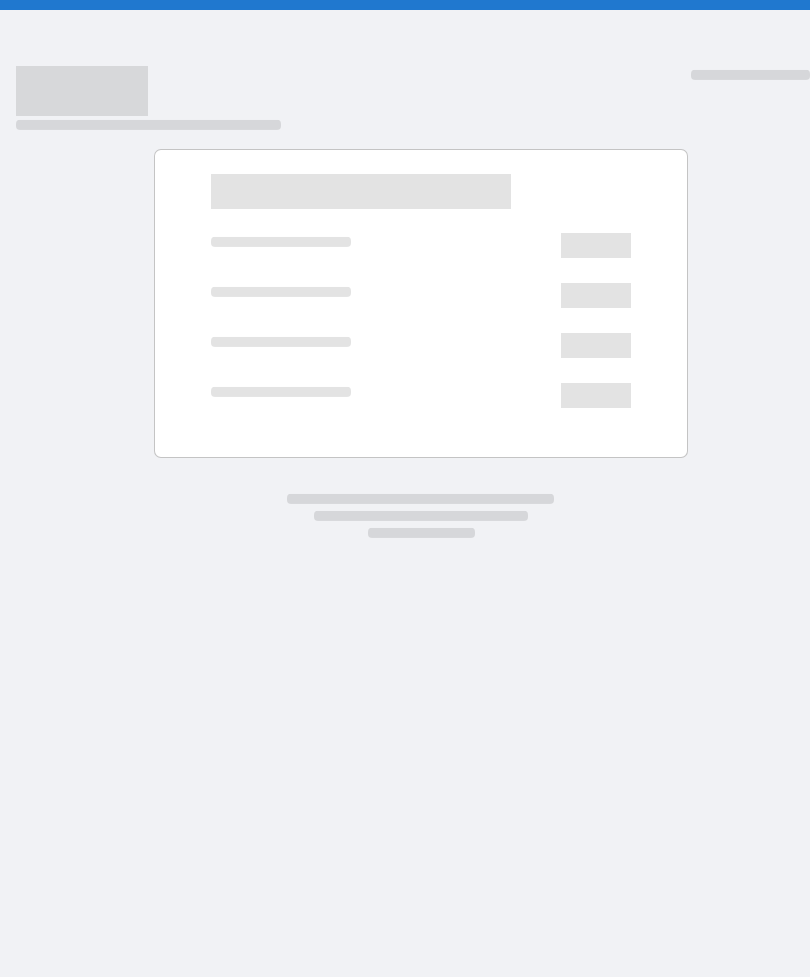 scroll, scrollTop: 0, scrollLeft: 0, axis: both 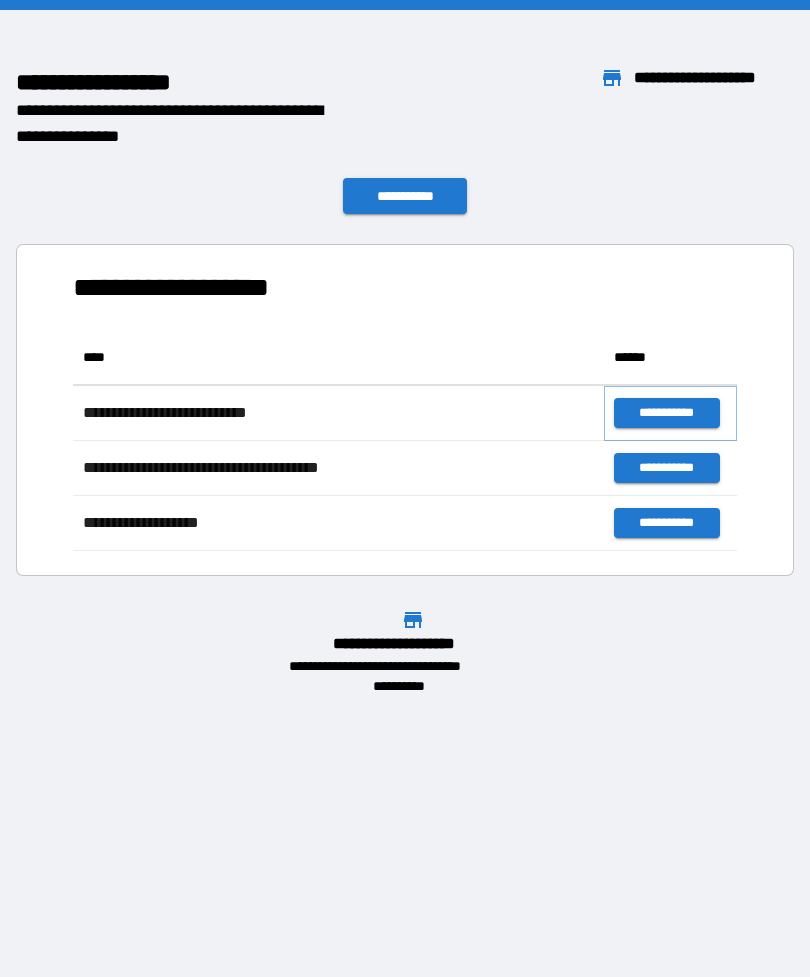 click on "**********" at bounding box center (666, 413) 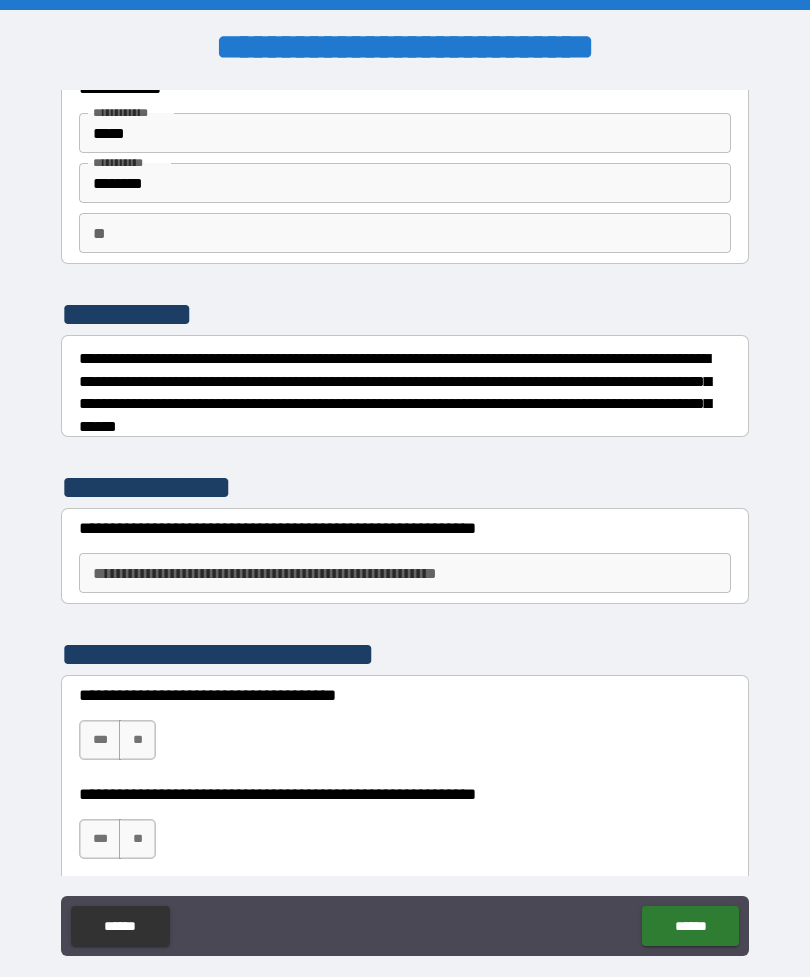 scroll, scrollTop: 71, scrollLeft: 0, axis: vertical 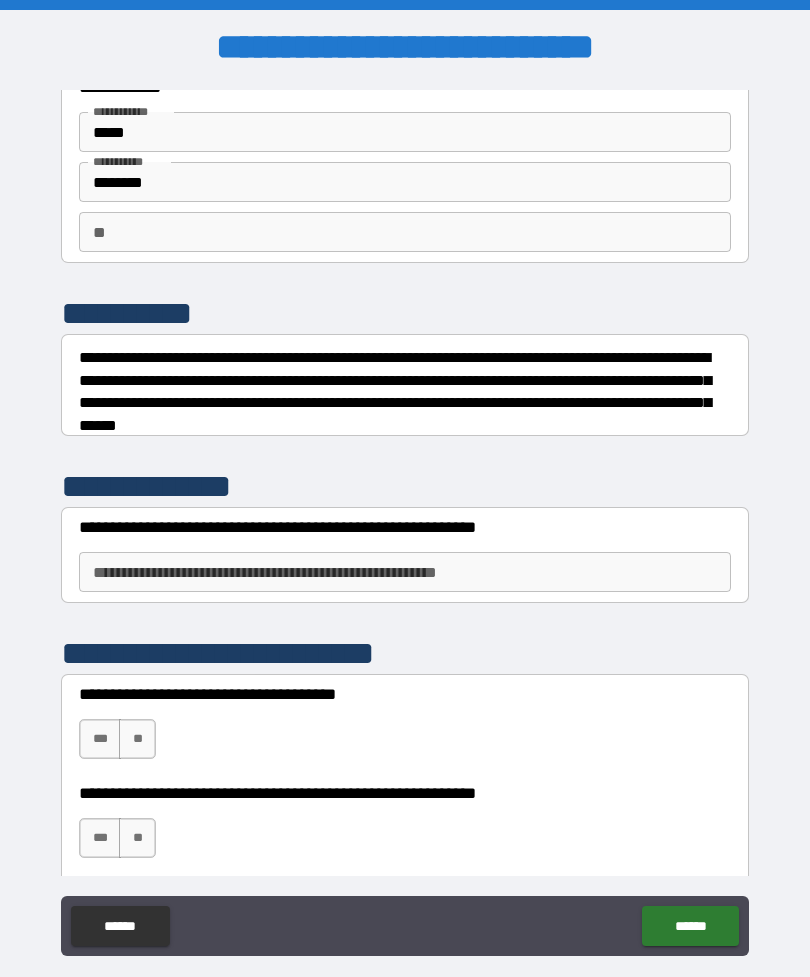 click on "**********" at bounding box center (405, 527) 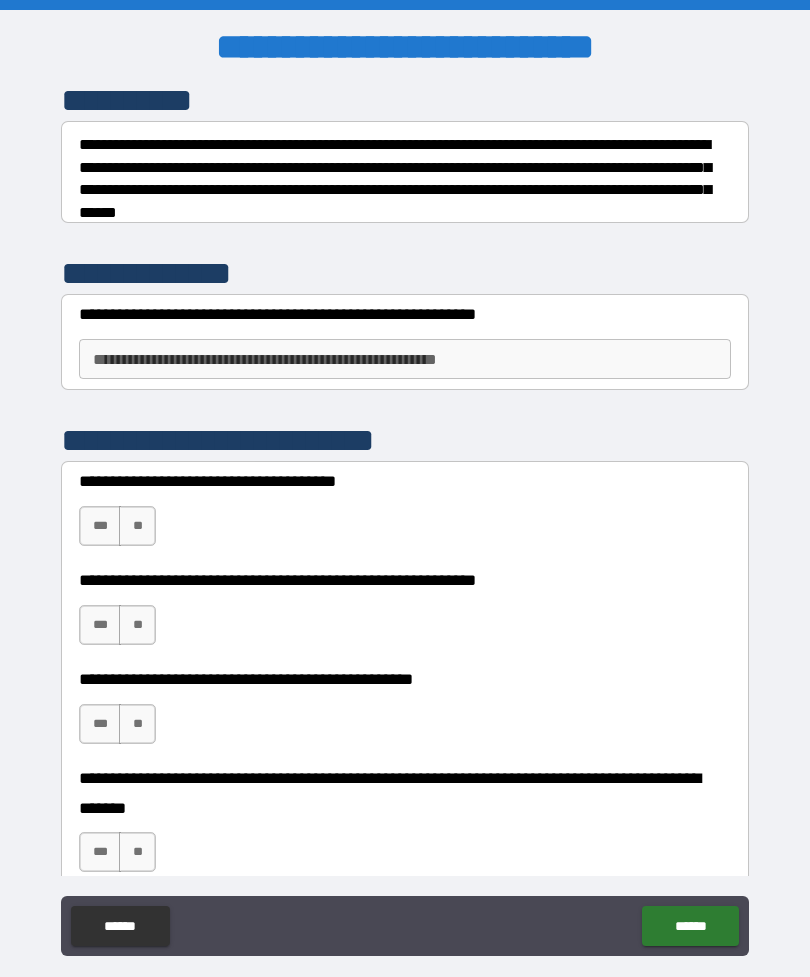 scroll, scrollTop: 313, scrollLeft: 0, axis: vertical 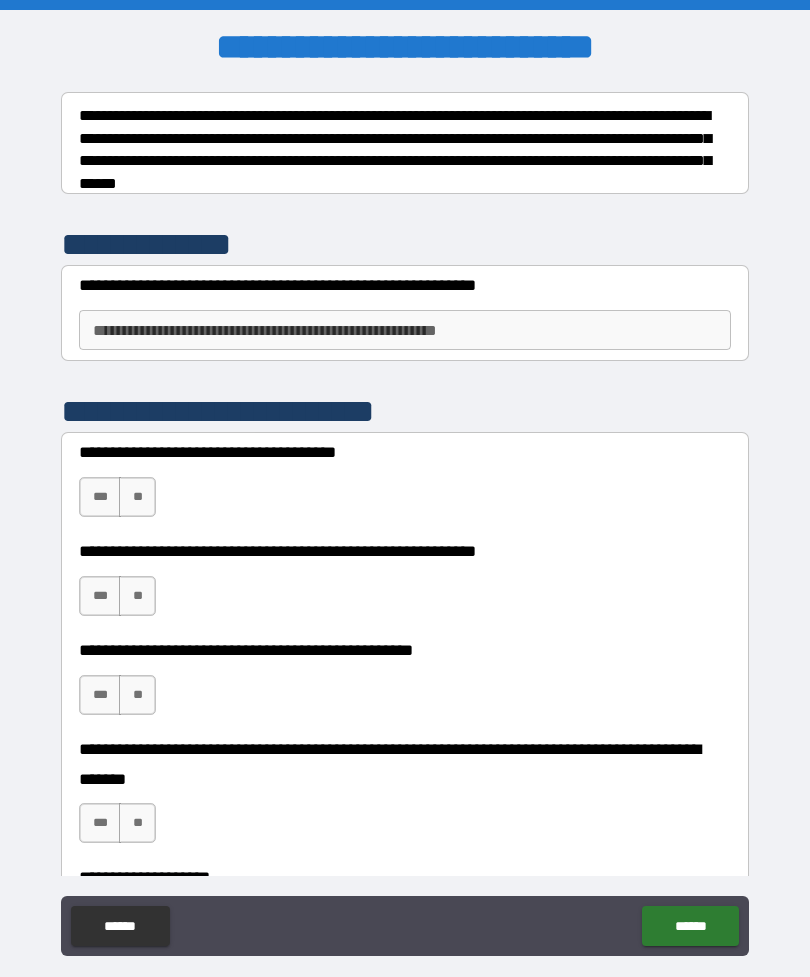 click on "**" at bounding box center [137, 497] 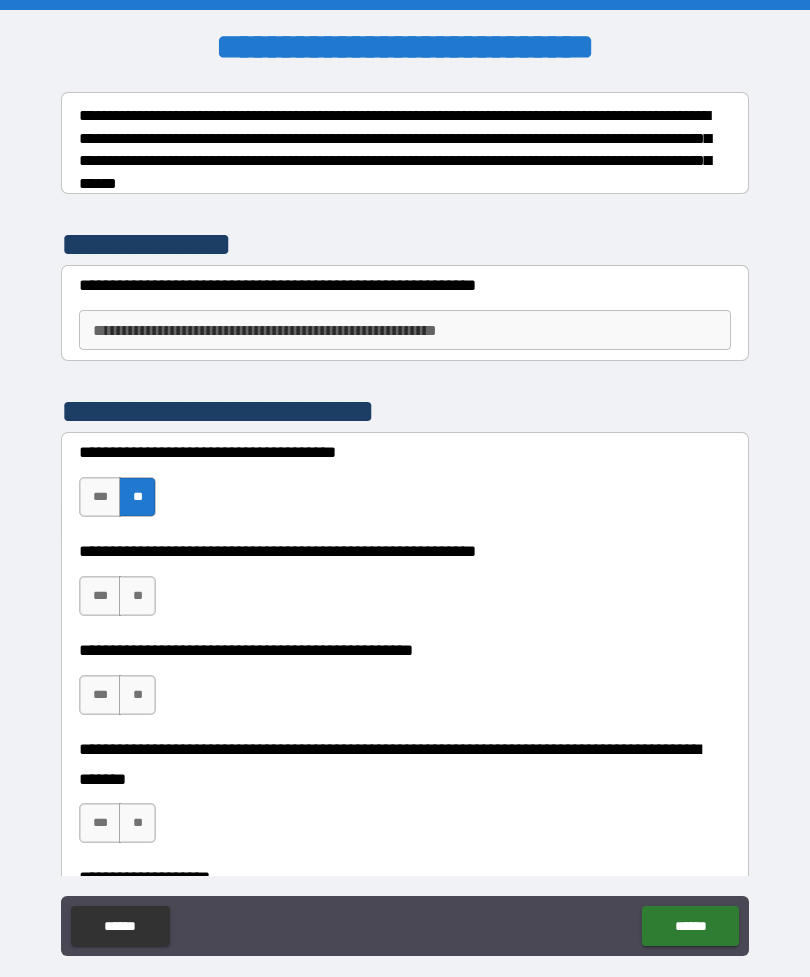 click on "**" at bounding box center [137, 596] 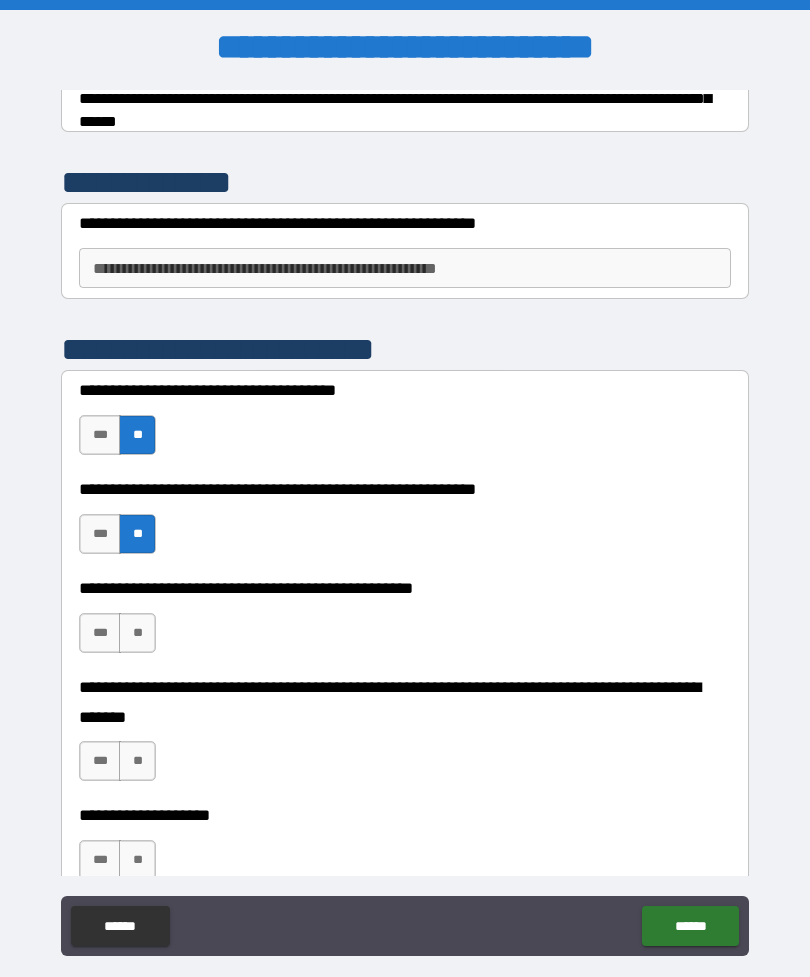 scroll, scrollTop: 376, scrollLeft: 0, axis: vertical 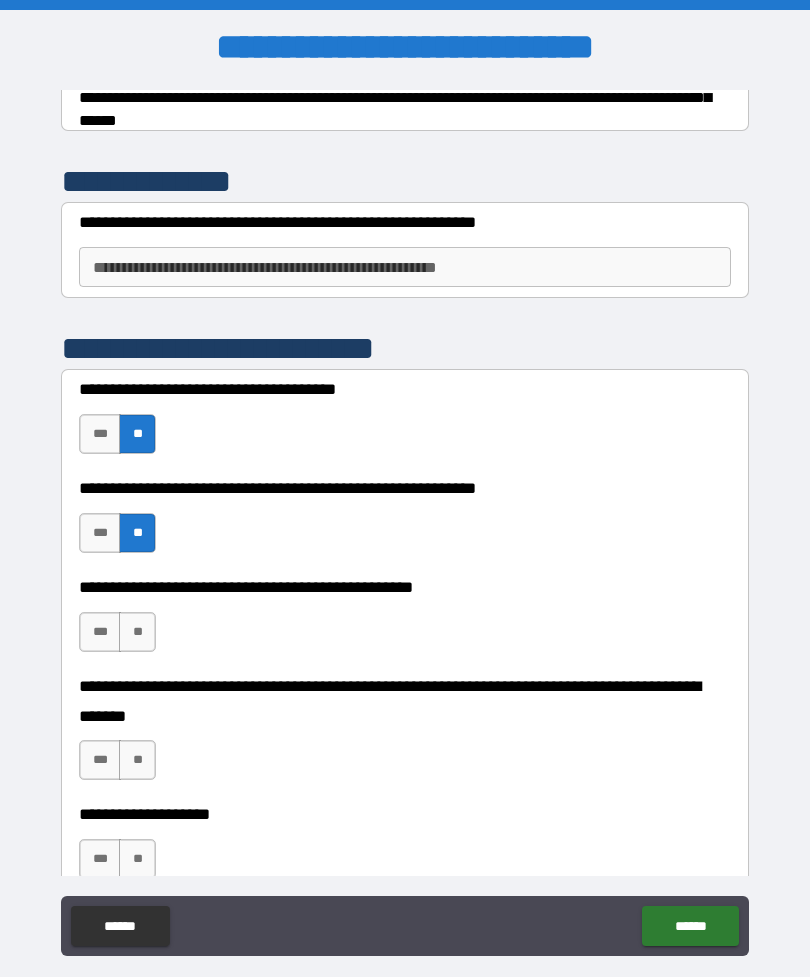 click on "**" at bounding box center (137, 632) 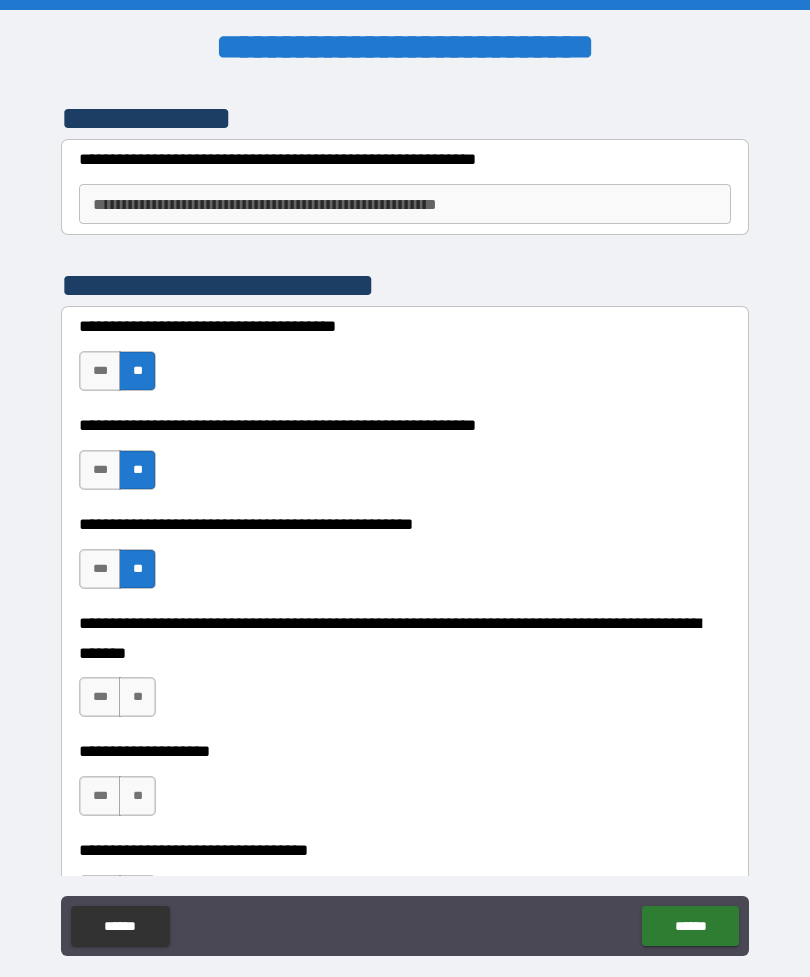 scroll, scrollTop: 447, scrollLeft: 0, axis: vertical 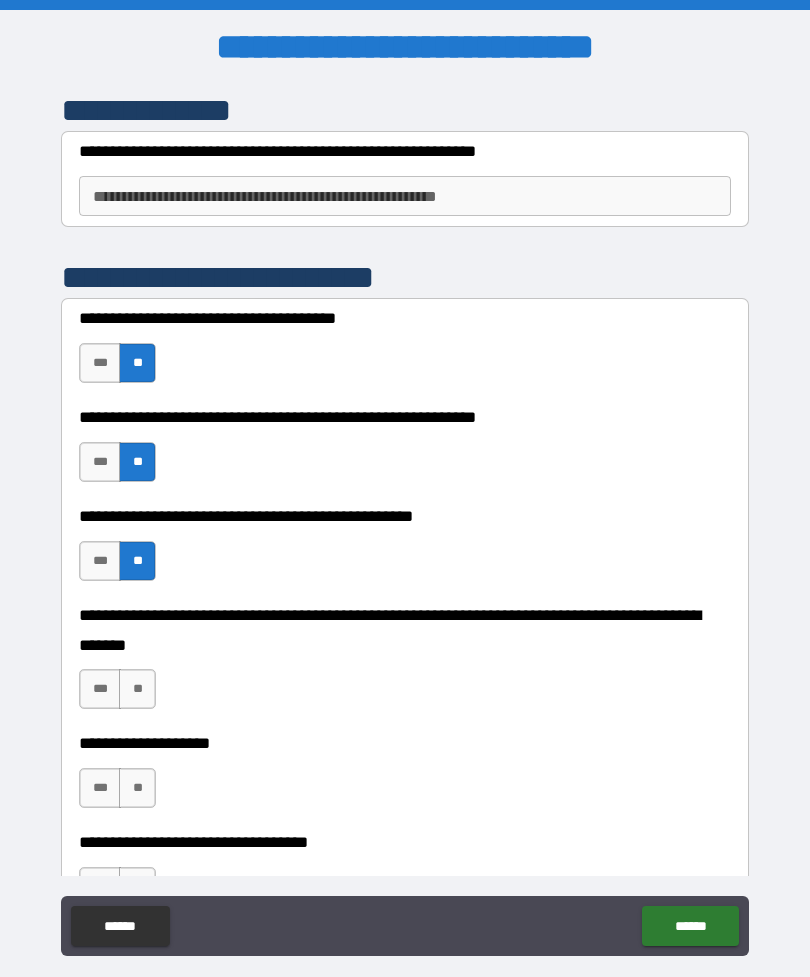 click on "**" at bounding box center [137, 689] 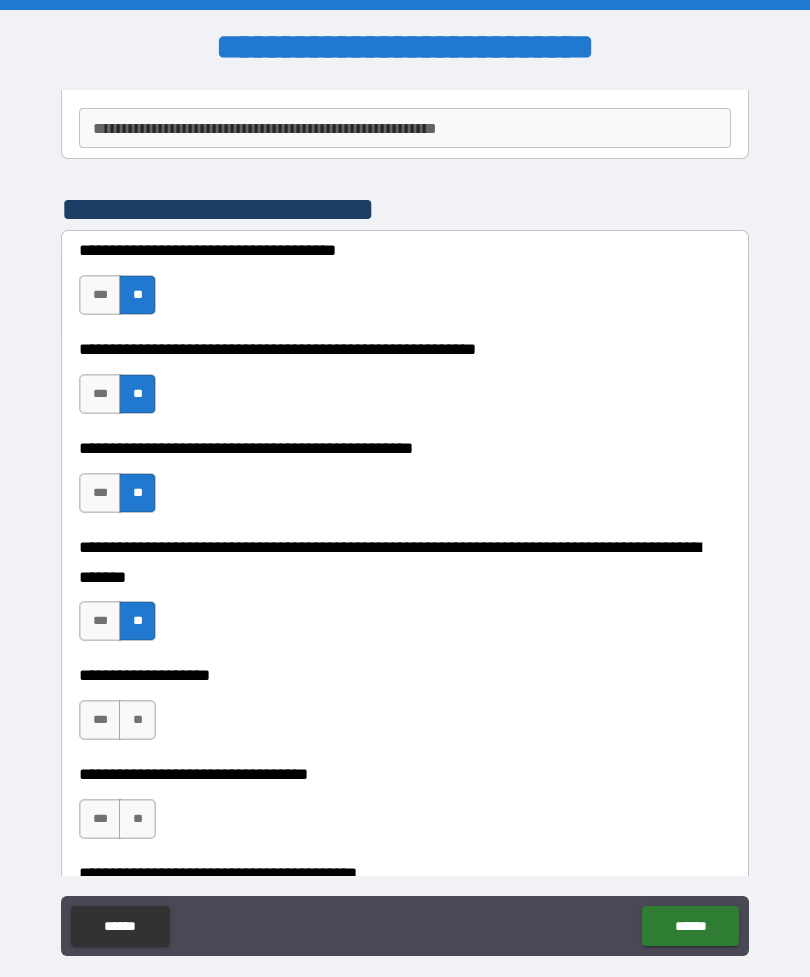 scroll, scrollTop: 521, scrollLeft: 0, axis: vertical 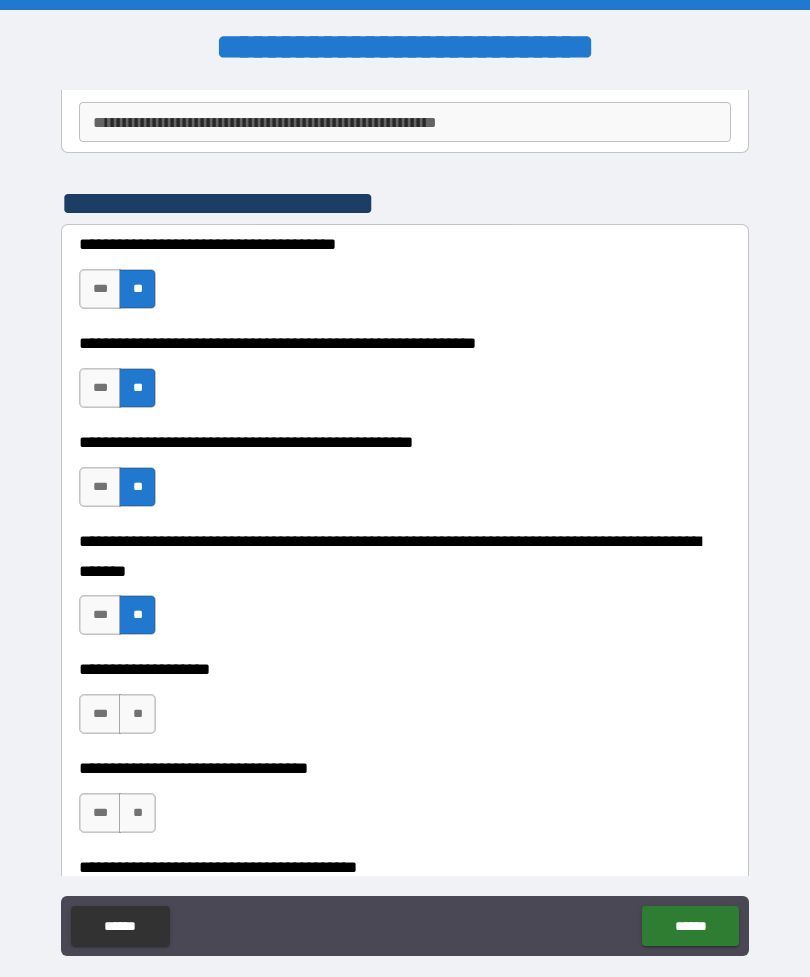 click on "**" at bounding box center (137, 714) 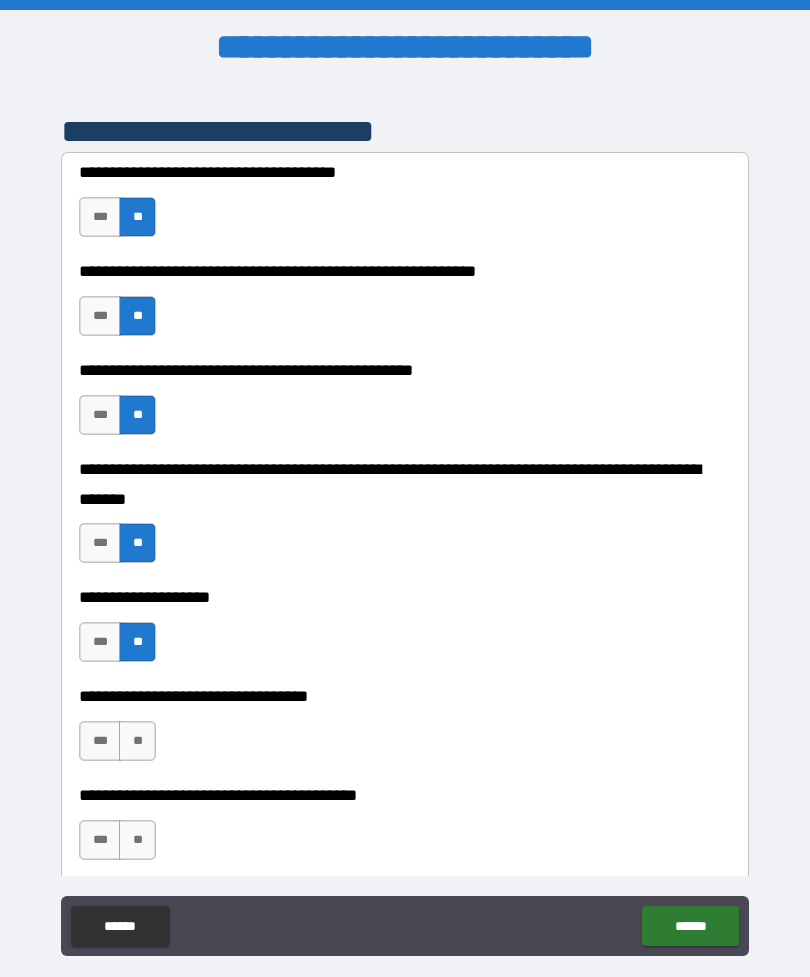 scroll, scrollTop: 594, scrollLeft: 0, axis: vertical 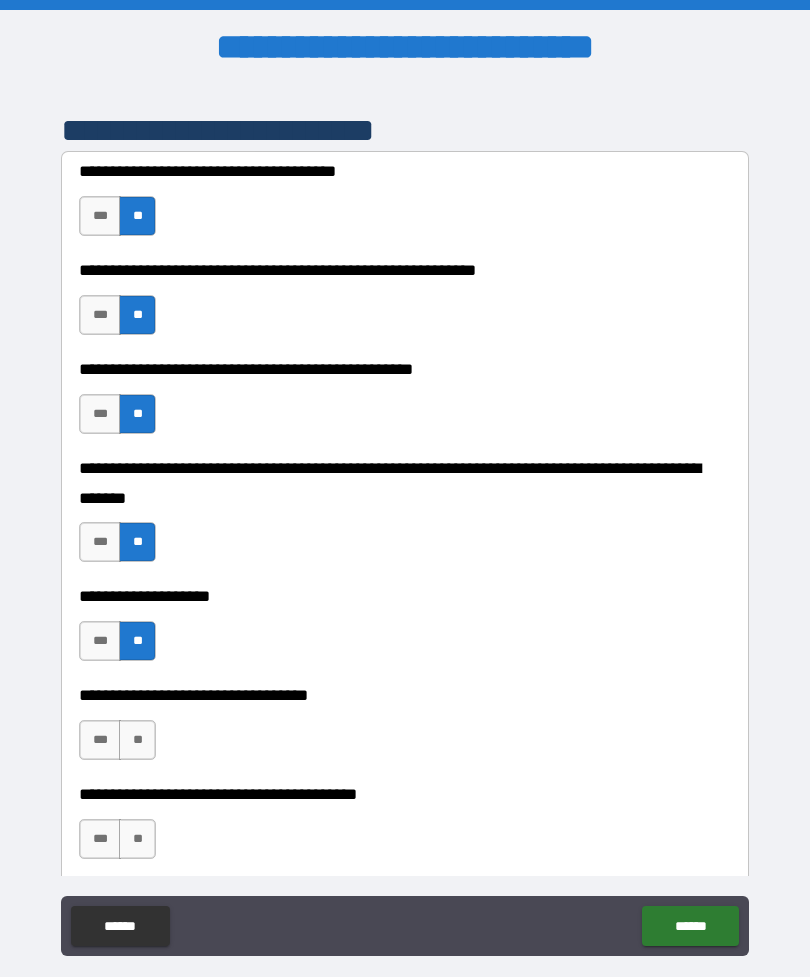 click on "**" at bounding box center (137, 740) 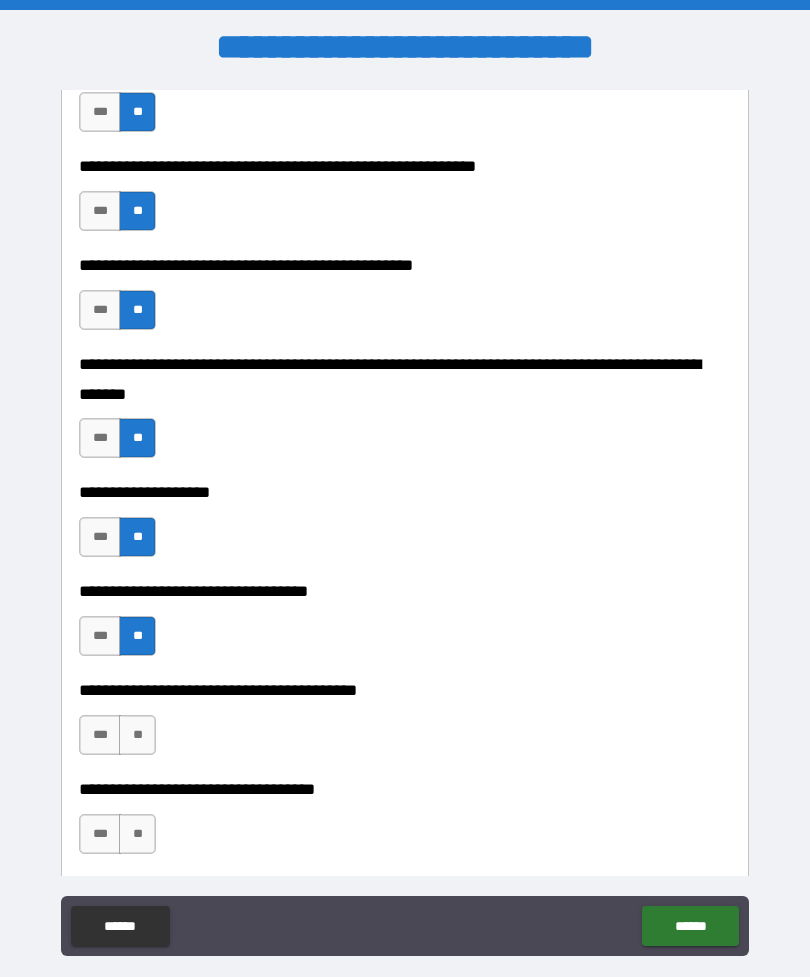 scroll, scrollTop: 700, scrollLeft: 0, axis: vertical 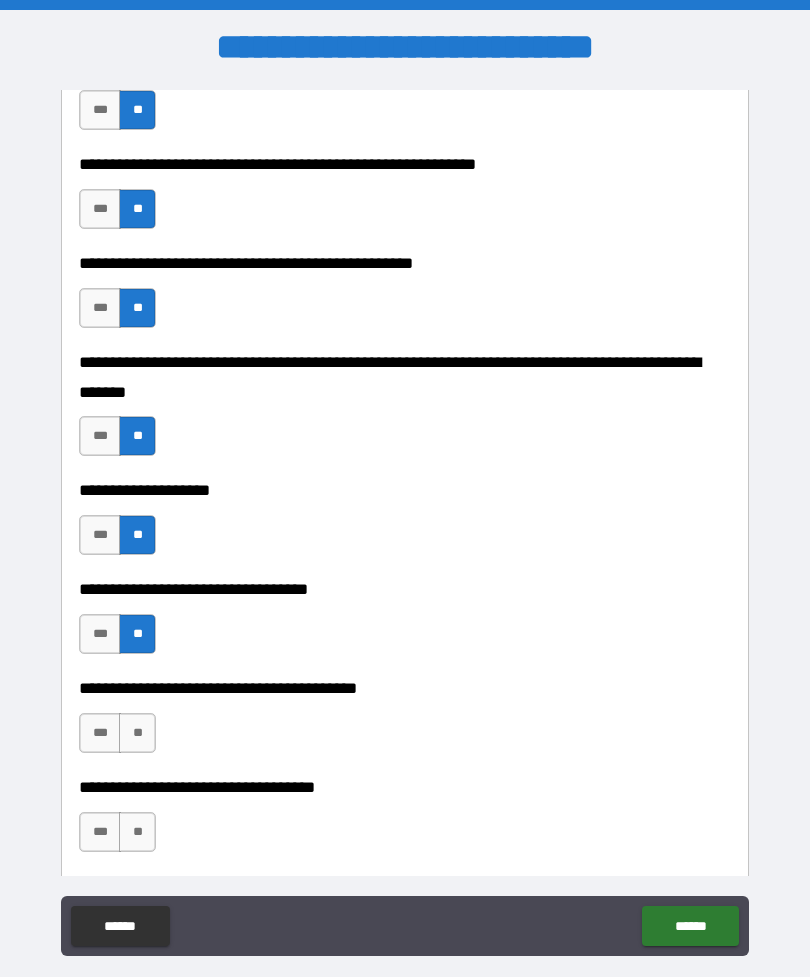 click on "**" at bounding box center [137, 733] 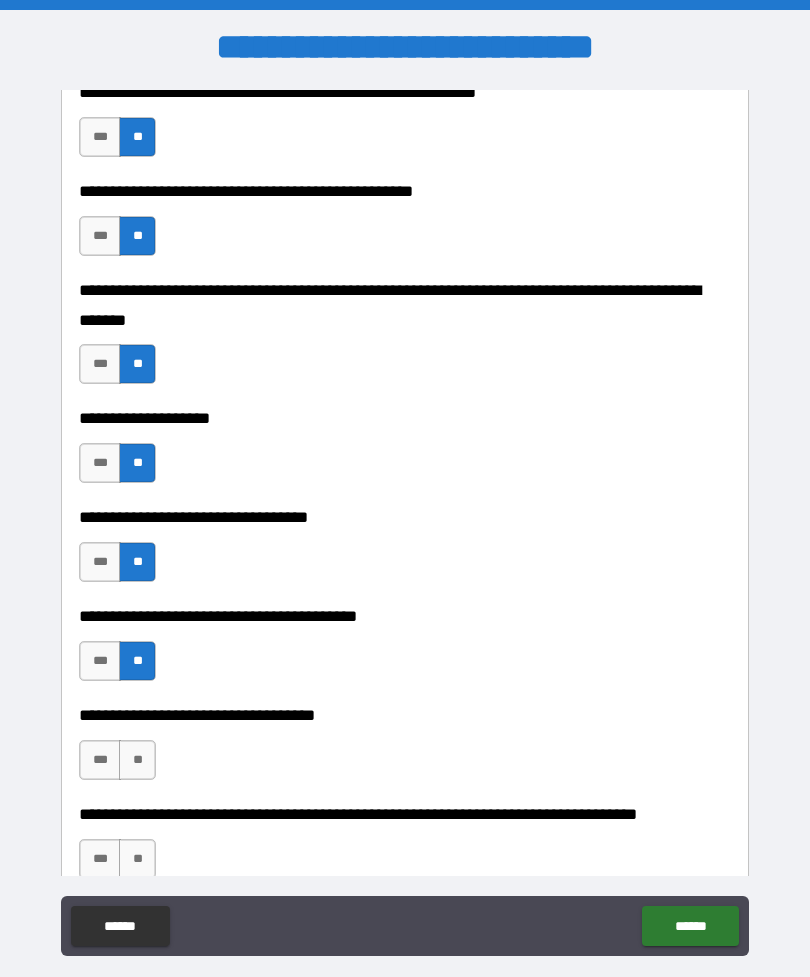 scroll, scrollTop: 783, scrollLeft: 0, axis: vertical 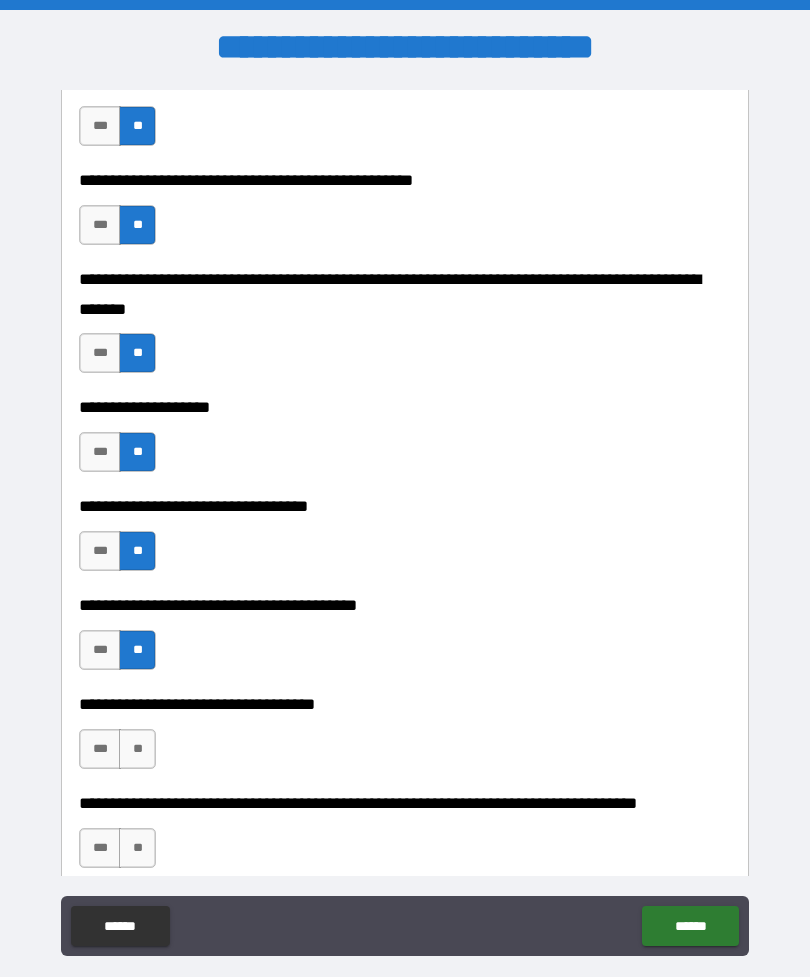 click on "***" at bounding box center [100, 749] 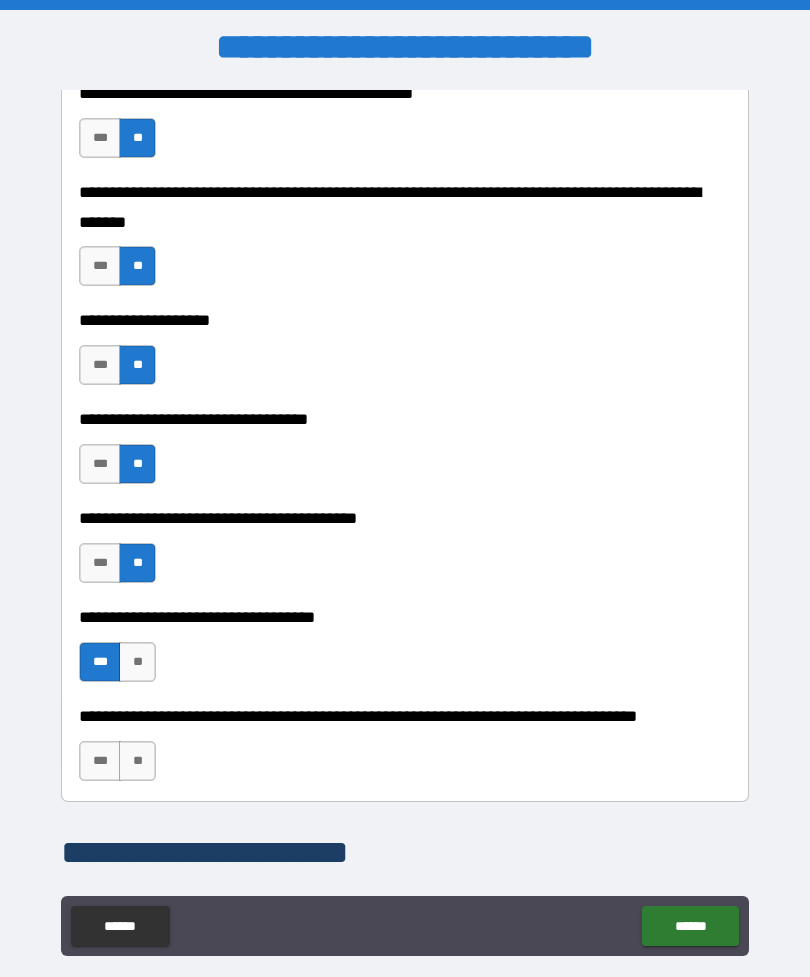 scroll, scrollTop: 912, scrollLeft: 0, axis: vertical 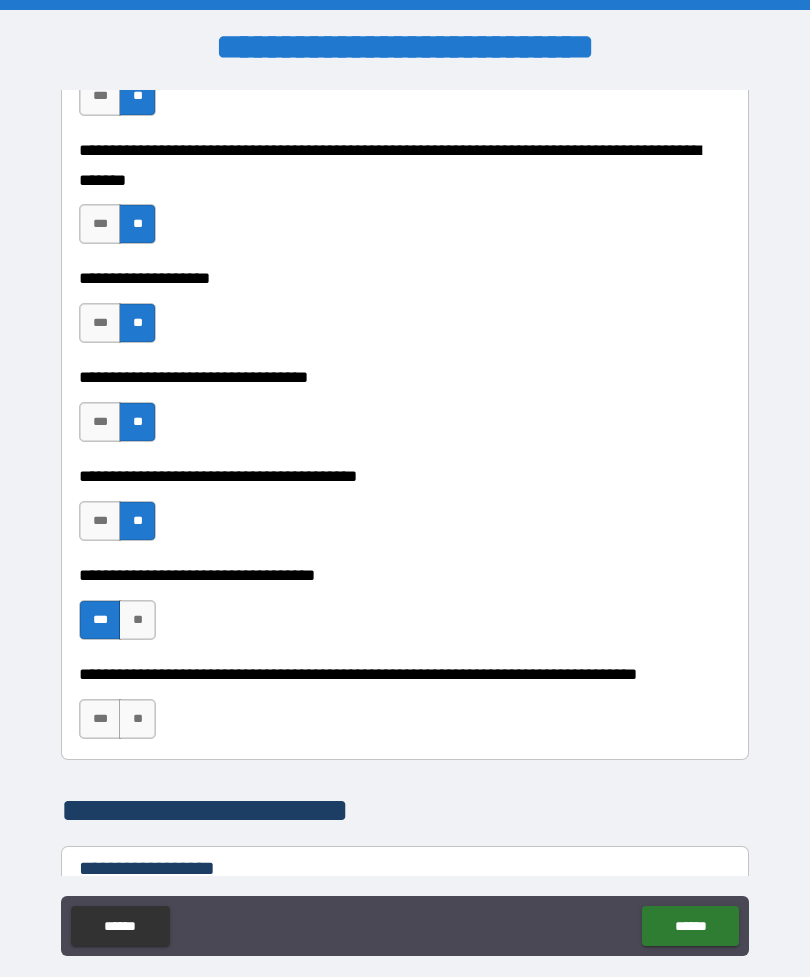 click on "**" at bounding box center (137, 719) 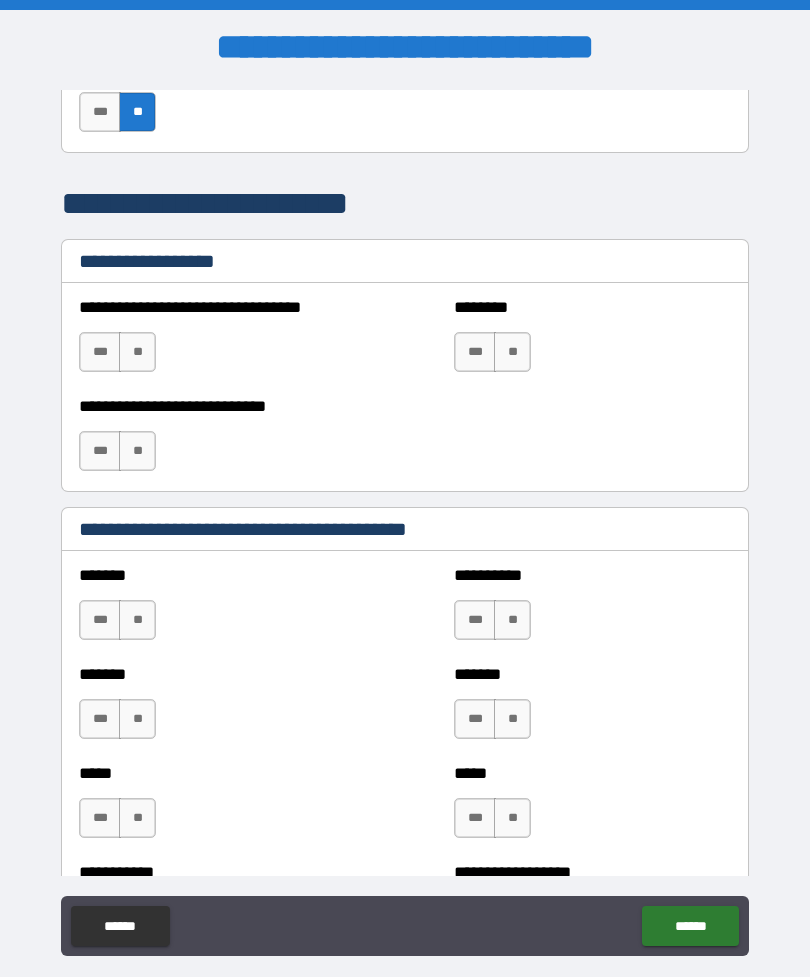 scroll, scrollTop: 1520, scrollLeft: 0, axis: vertical 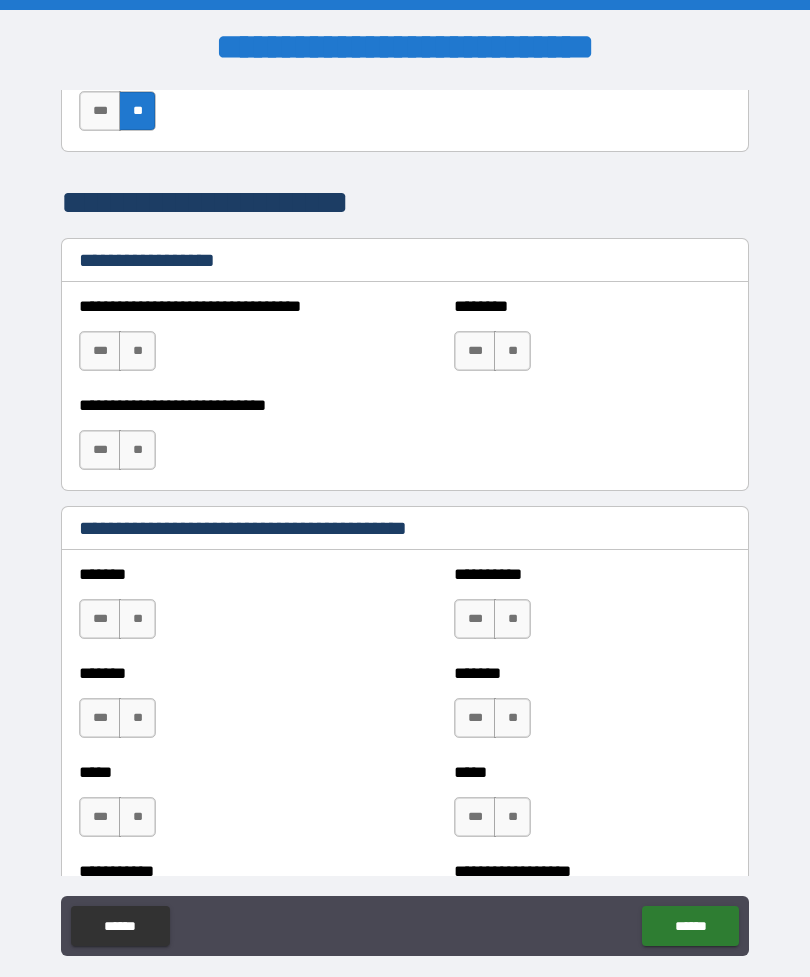 click on "**" at bounding box center (137, 619) 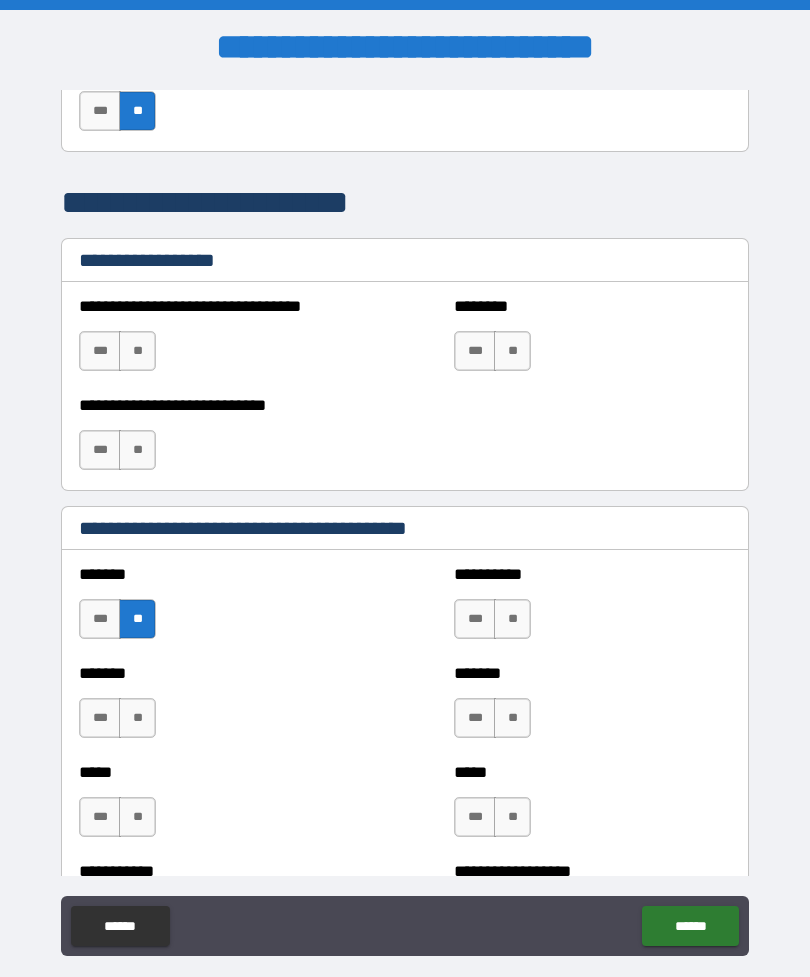 click on "**" at bounding box center [137, 718] 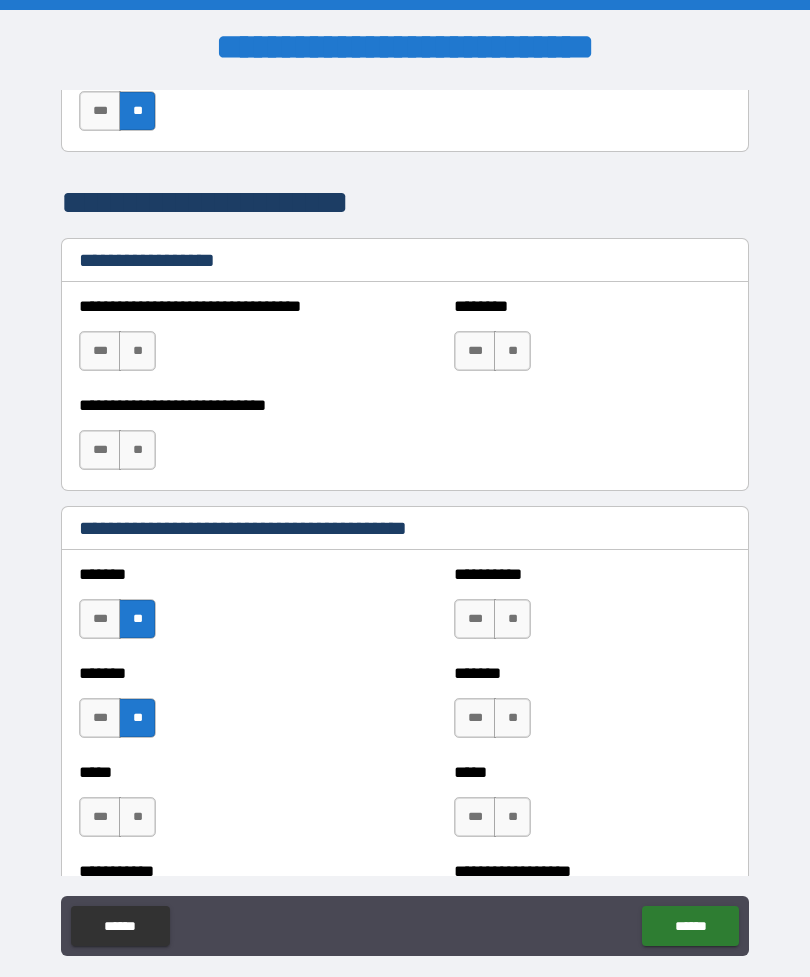 click on "**" at bounding box center (137, 817) 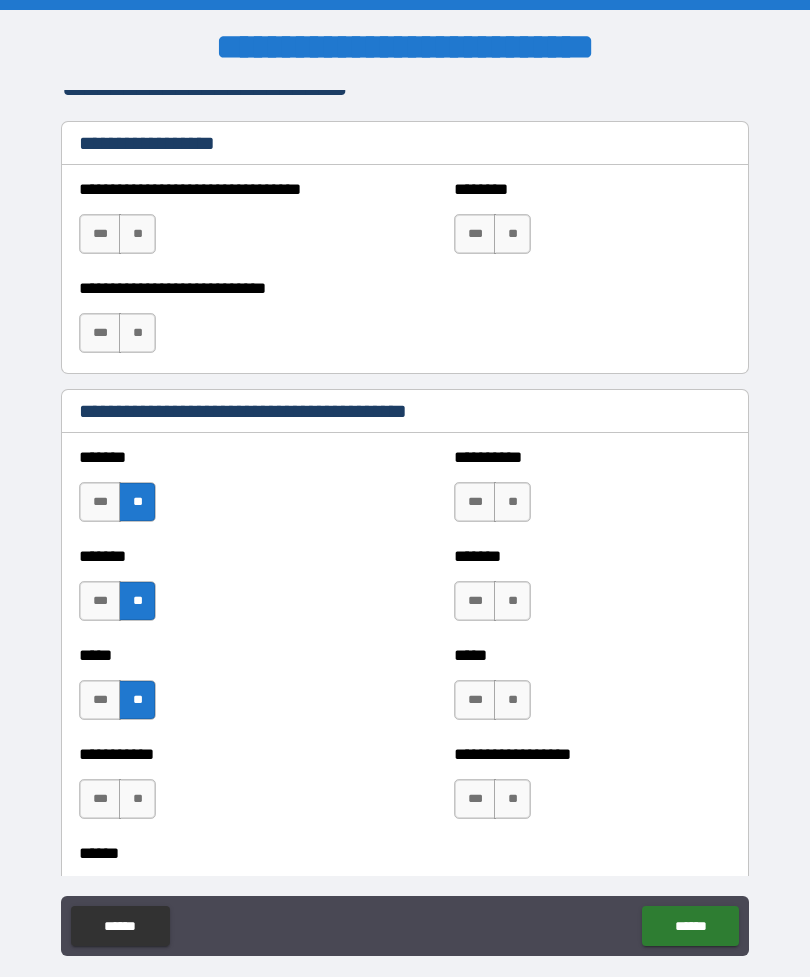 scroll, scrollTop: 1638, scrollLeft: 0, axis: vertical 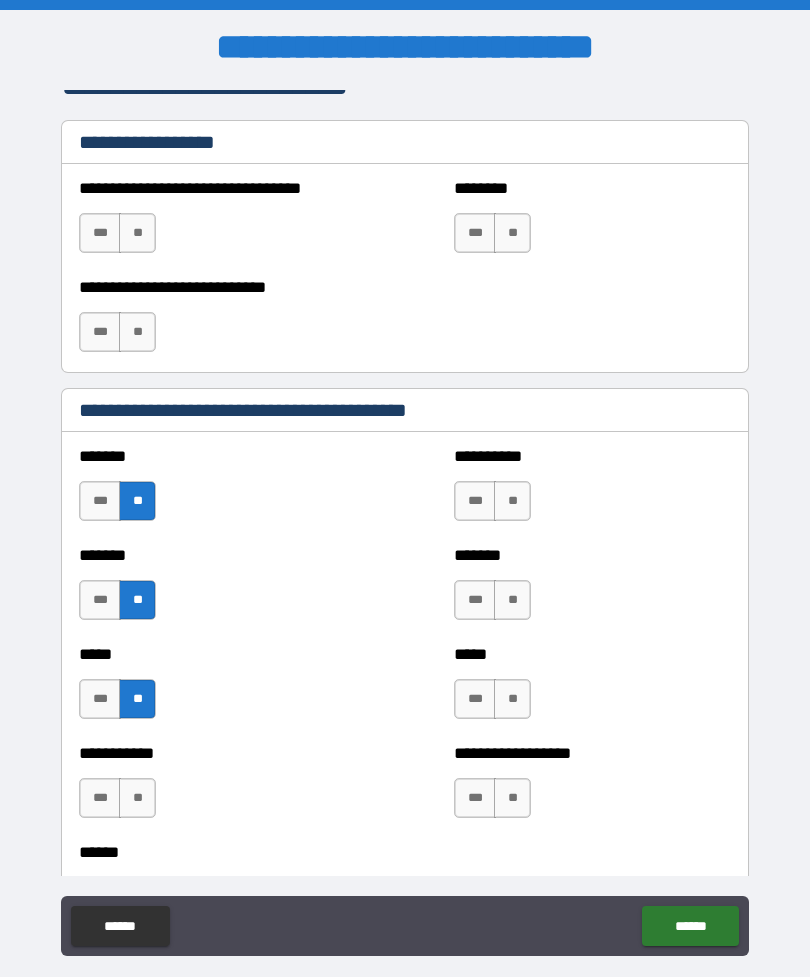 click on "**" at bounding box center [137, 798] 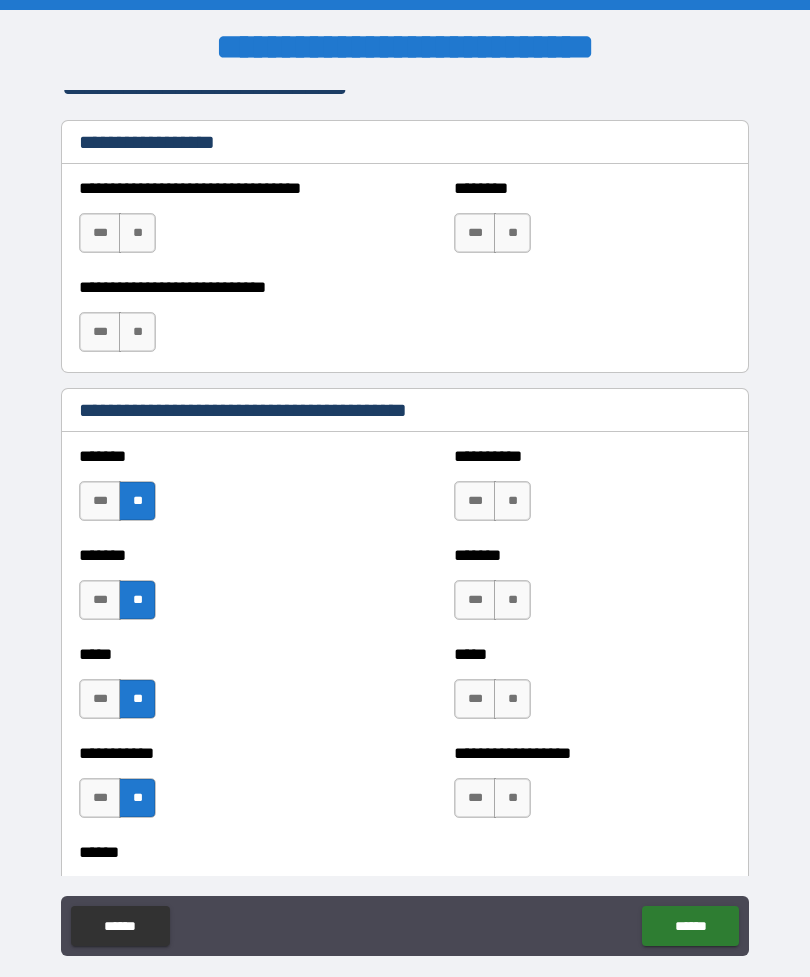 click on "**" at bounding box center (512, 501) 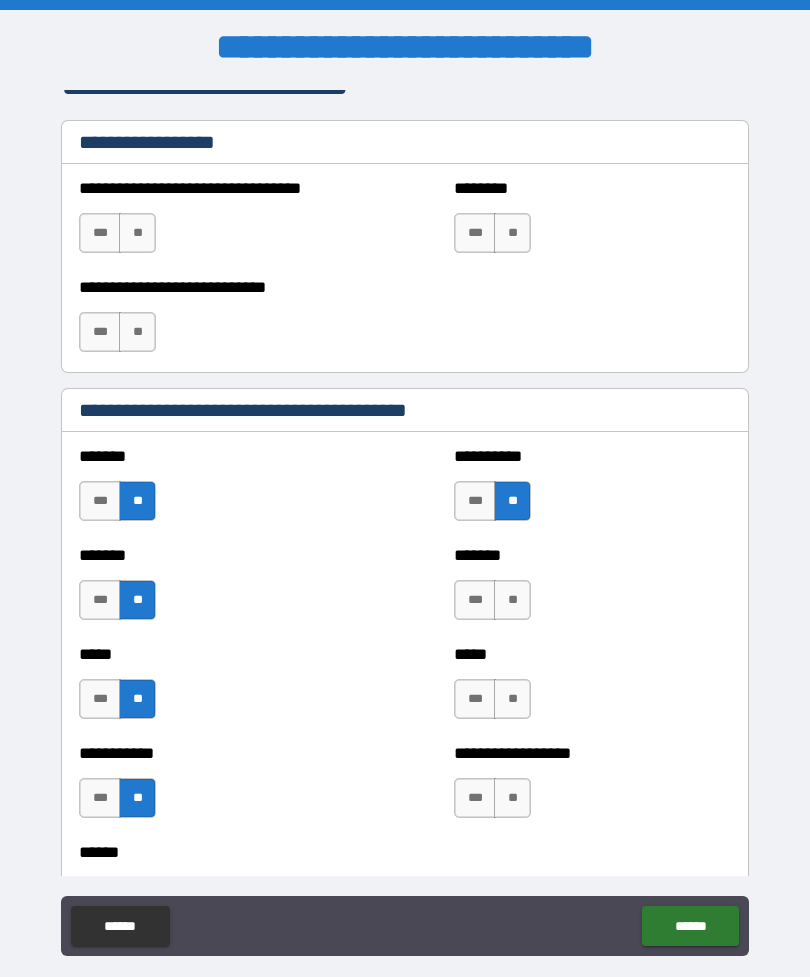 click on "**" at bounding box center (512, 600) 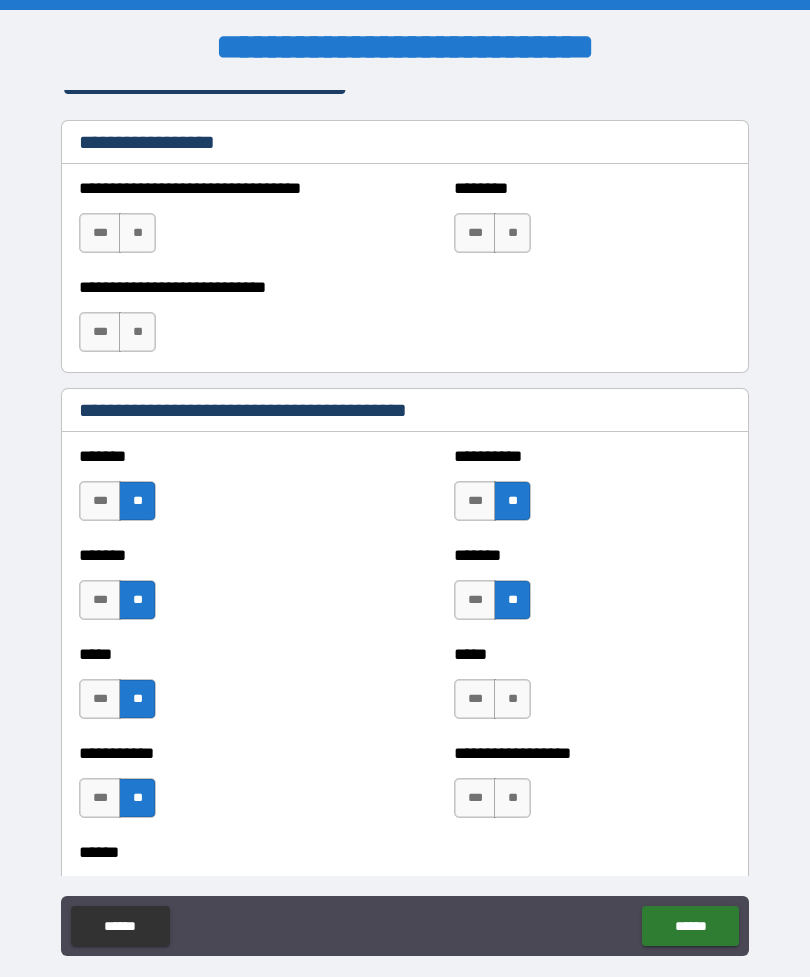 click on "**" at bounding box center (512, 699) 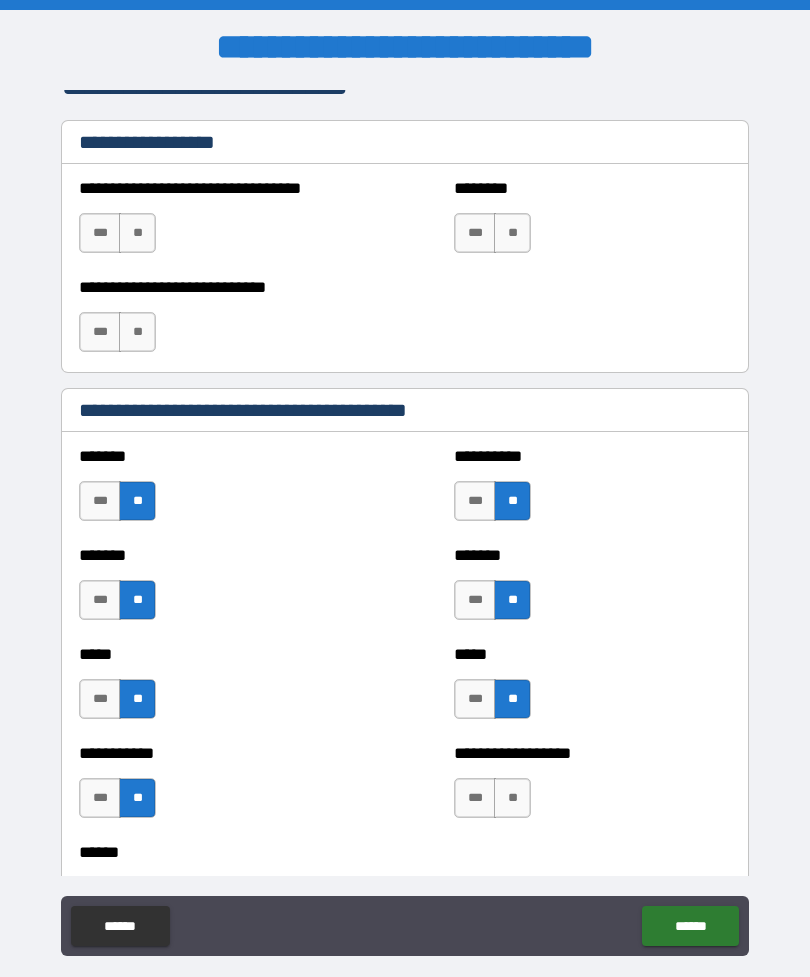 click on "**" at bounding box center [512, 798] 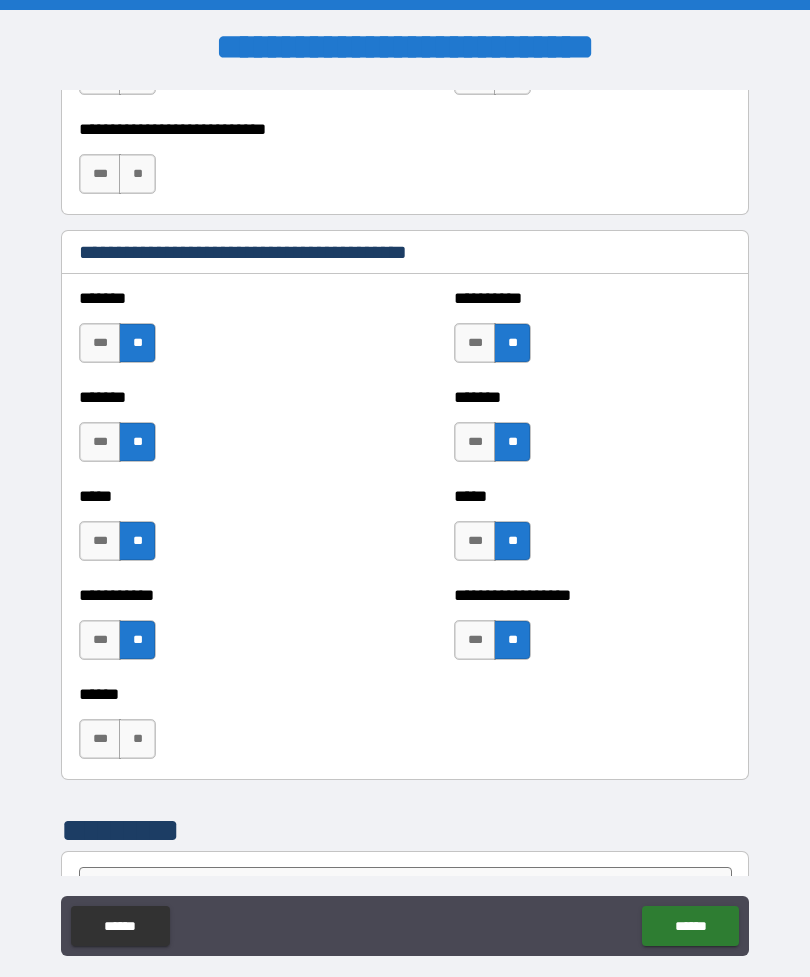 scroll, scrollTop: 1797, scrollLeft: 0, axis: vertical 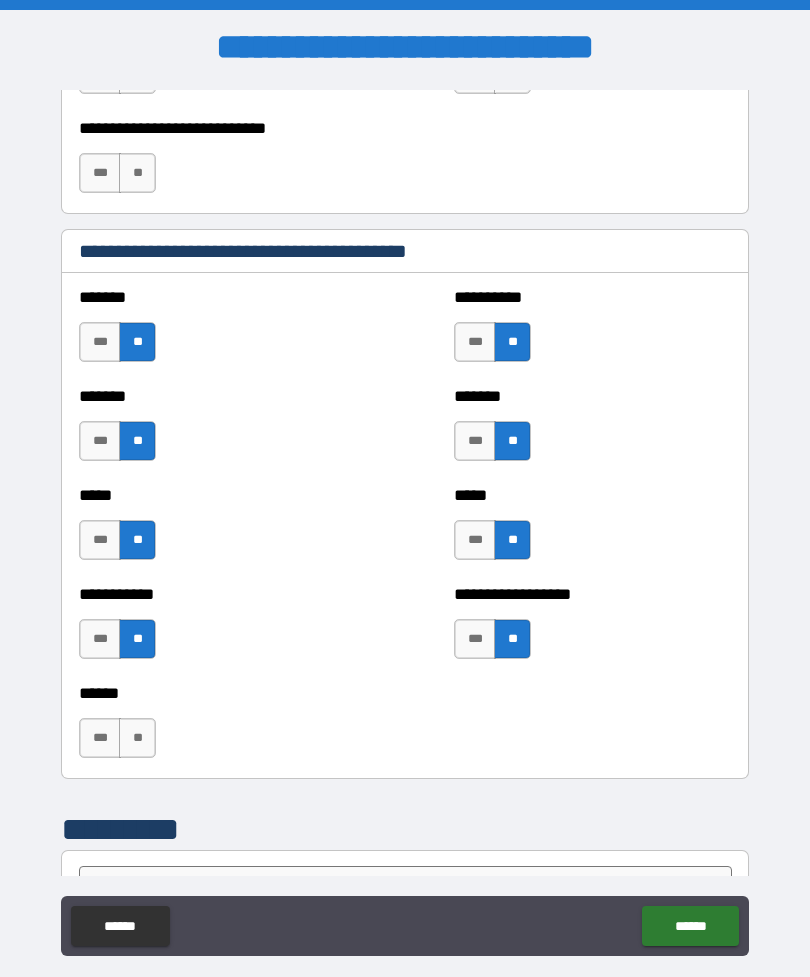click on "**" at bounding box center [137, 738] 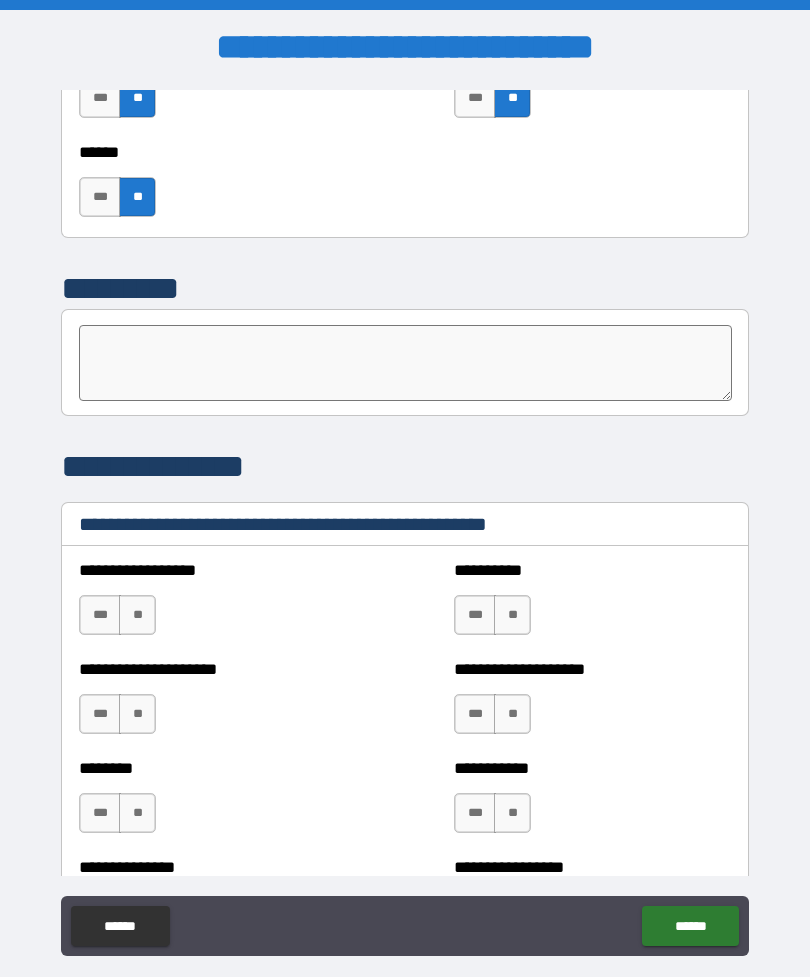 scroll, scrollTop: 2339, scrollLeft: 0, axis: vertical 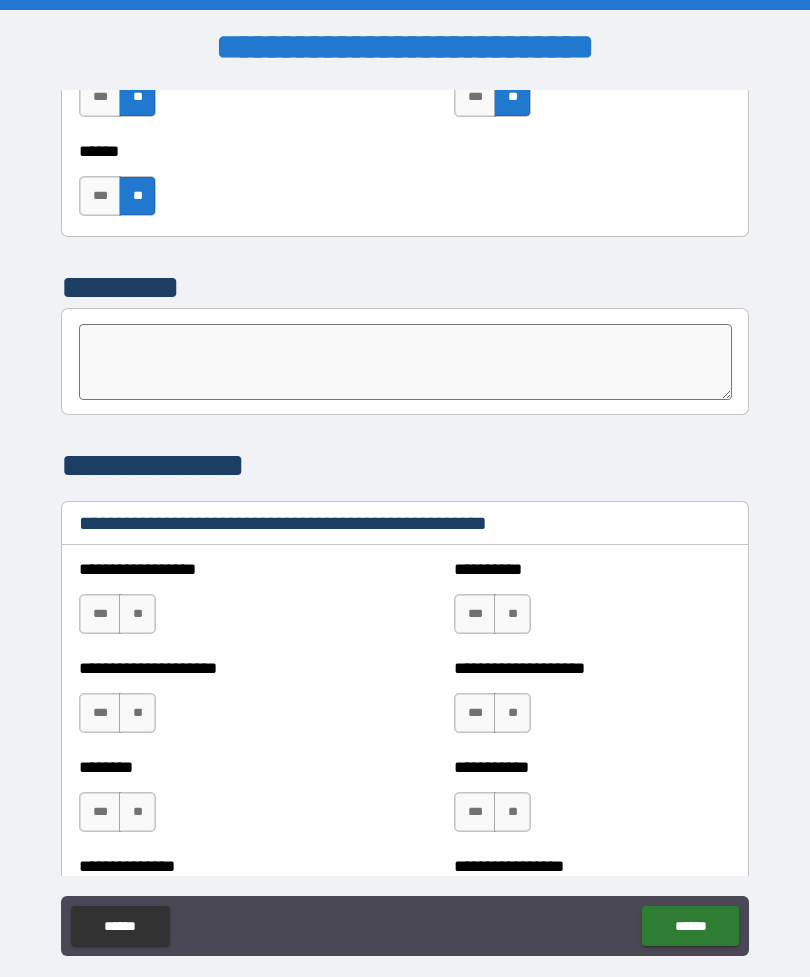 click on "**" at bounding box center [137, 614] 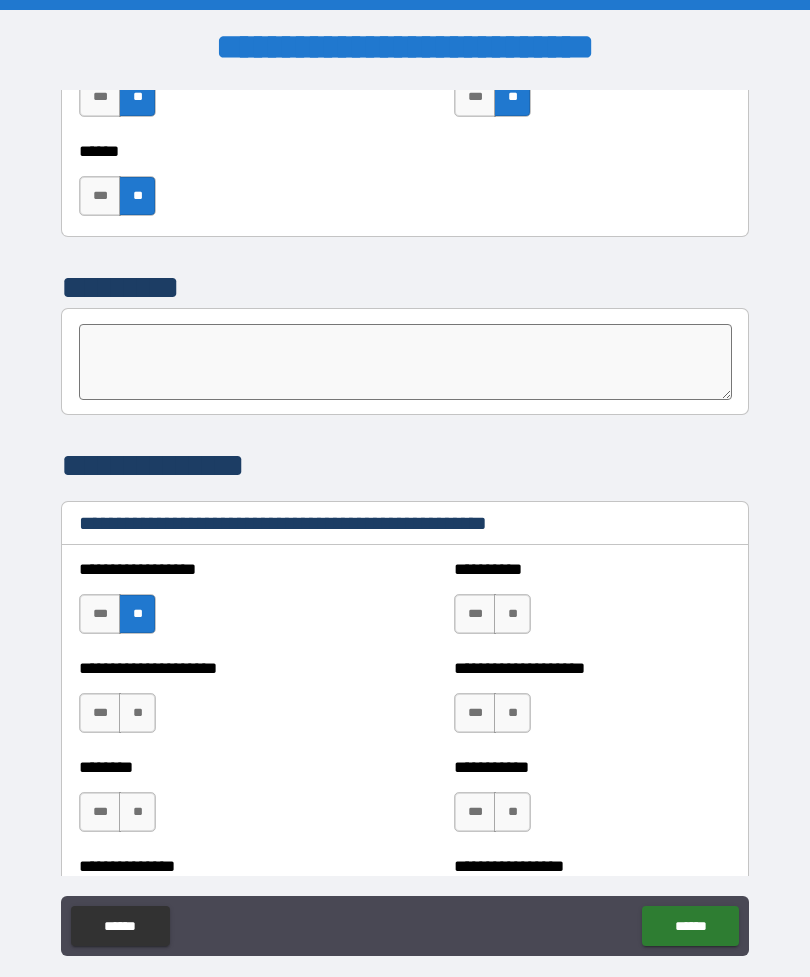 click on "**" at bounding box center [137, 713] 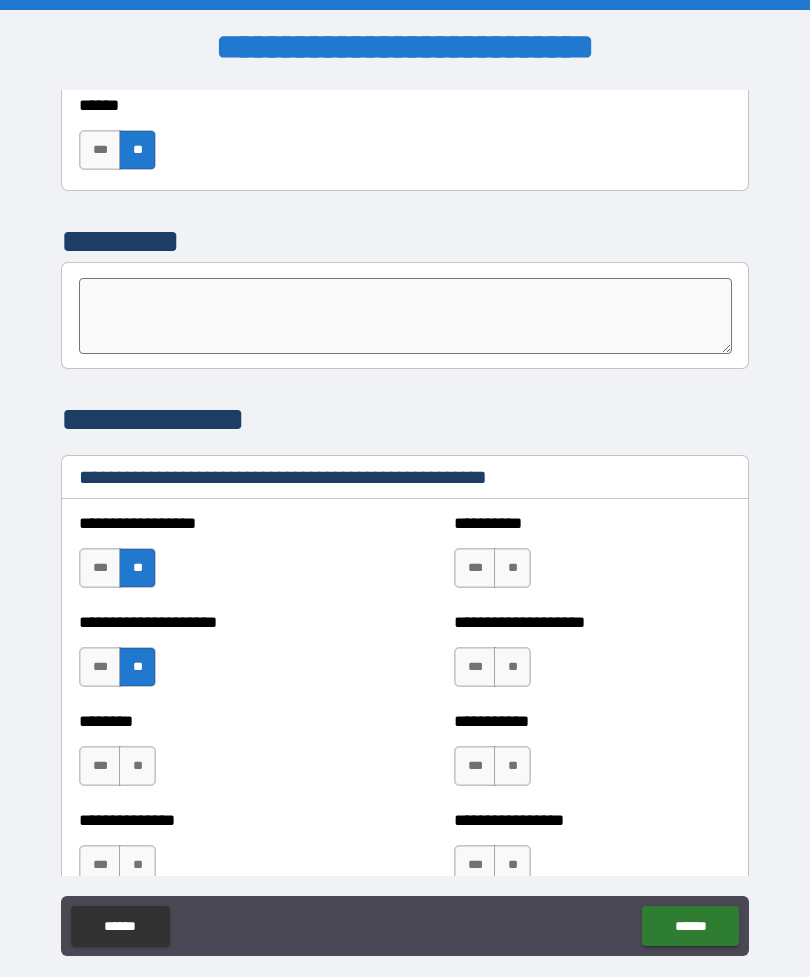 scroll, scrollTop: 2388, scrollLeft: 0, axis: vertical 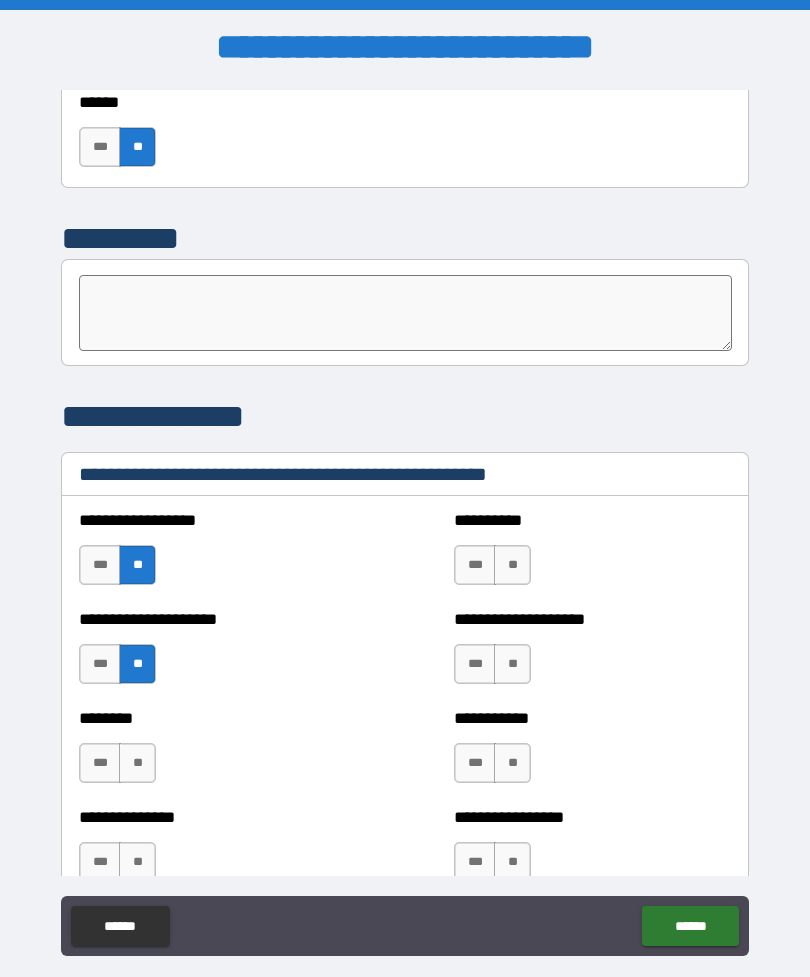 click on "**" at bounding box center [137, 763] 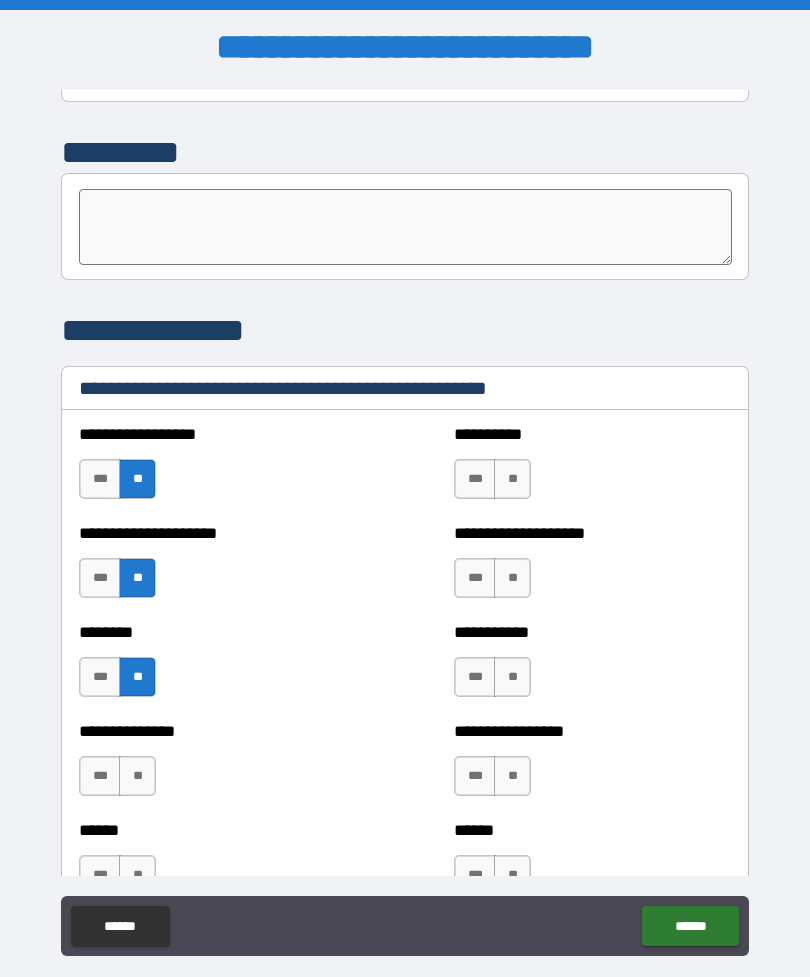 scroll, scrollTop: 2476, scrollLeft: 0, axis: vertical 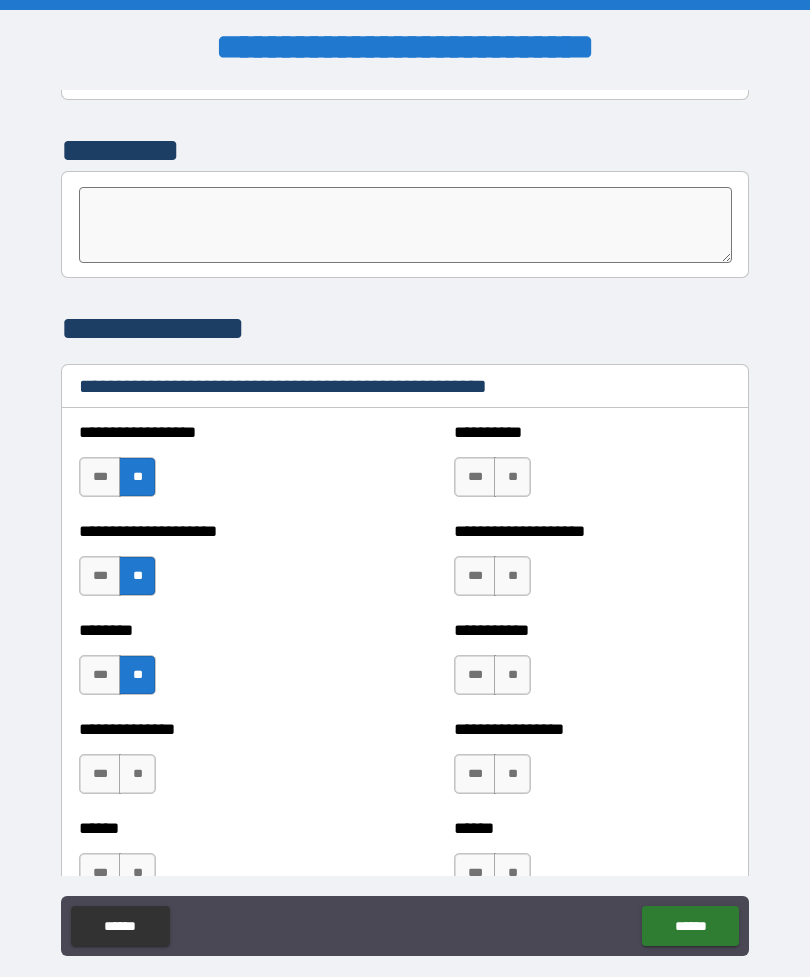 click on "**" at bounding box center [137, 774] 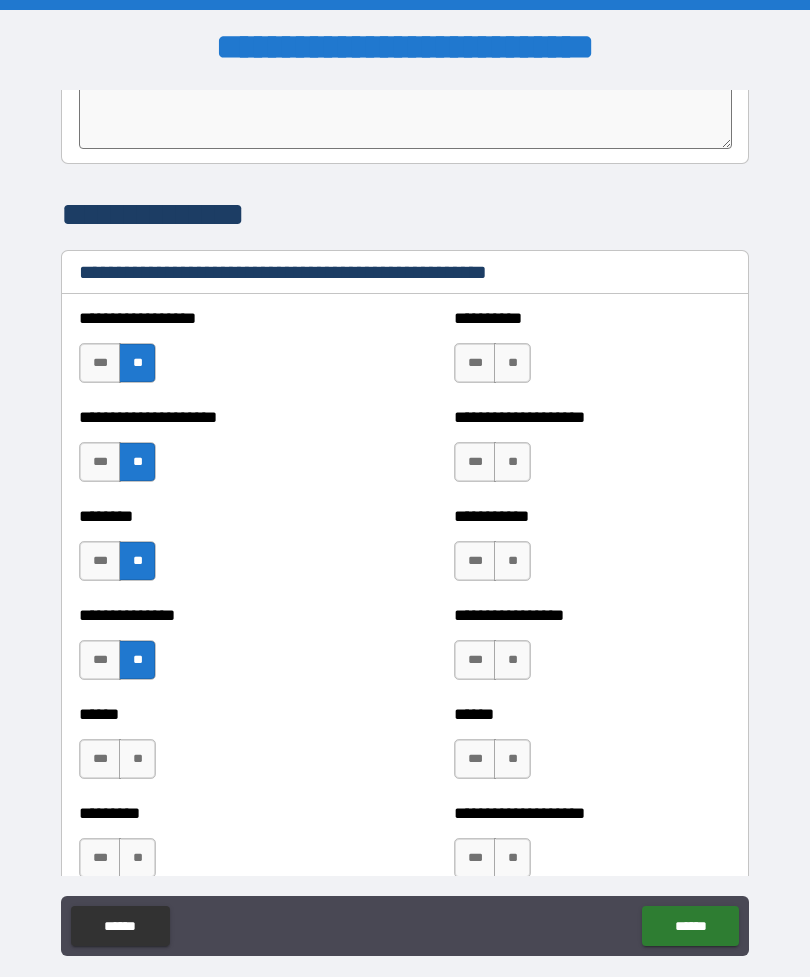 scroll, scrollTop: 2612, scrollLeft: 0, axis: vertical 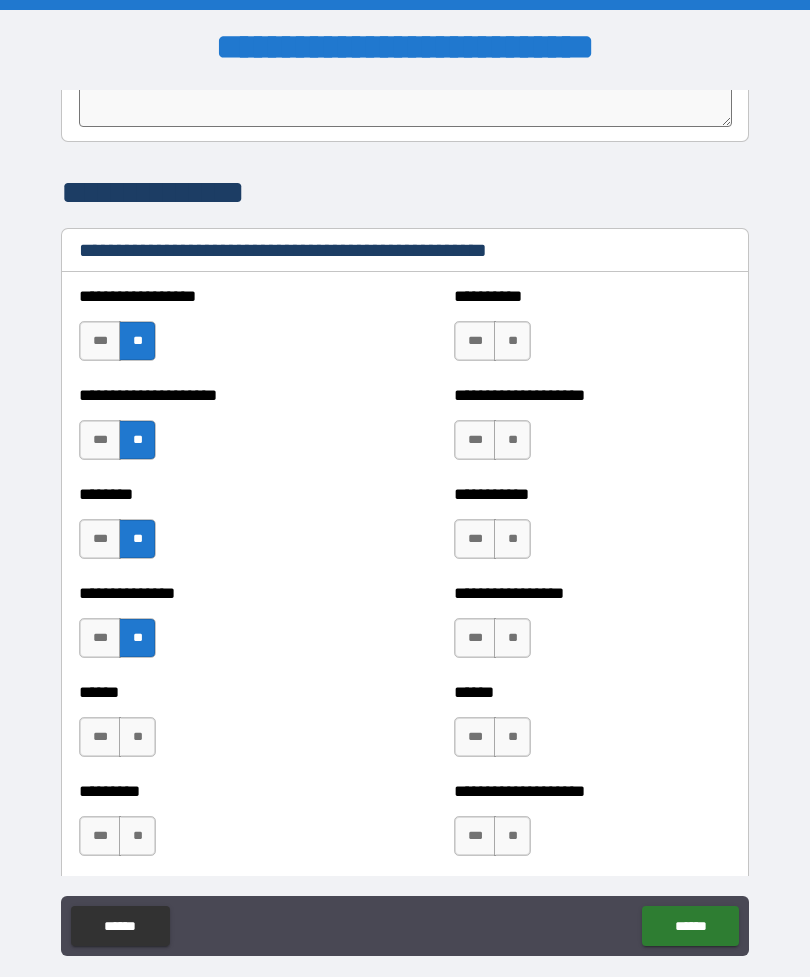 click on "**" at bounding box center (137, 737) 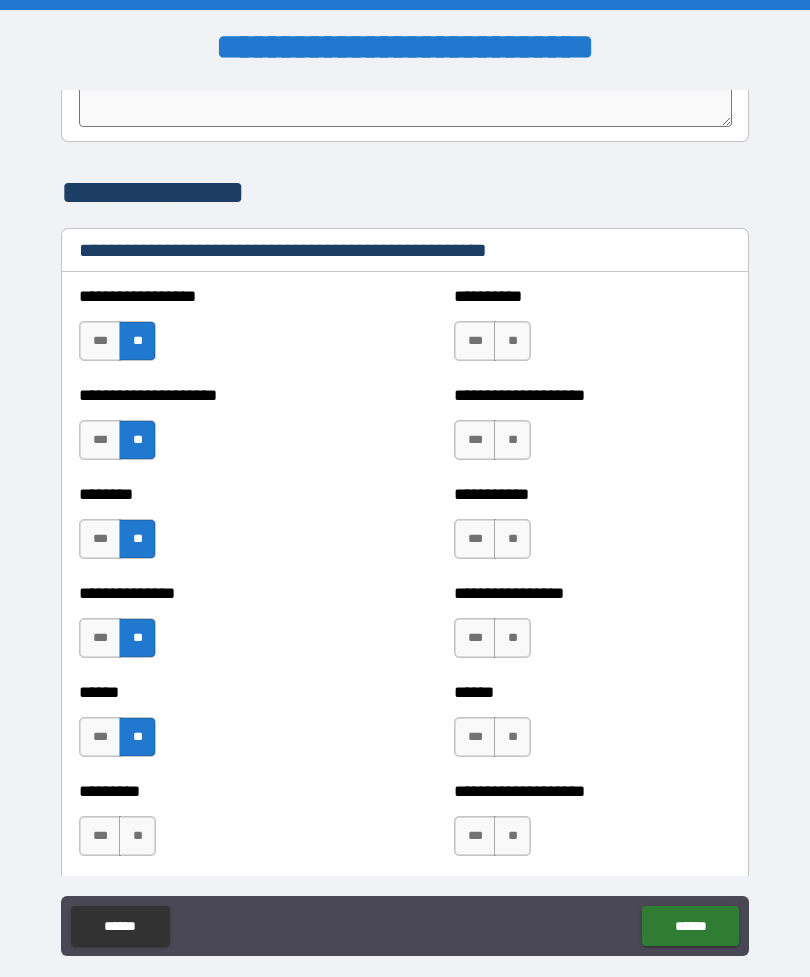 click on "**" at bounding box center (137, 836) 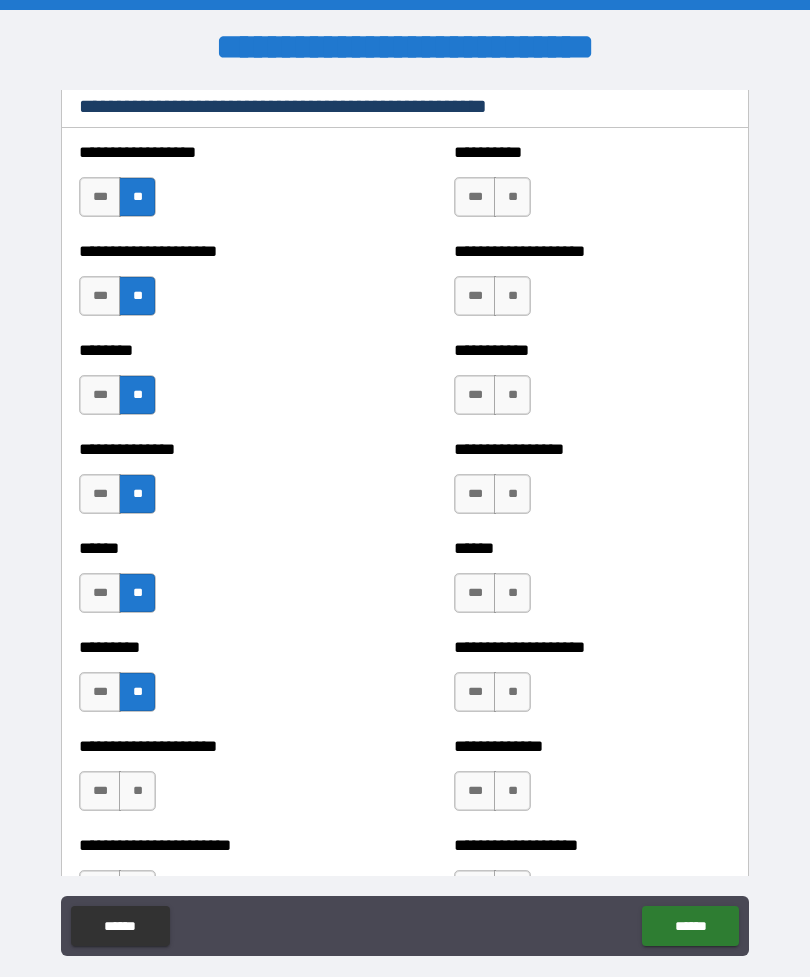 scroll, scrollTop: 2770, scrollLeft: 0, axis: vertical 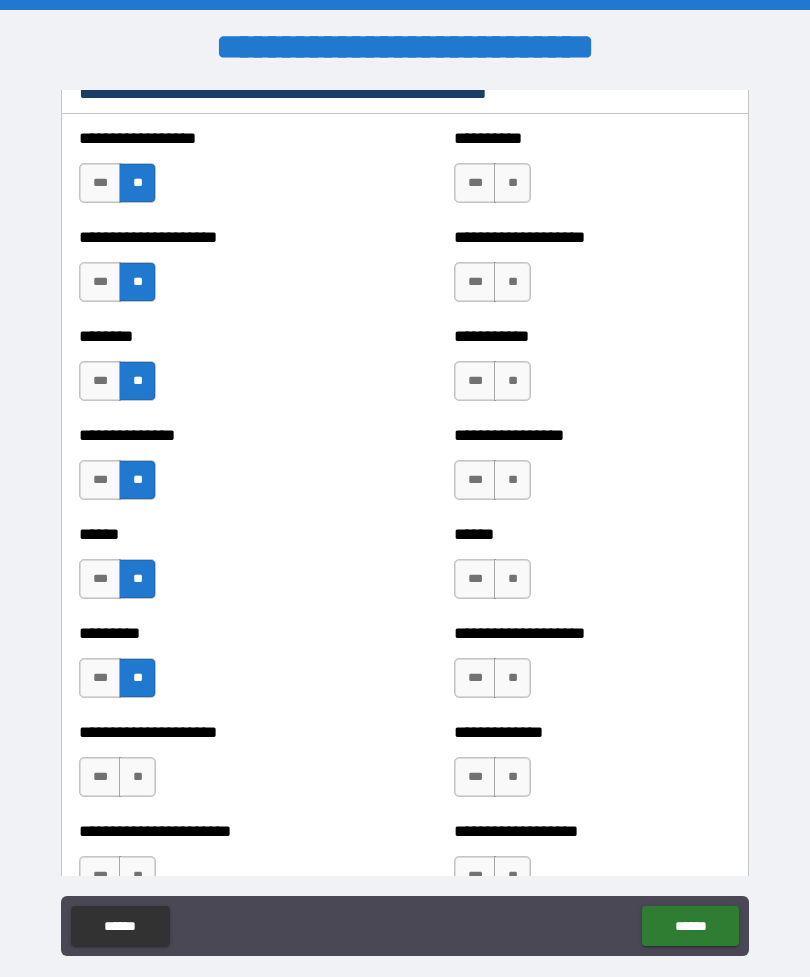 click on "**" at bounding box center (137, 777) 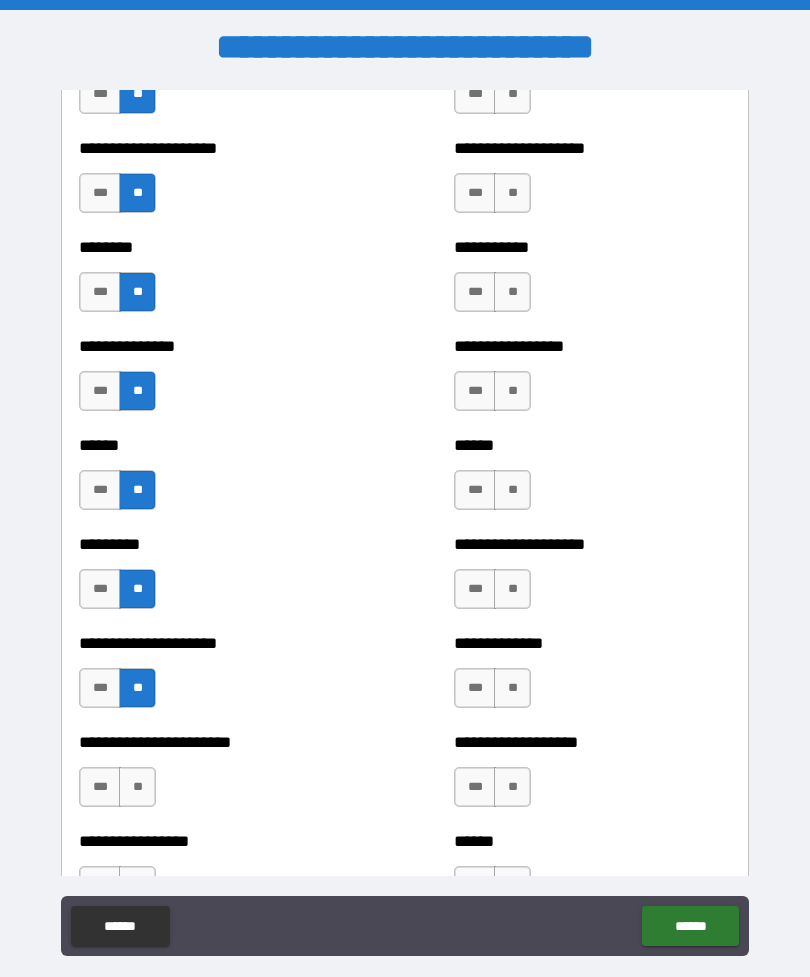 scroll, scrollTop: 2861, scrollLeft: 0, axis: vertical 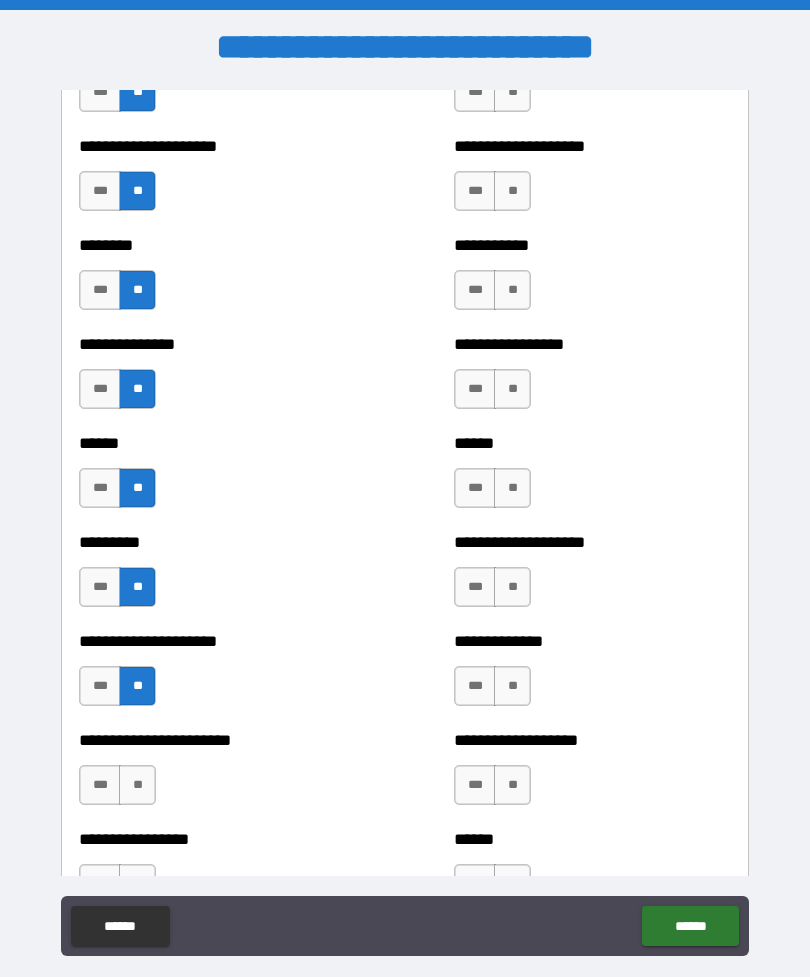 click on "**" at bounding box center (137, 785) 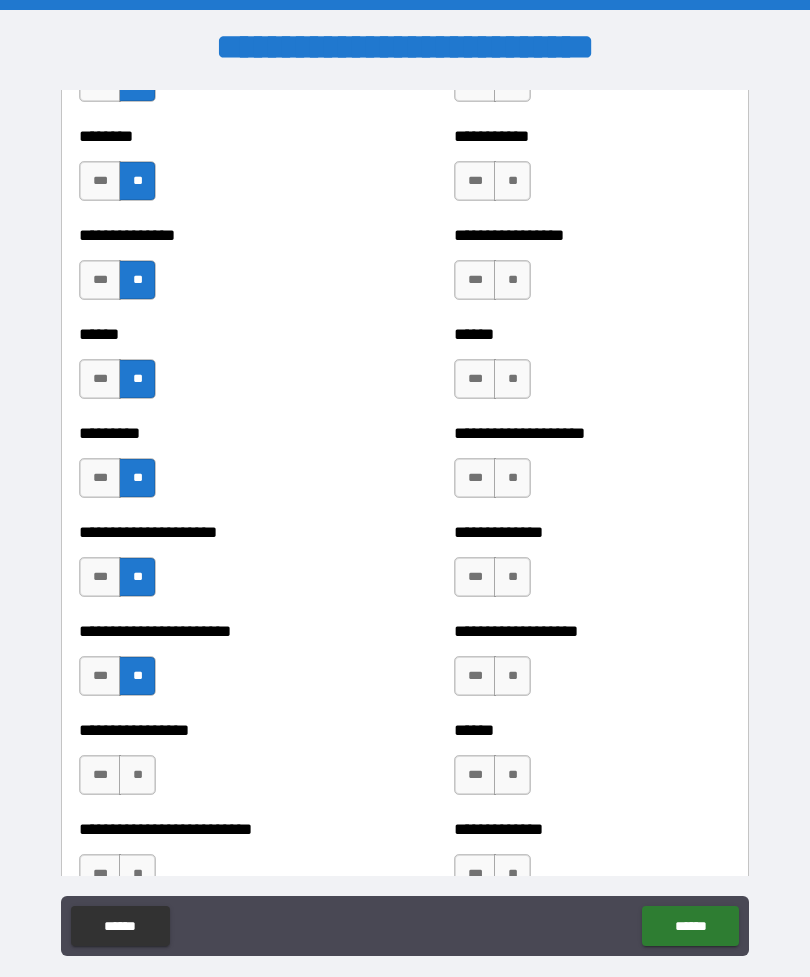 scroll, scrollTop: 2984, scrollLeft: 0, axis: vertical 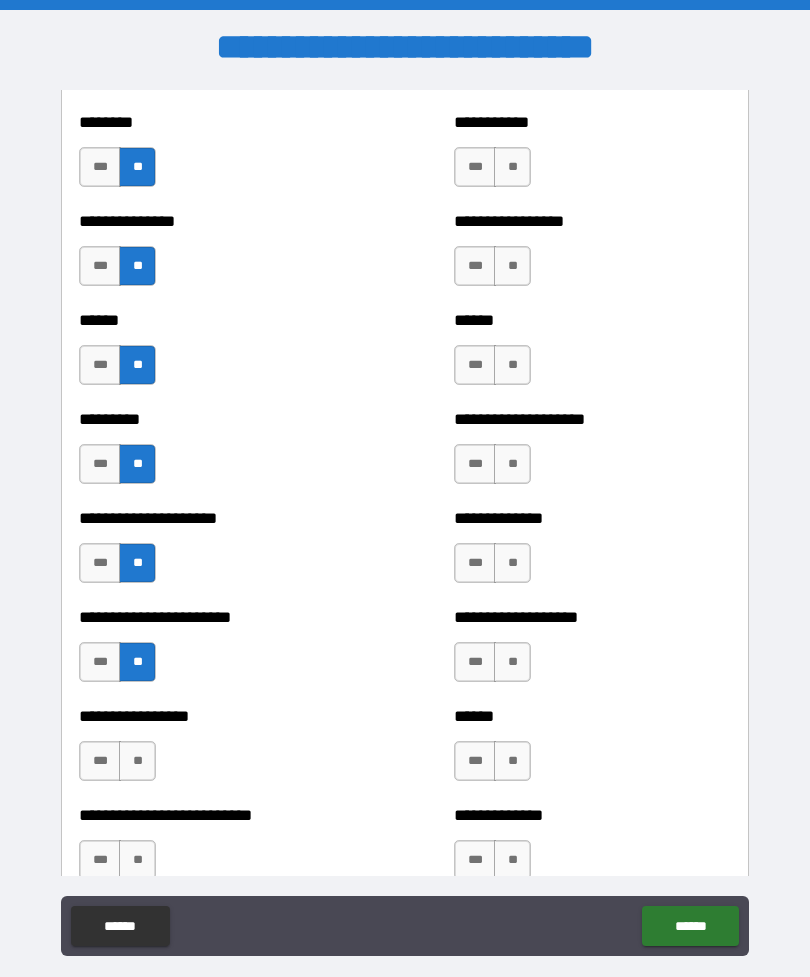 click on "**" at bounding box center [137, 761] 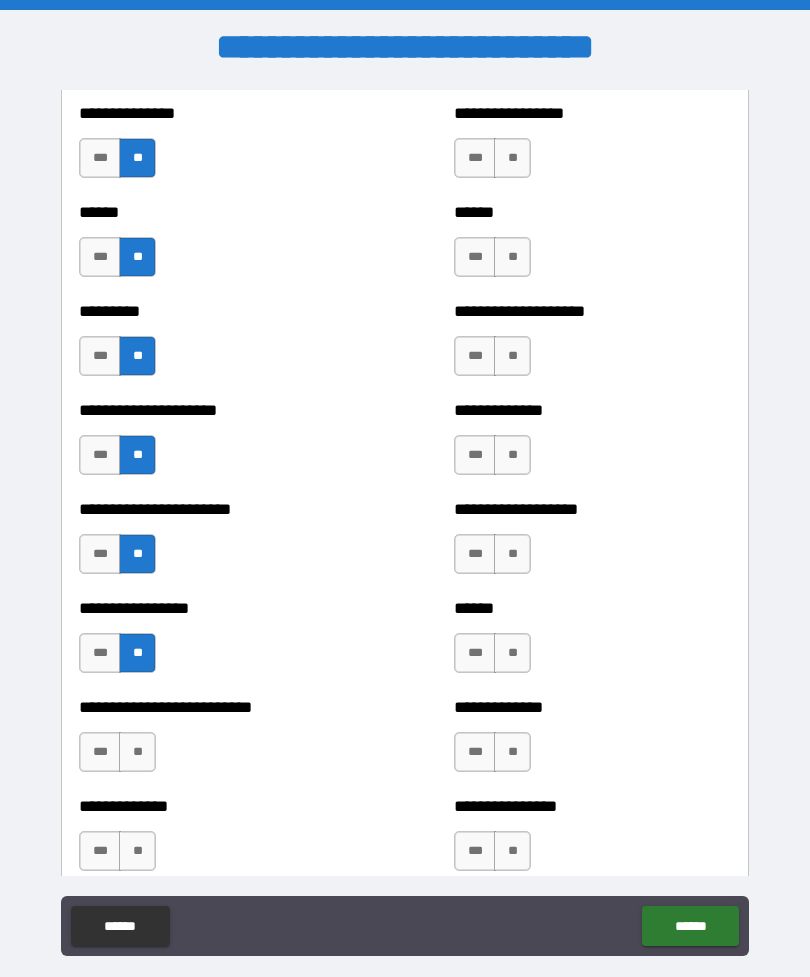 scroll, scrollTop: 3098, scrollLeft: 0, axis: vertical 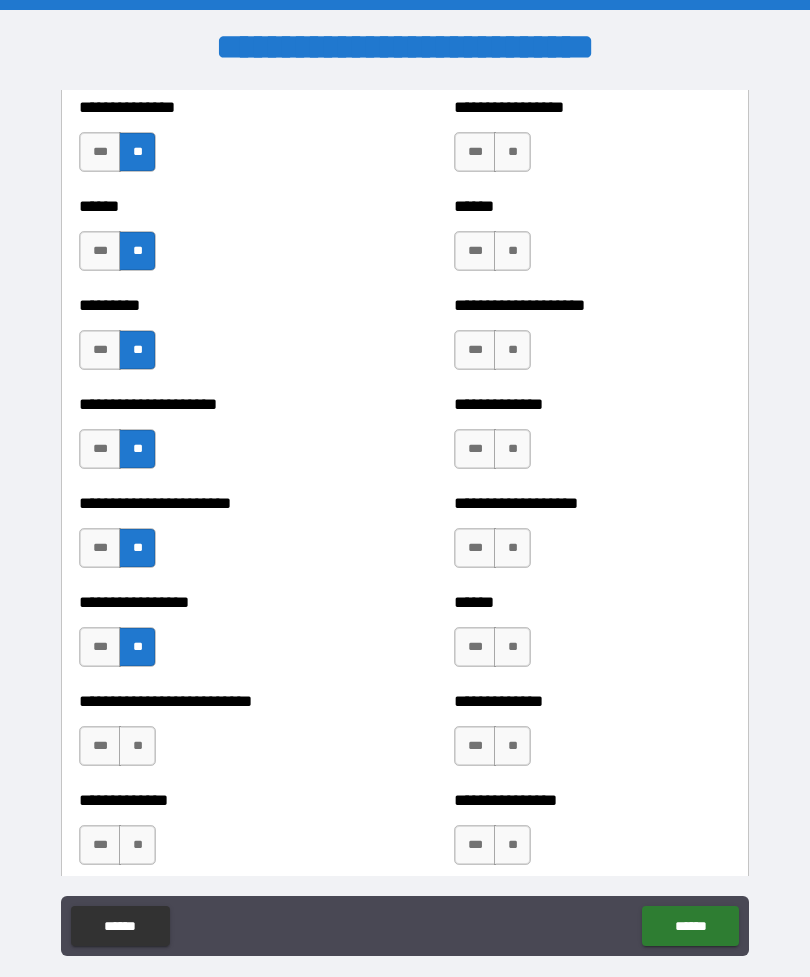click on "**" at bounding box center (137, 746) 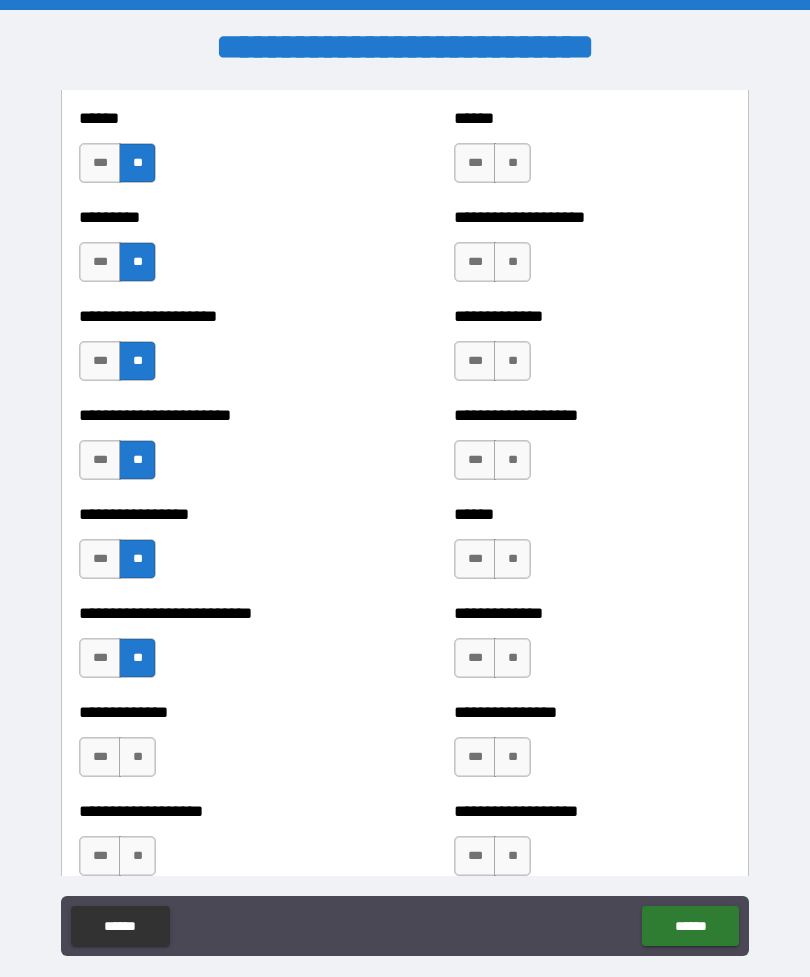 scroll, scrollTop: 3187, scrollLeft: 0, axis: vertical 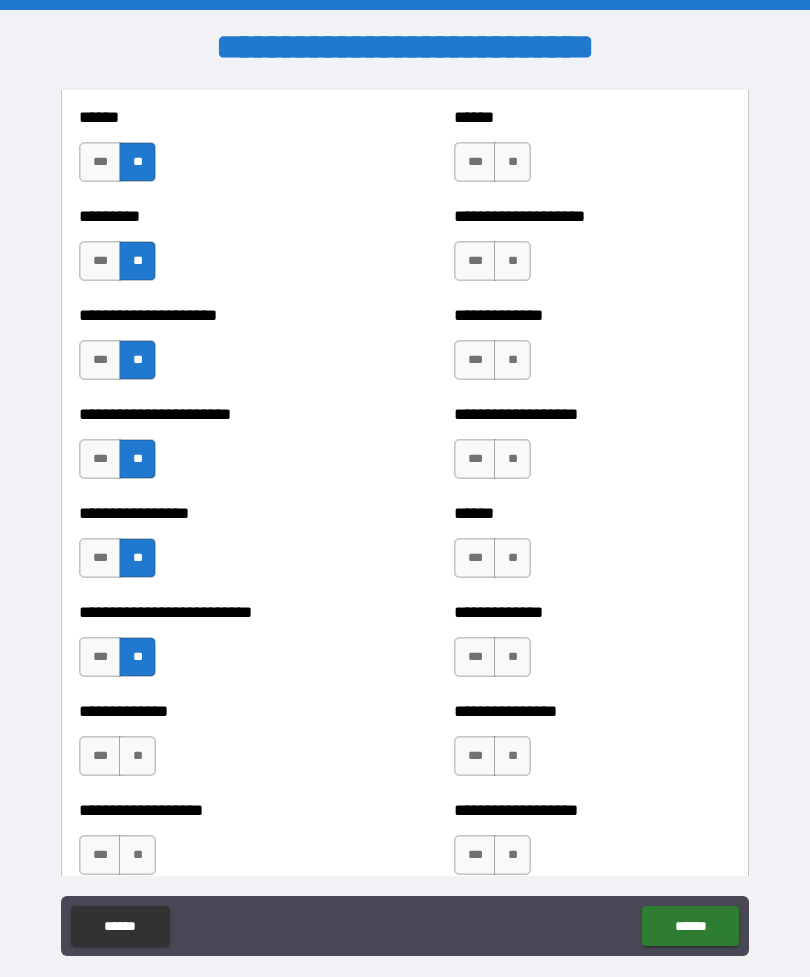 click on "**" at bounding box center [137, 756] 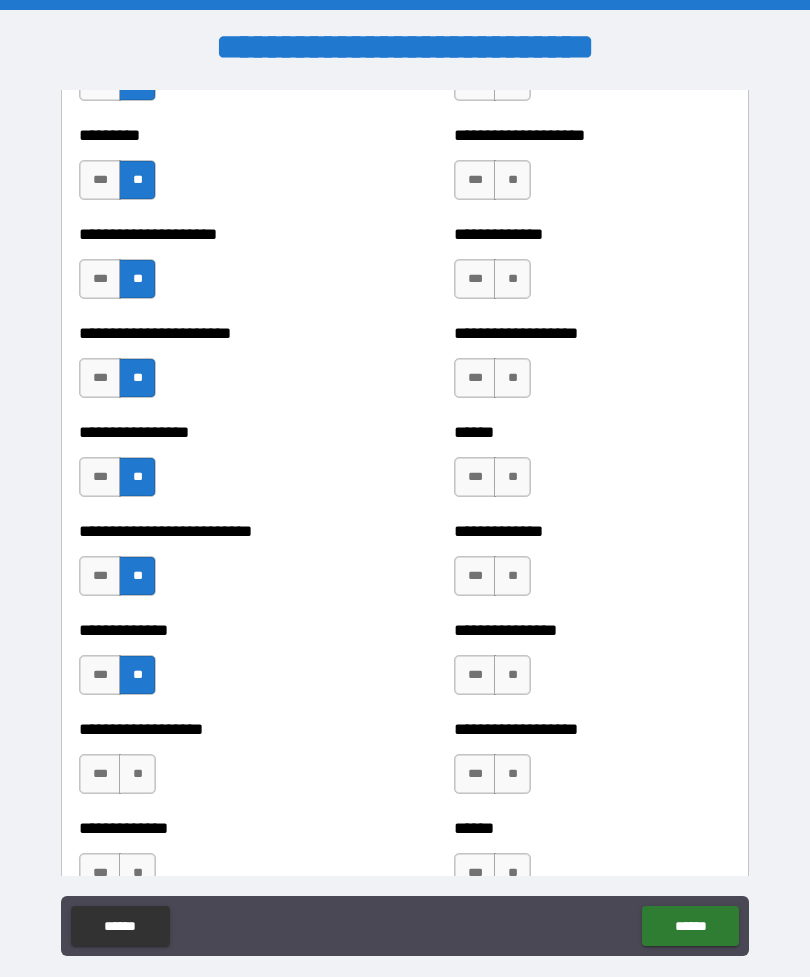 scroll, scrollTop: 3273, scrollLeft: 0, axis: vertical 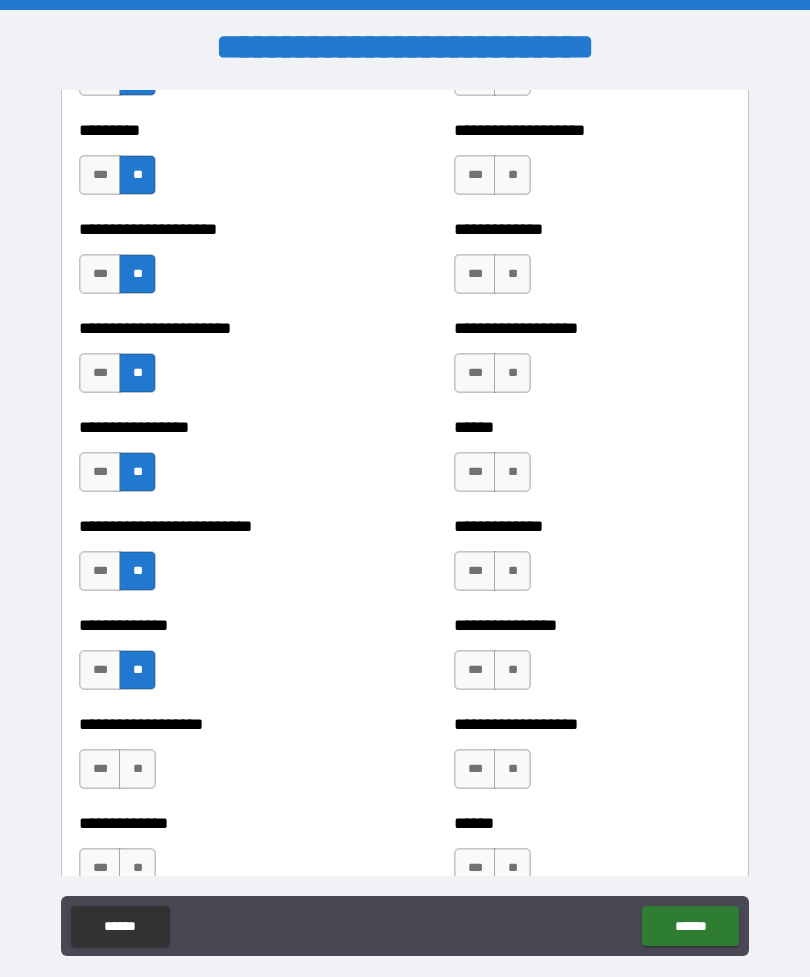 click on "**" at bounding box center (137, 769) 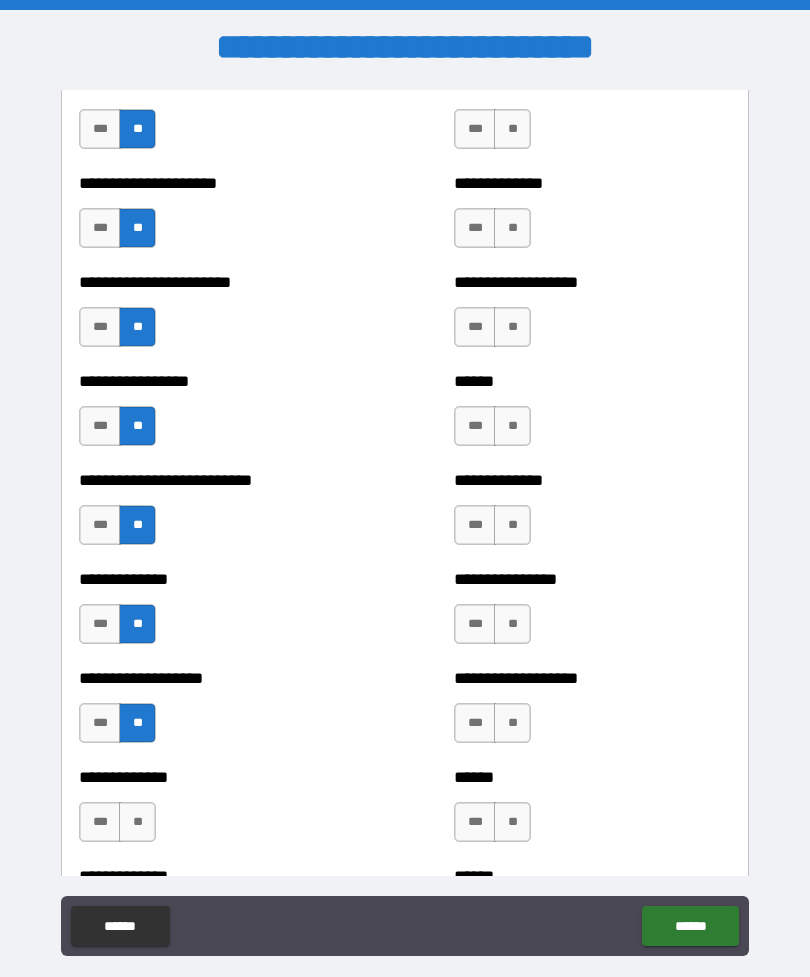 scroll, scrollTop: 3351, scrollLeft: 0, axis: vertical 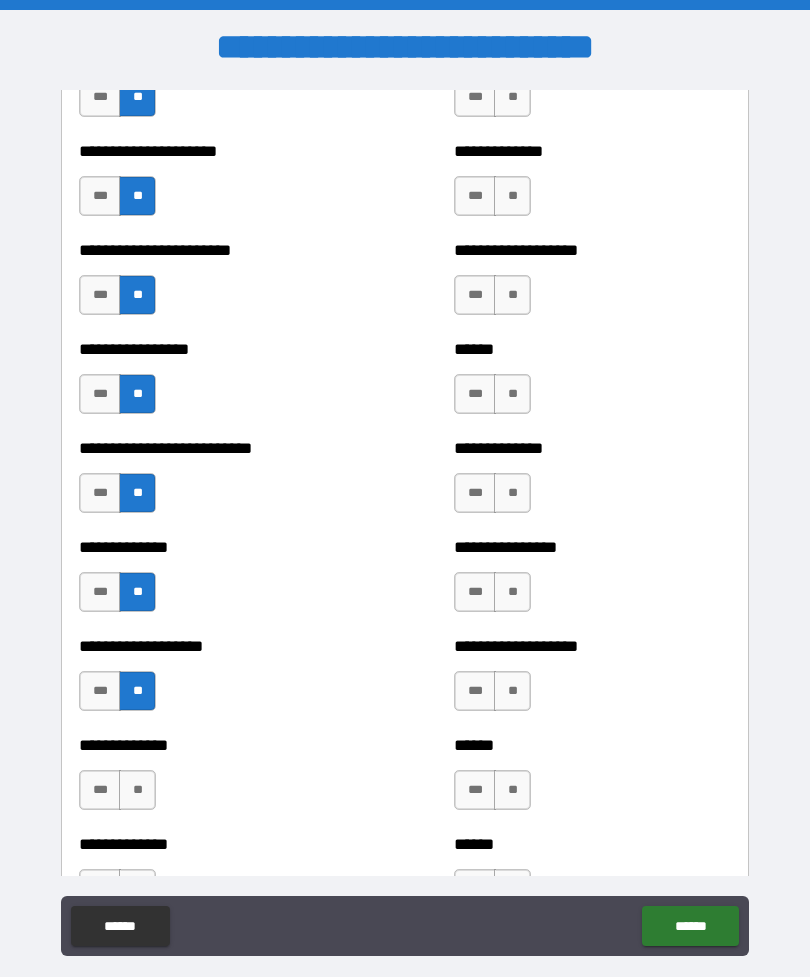 click on "**" at bounding box center [137, 790] 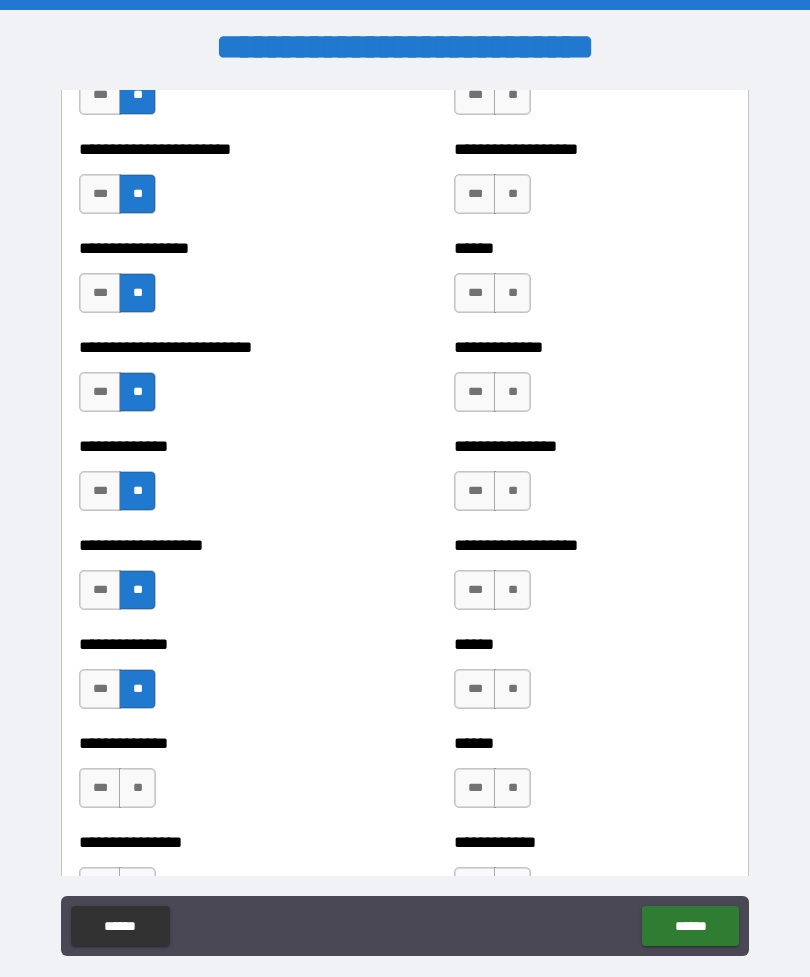 scroll, scrollTop: 3461, scrollLeft: 0, axis: vertical 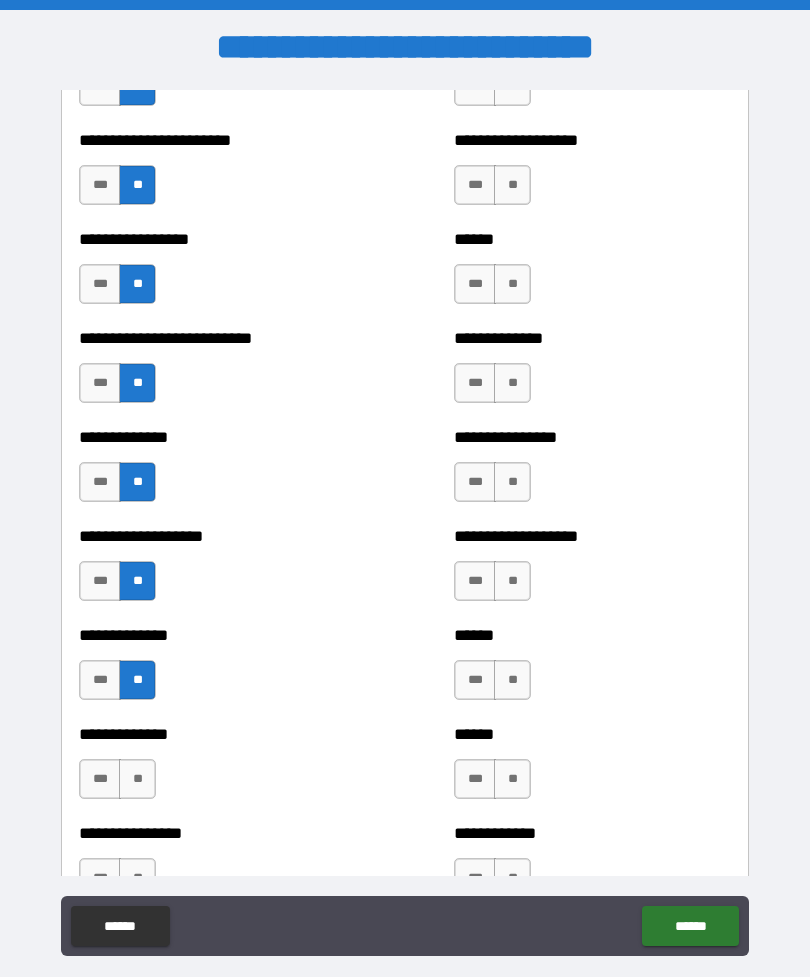 click on "**" at bounding box center (137, 779) 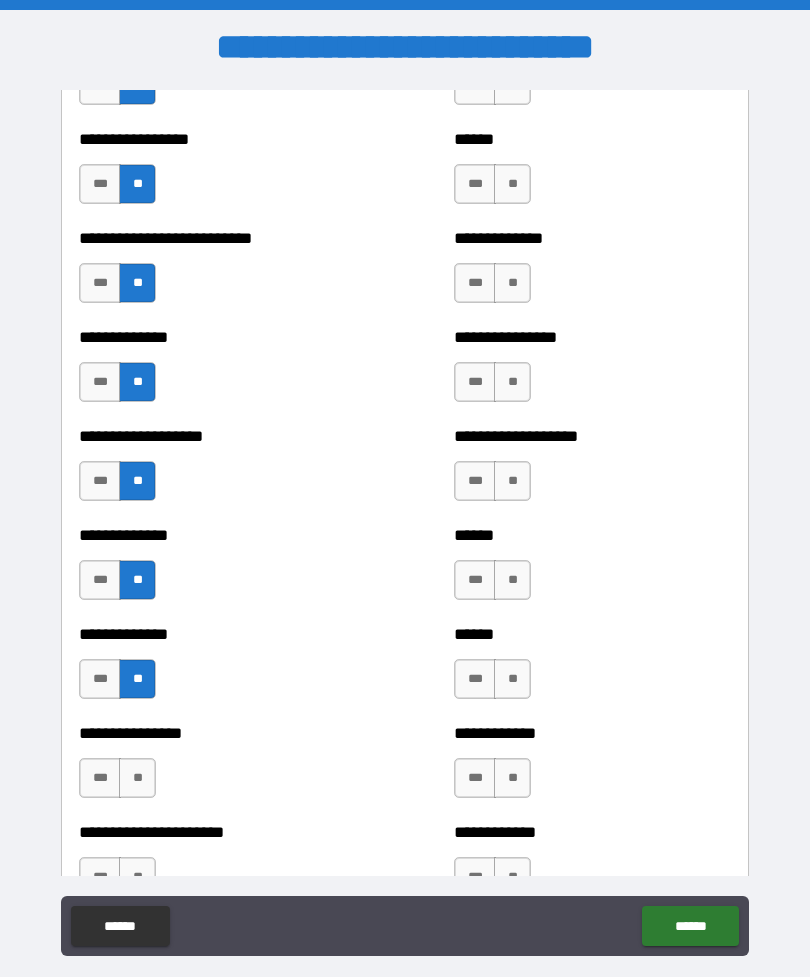 scroll, scrollTop: 3562, scrollLeft: 0, axis: vertical 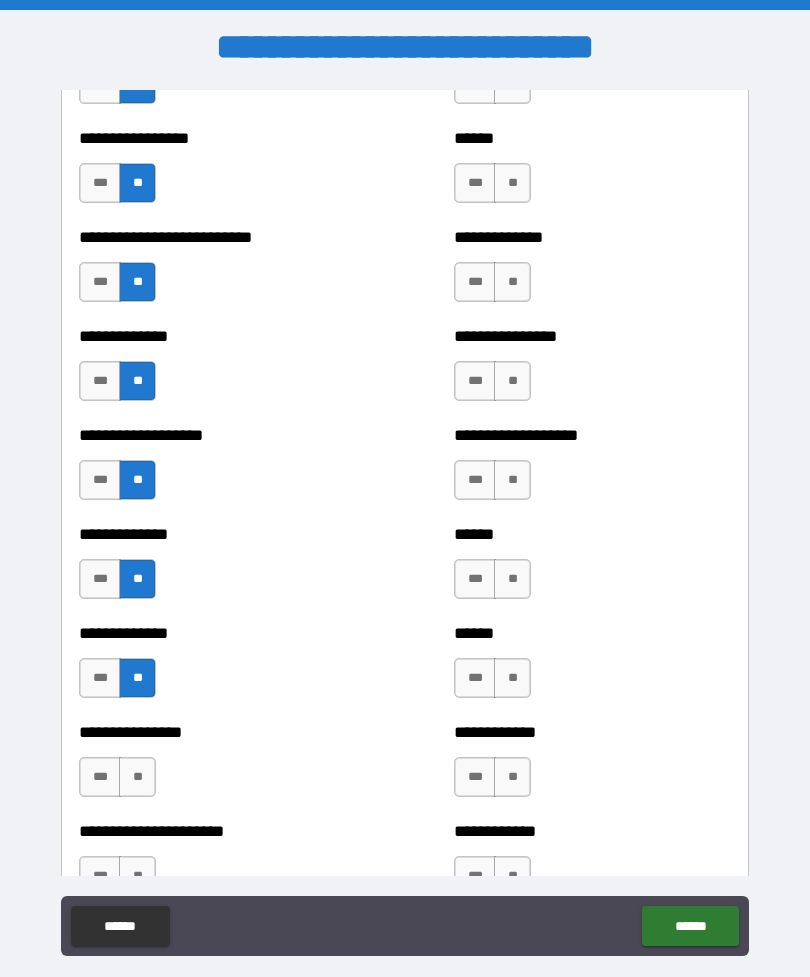 click on "**" at bounding box center (137, 777) 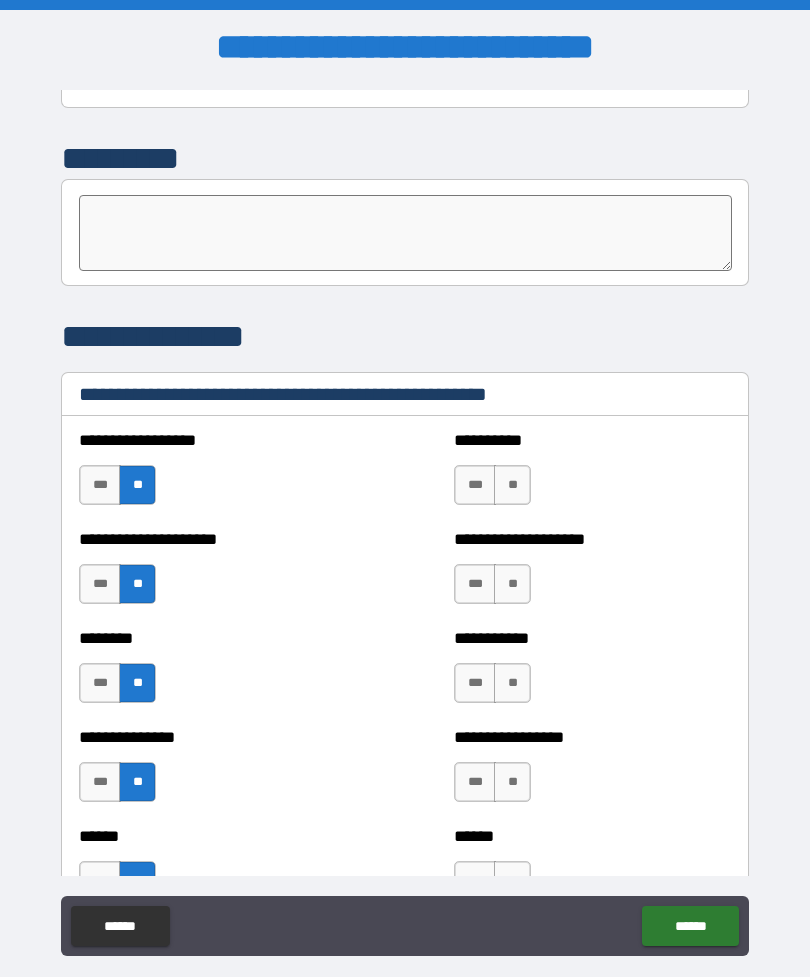 scroll, scrollTop: 2486, scrollLeft: 0, axis: vertical 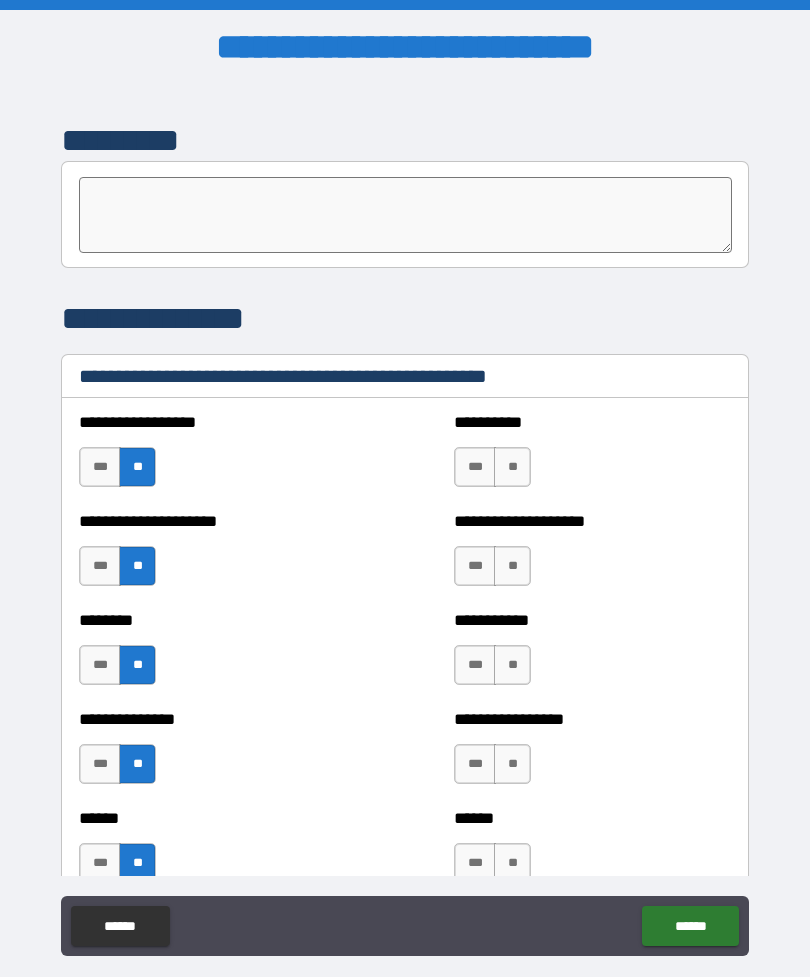 click on "**" at bounding box center (512, 467) 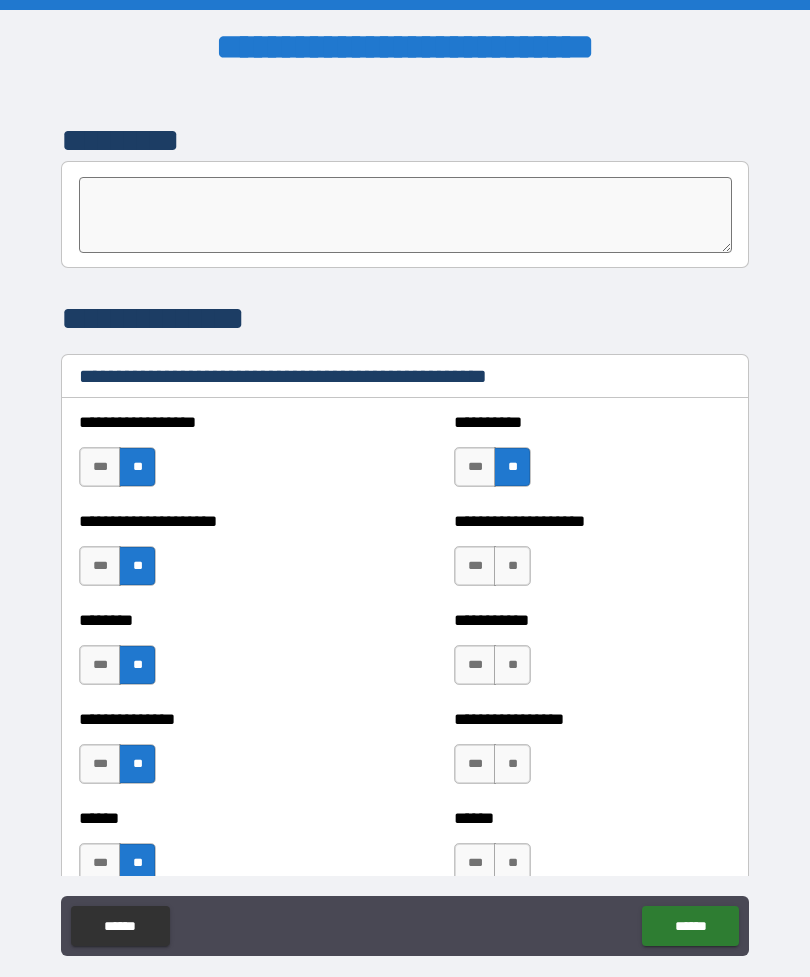 click on "**" at bounding box center [512, 566] 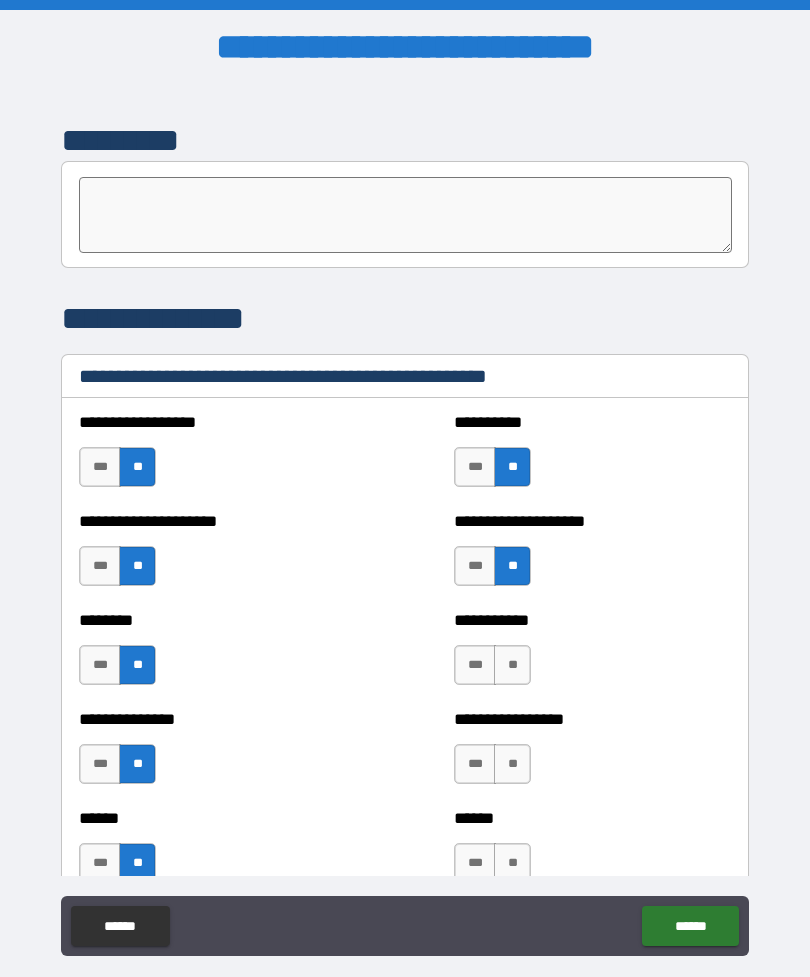 click on "**" at bounding box center (512, 665) 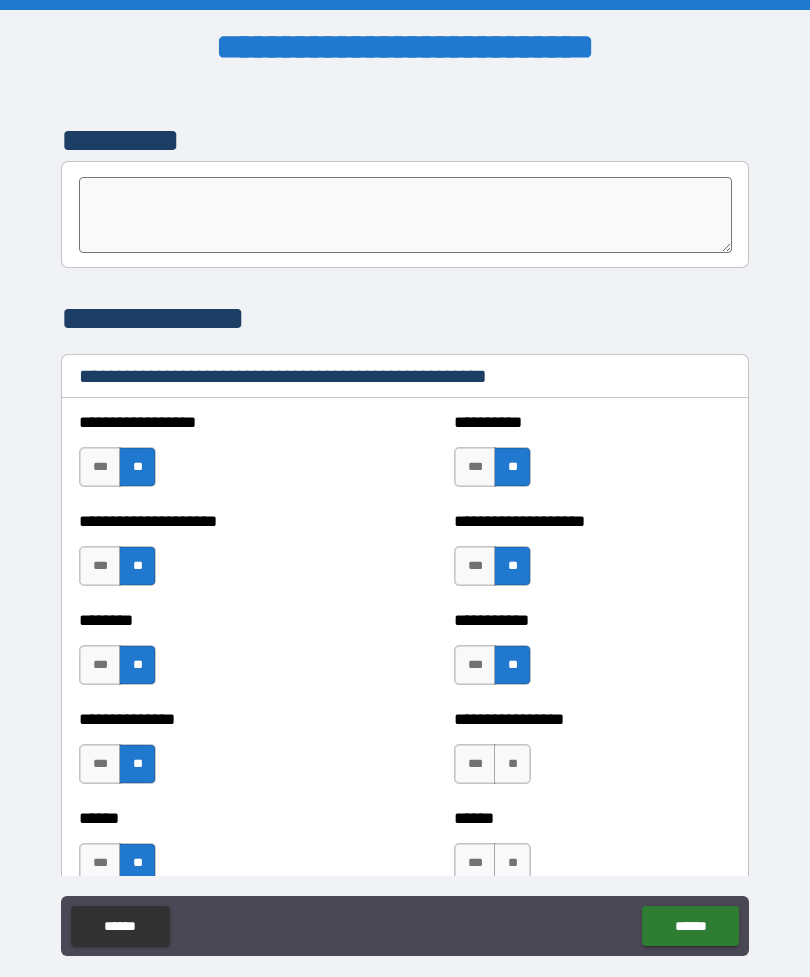 click on "**" at bounding box center [512, 764] 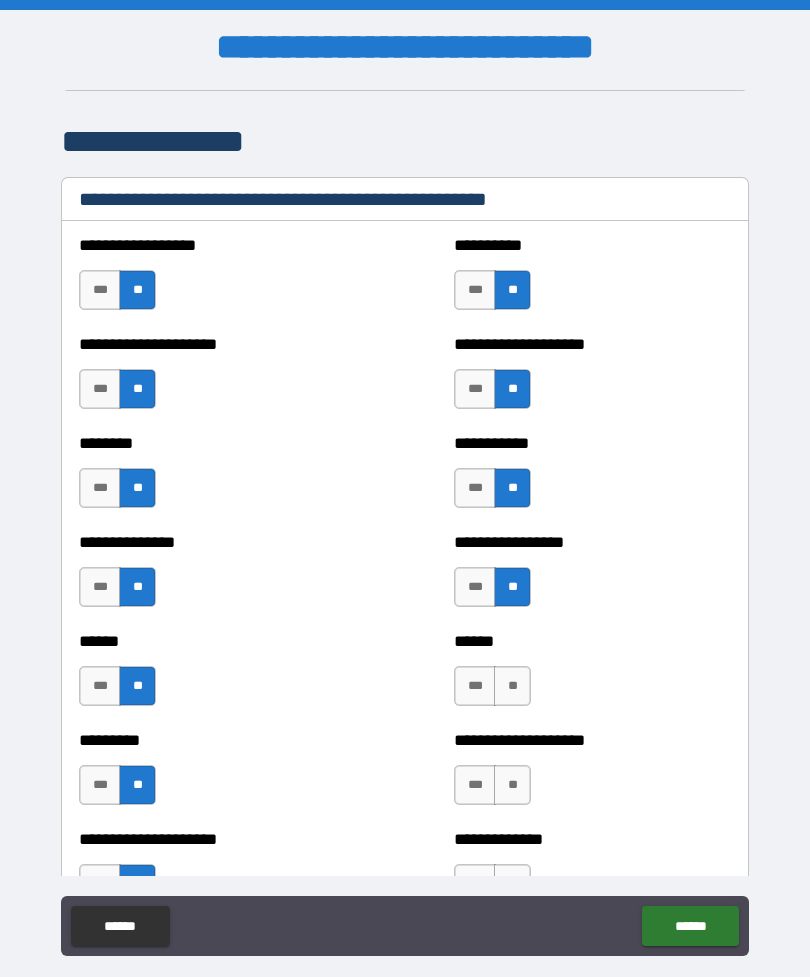 scroll, scrollTop: 2673, scrollLeft: 0, axis: vertical 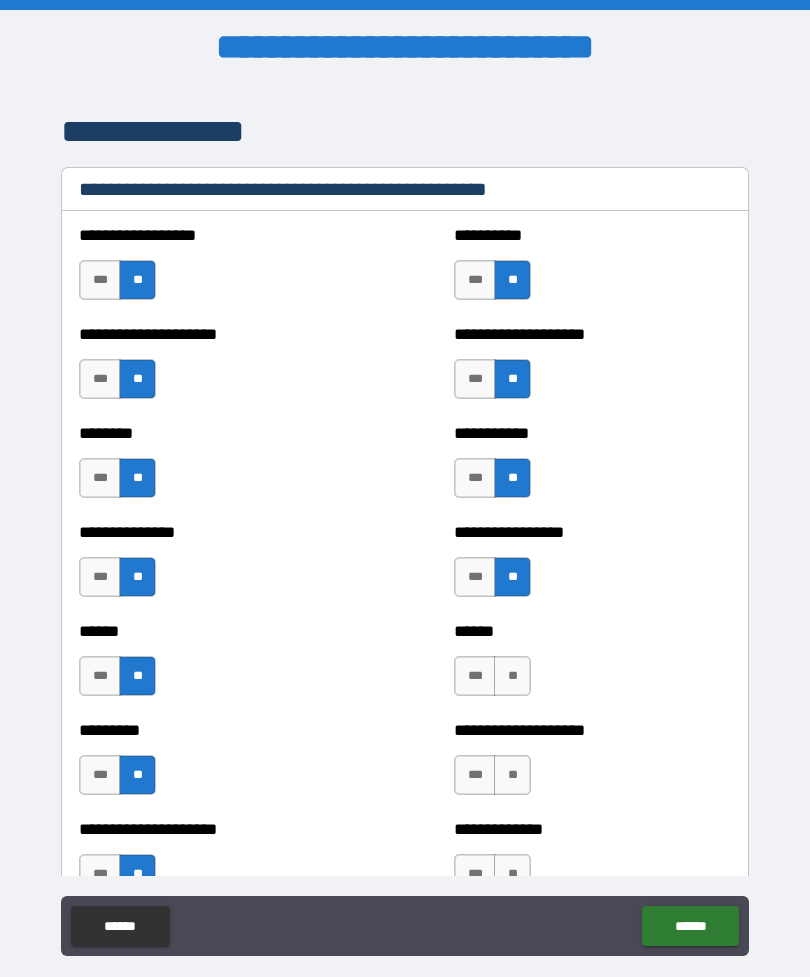 click on "**" at bounding box center (512, 676) 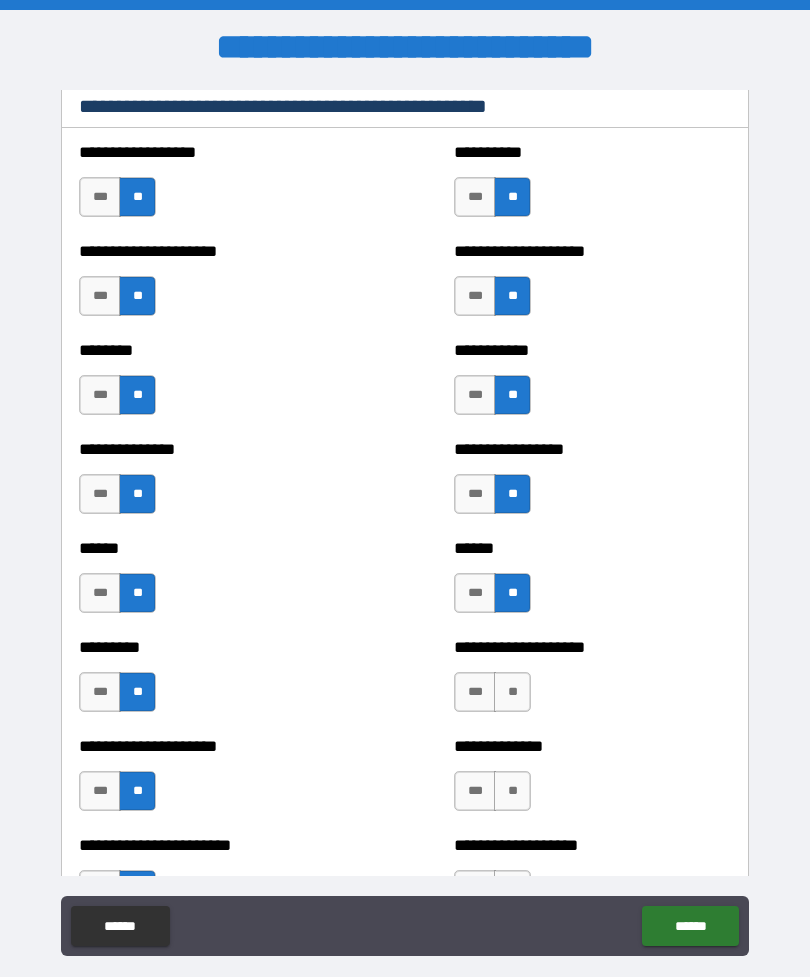 scroll, scrollTop: 2757, scrollLeft: 0, axis: vertical 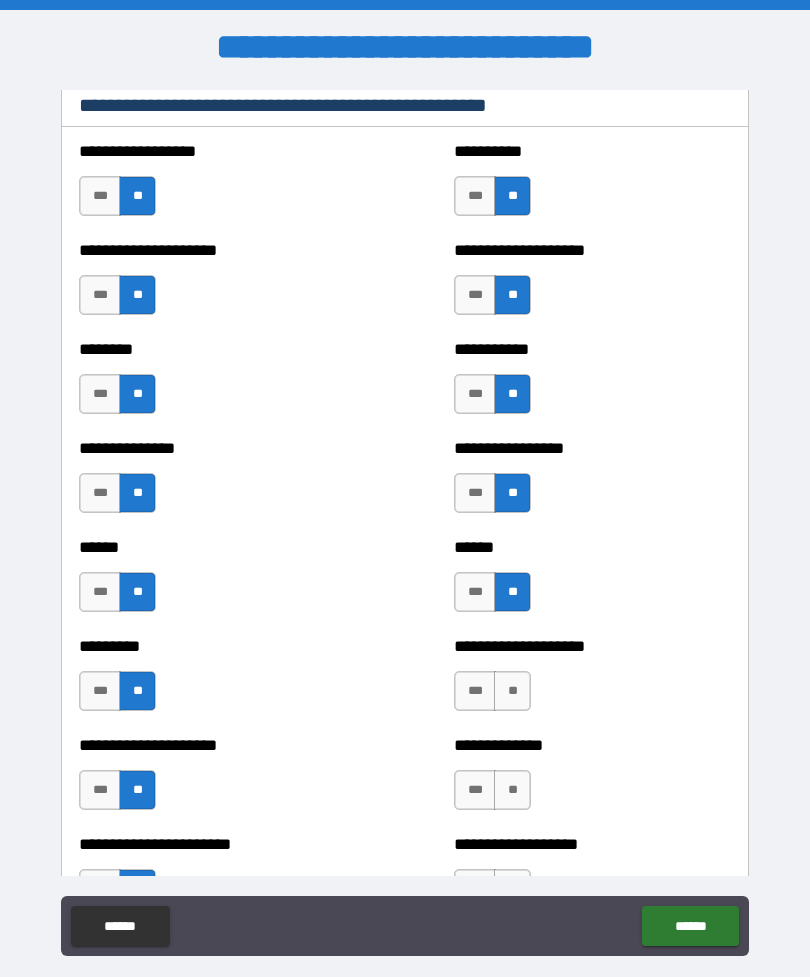 click on "**" at bounding box center [512, 691] 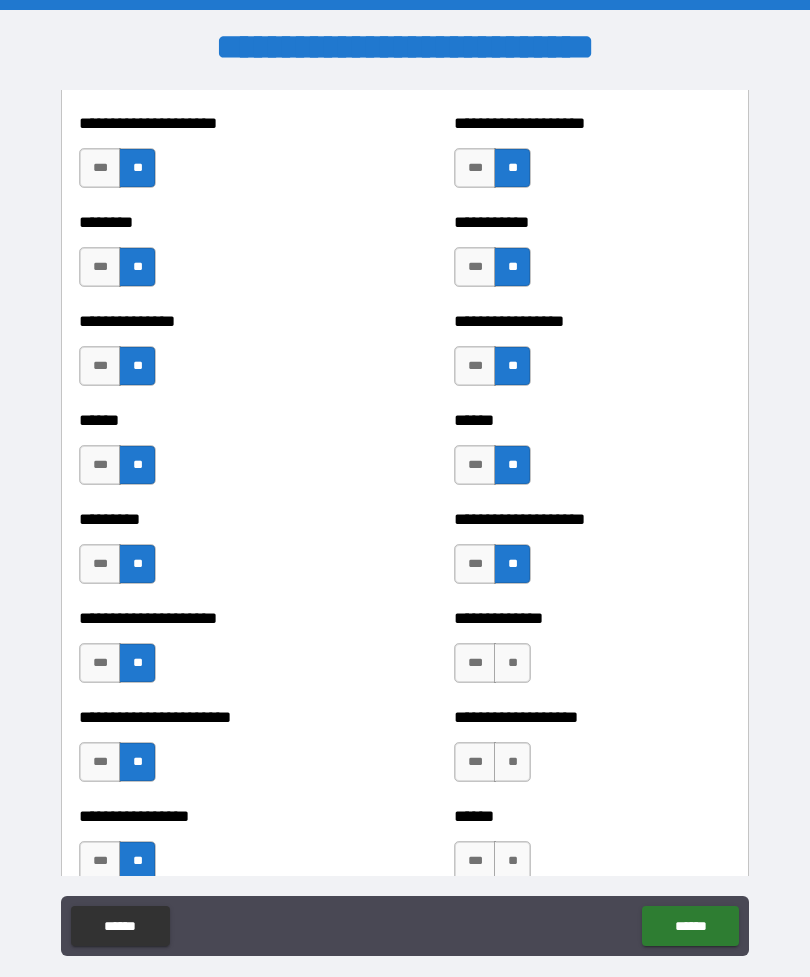 scroll, scrollTop: 2886, scrollLeft: 0, axis: vertical 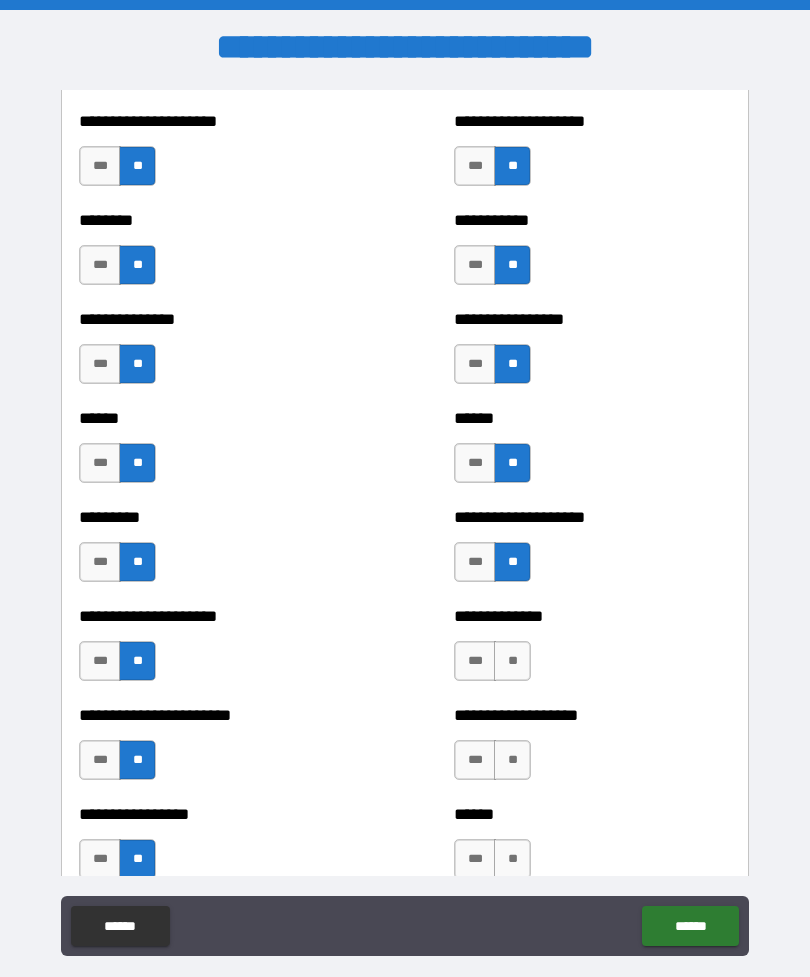 click on "**" at bounding box center [512, 661] 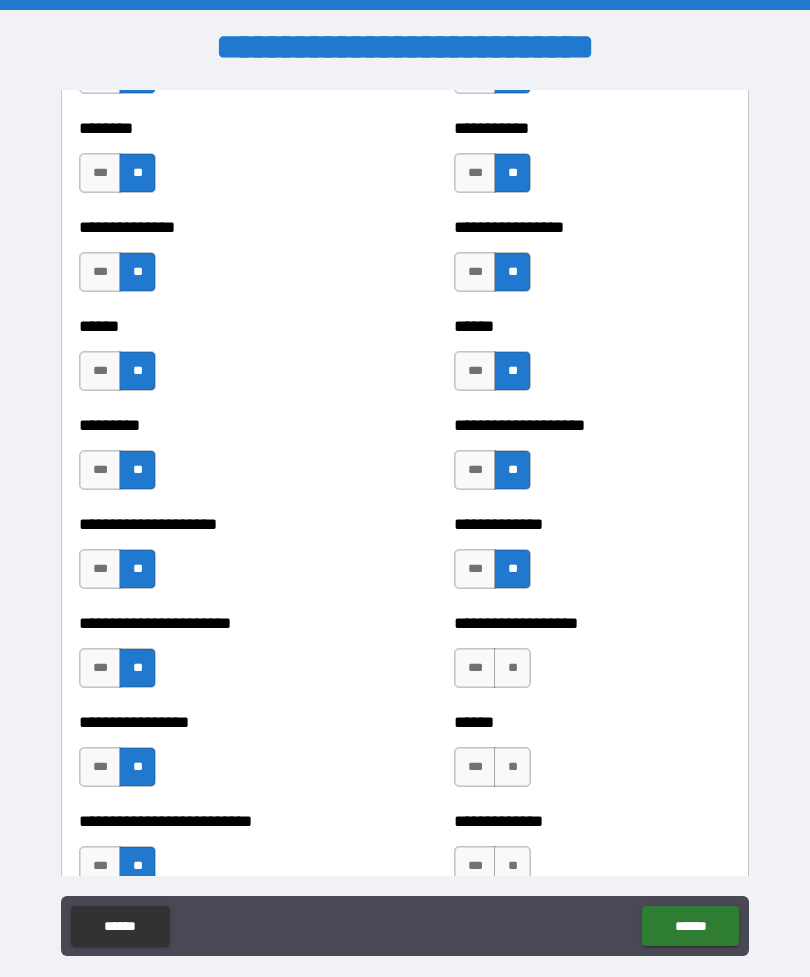 scroll, scrollTop: 2992, scrollLeft: 0, axis: vertical 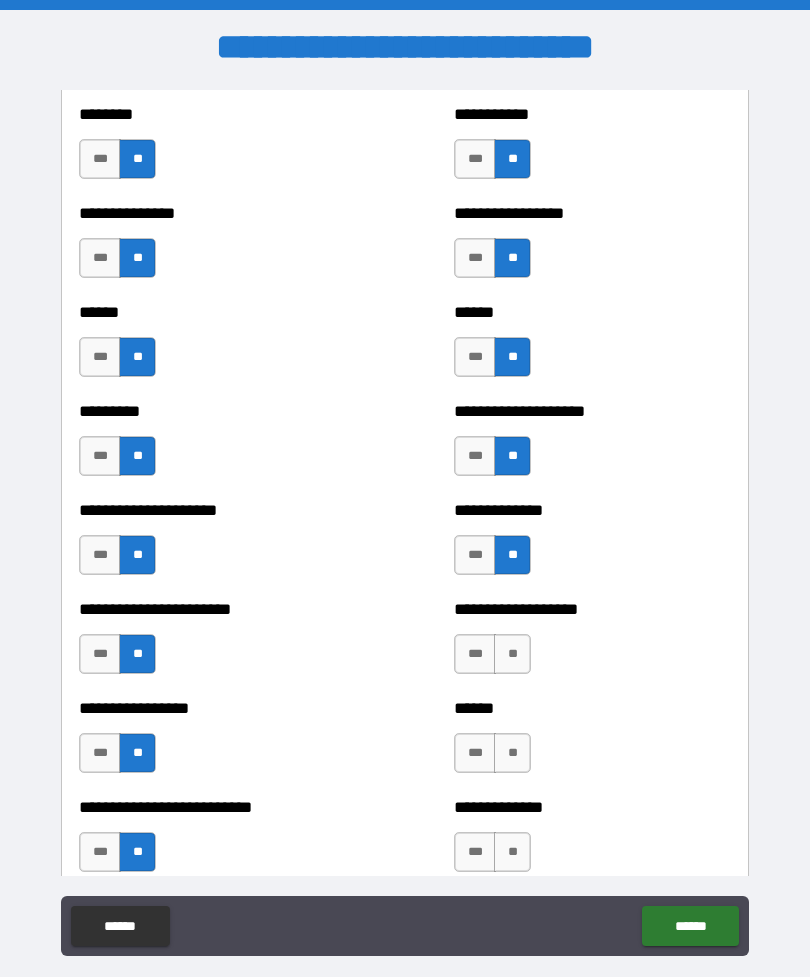click on "**" at bounding box center [512, 654] 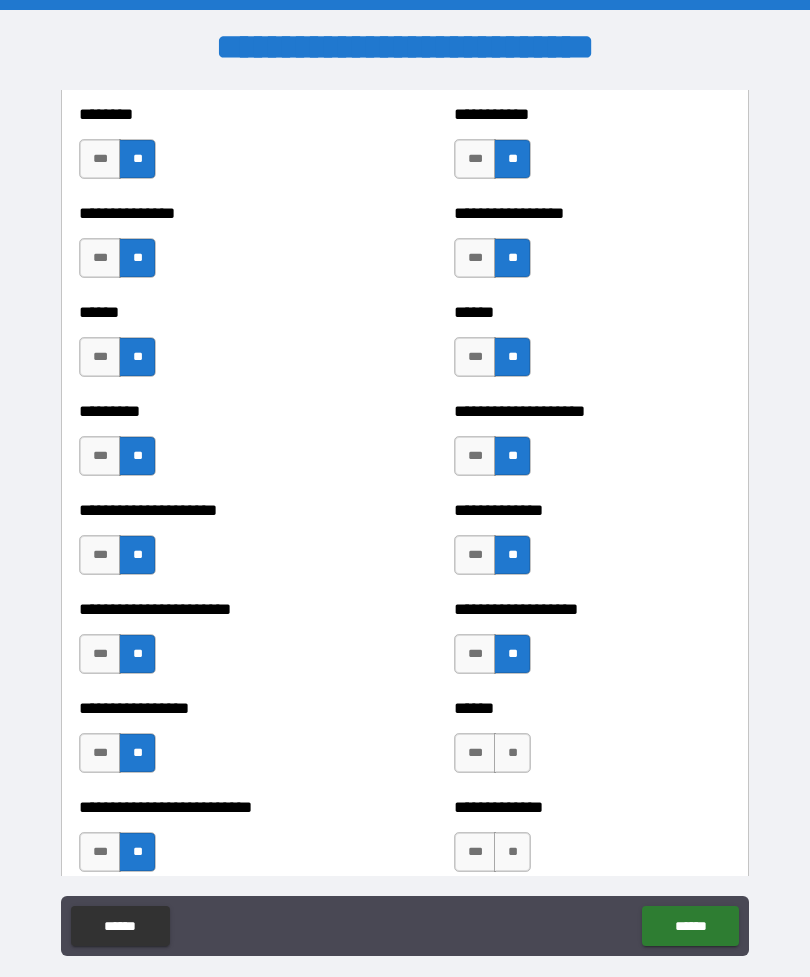 click on "***" at bounding box center (475, 753) 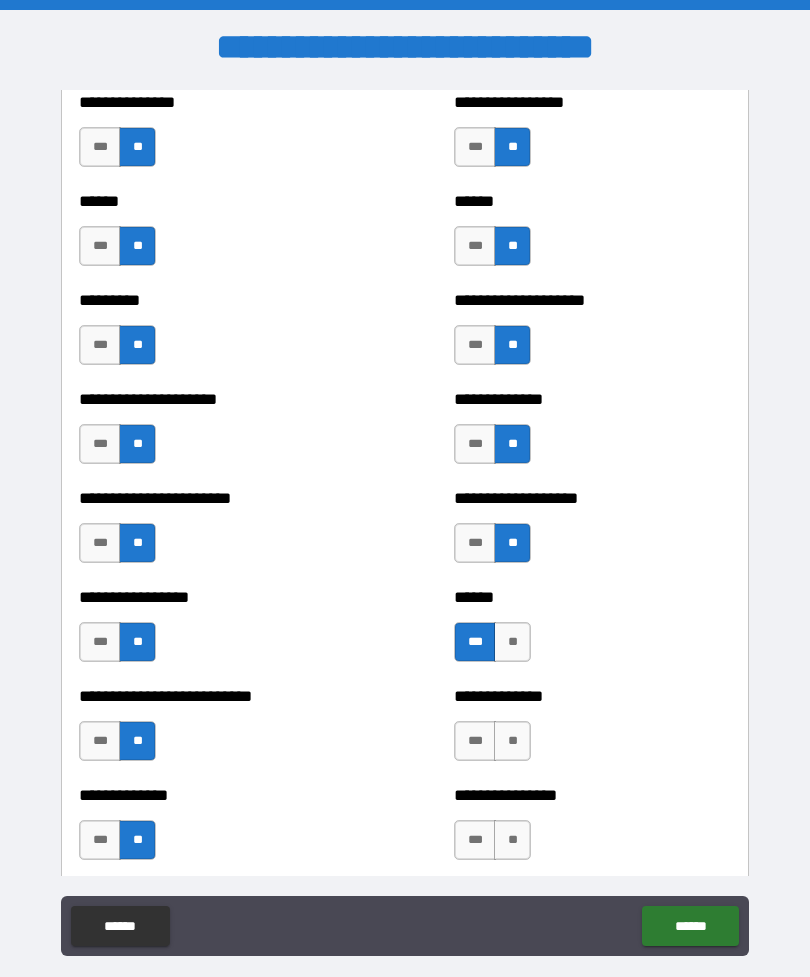 scroll, scrollTop: 3114, scrollLeft: 0, axis: vertical 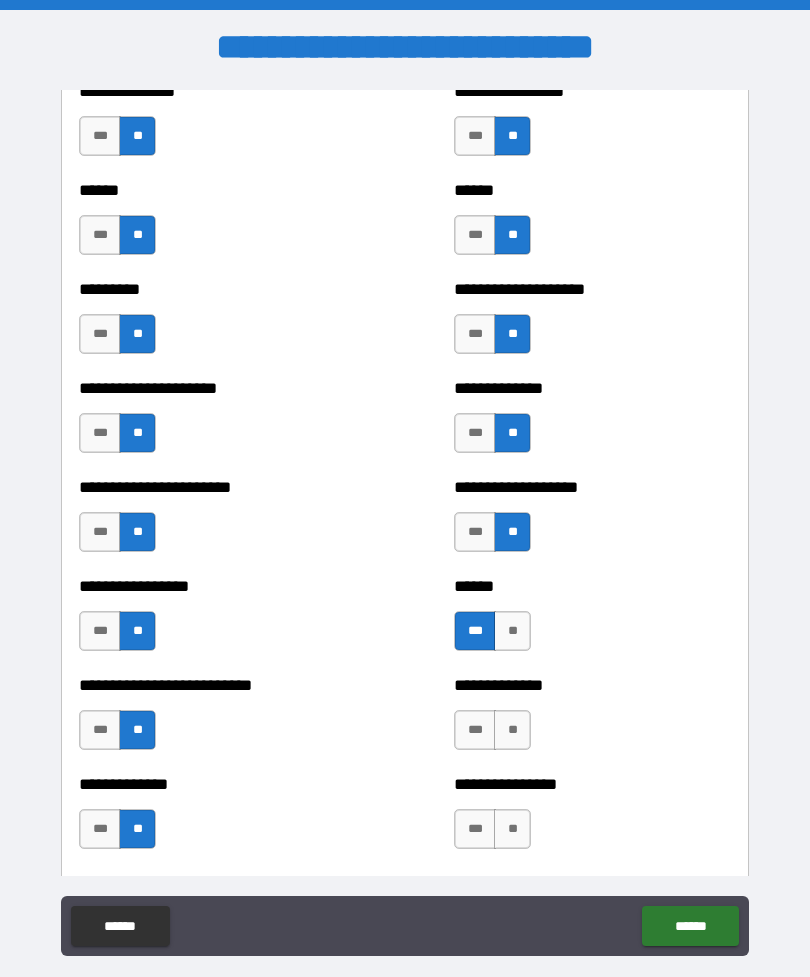 click on "**" at bounding box center [512, 730] 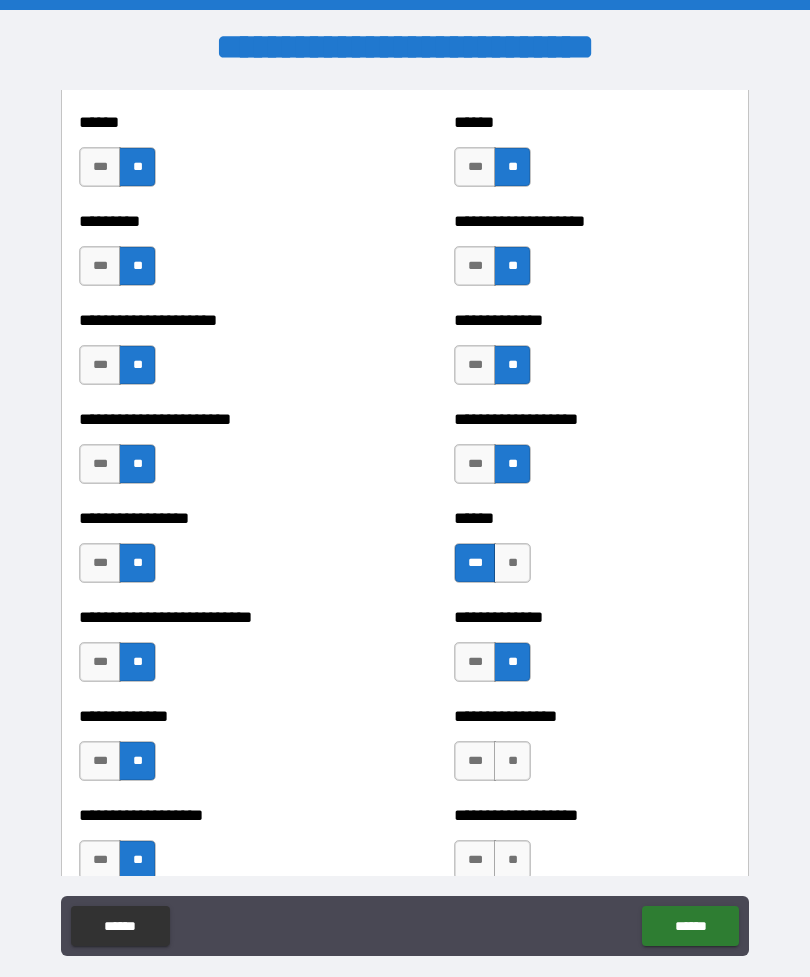 scroll, scrollTop: 3183, scrollLeft: 0, axis: vertical 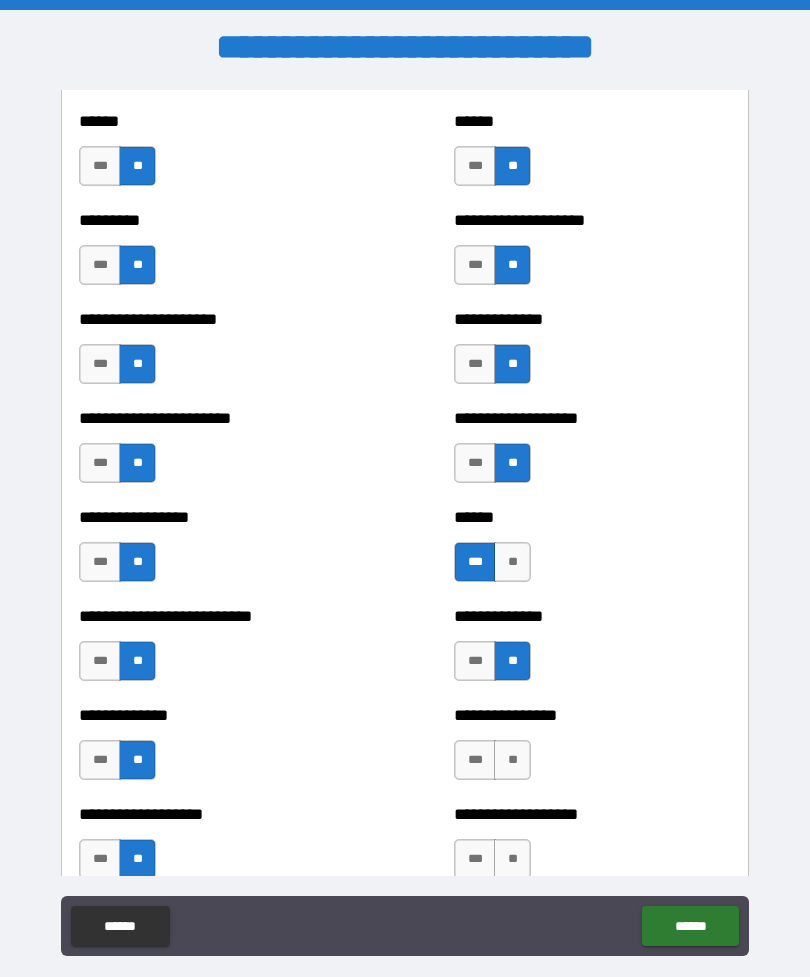 click on "**" at bounding box center [512, 760] 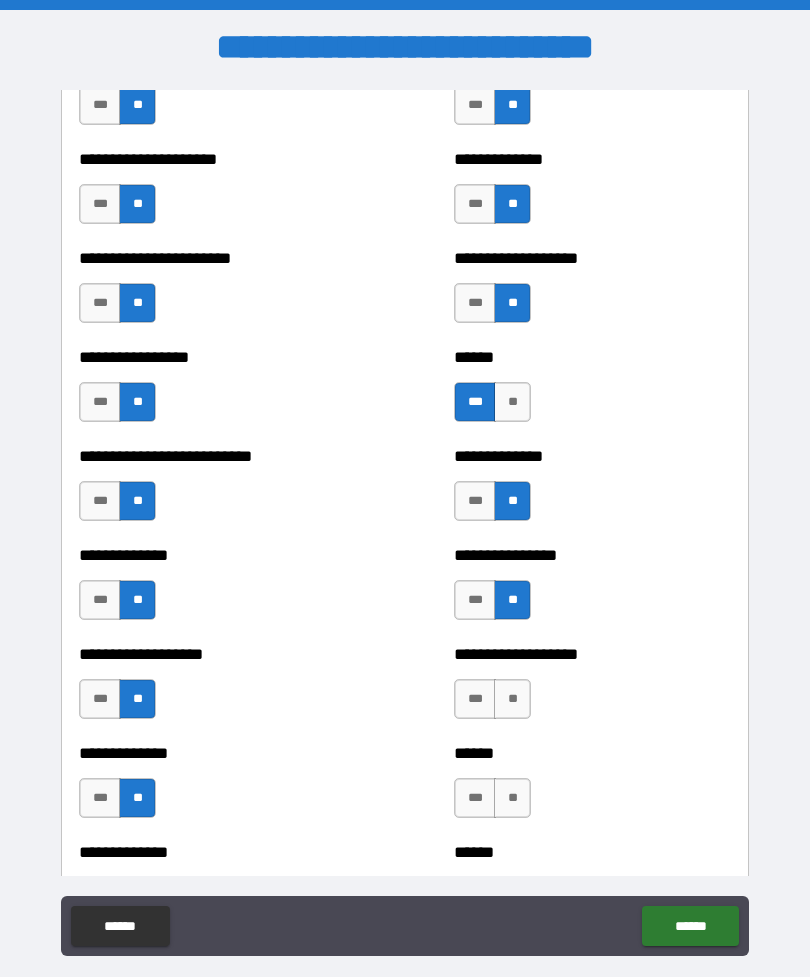 scroll, scrollTop: 3350, scrollLeft: 0, axis: vertical 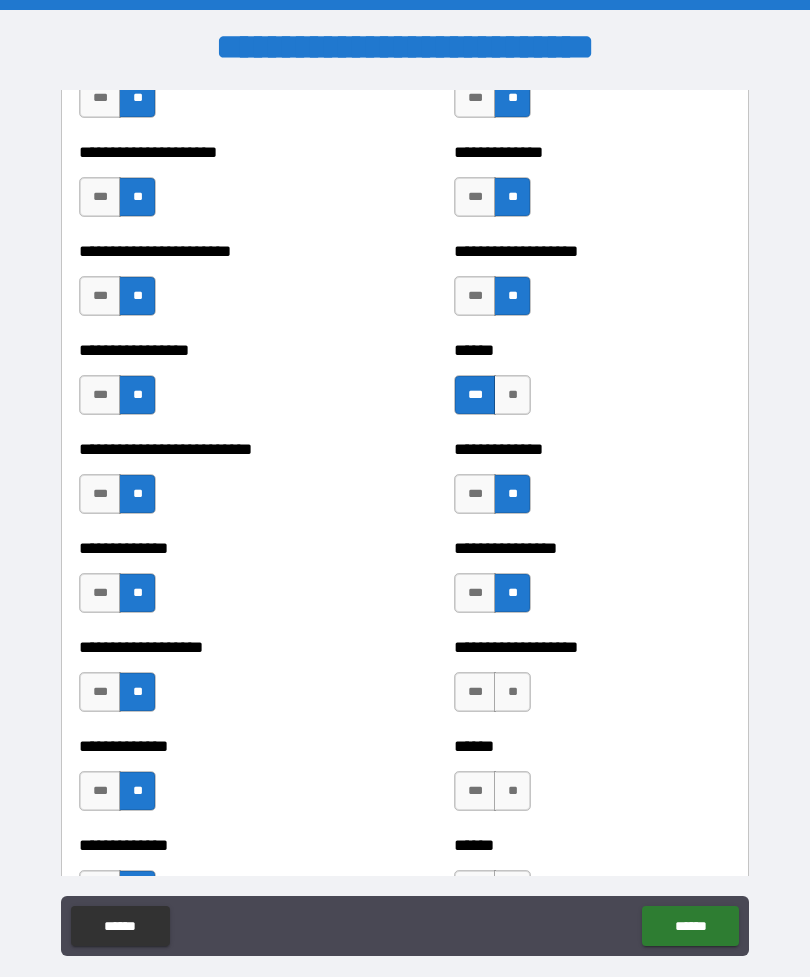 click on "**" at bounding box center [512, 692] 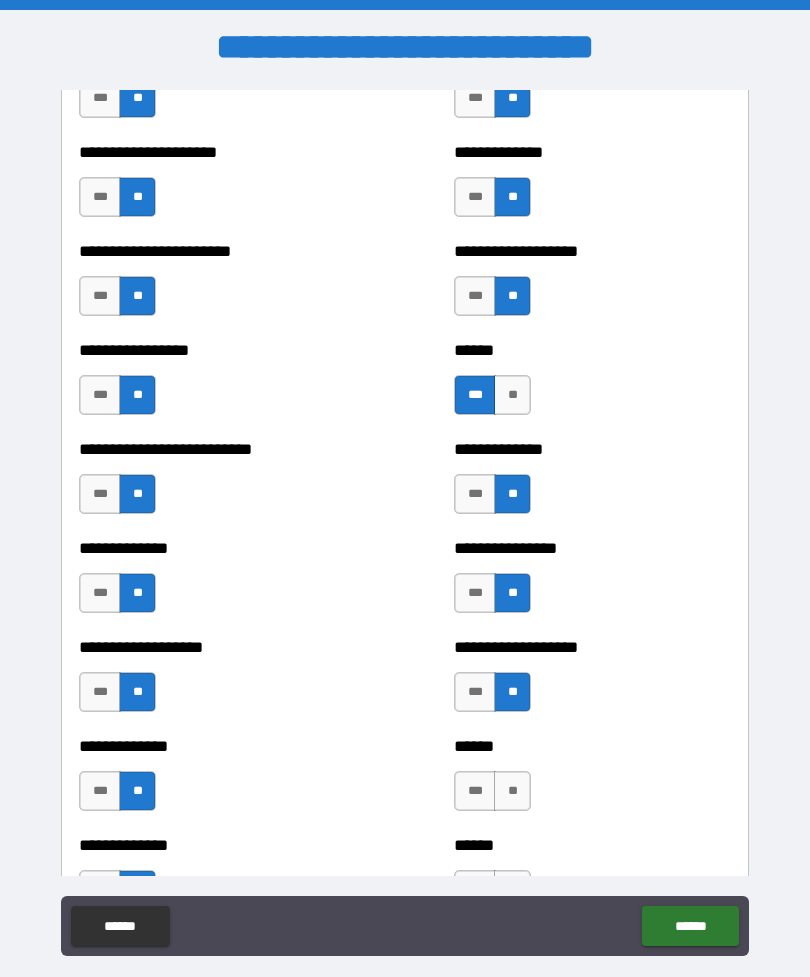 click on "**" at bounding box center (512, 791) 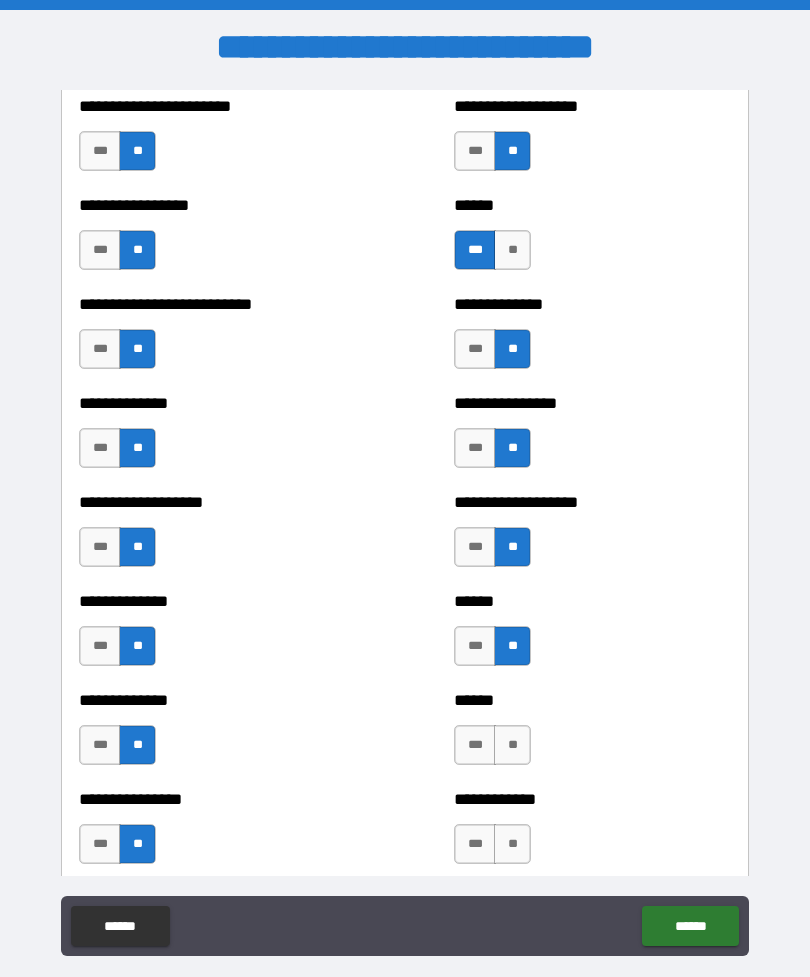 scroll, scrollTop: 3529, scrollLeft: 0, axis: vertical 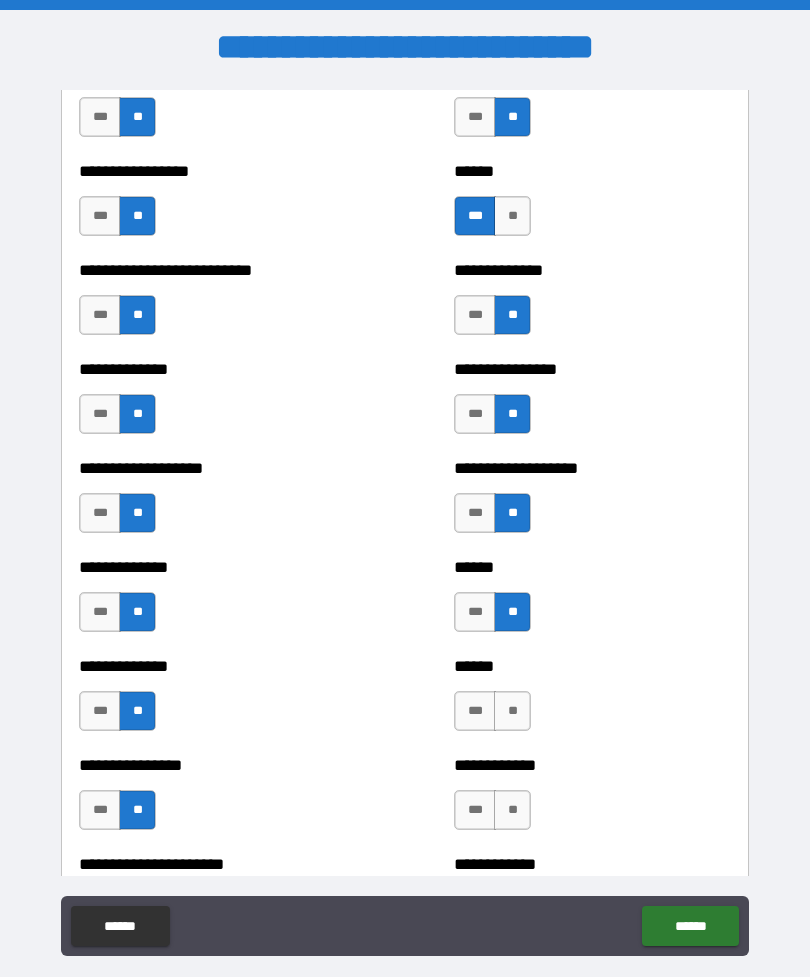 click on "**" at bounding box center (512, 711) 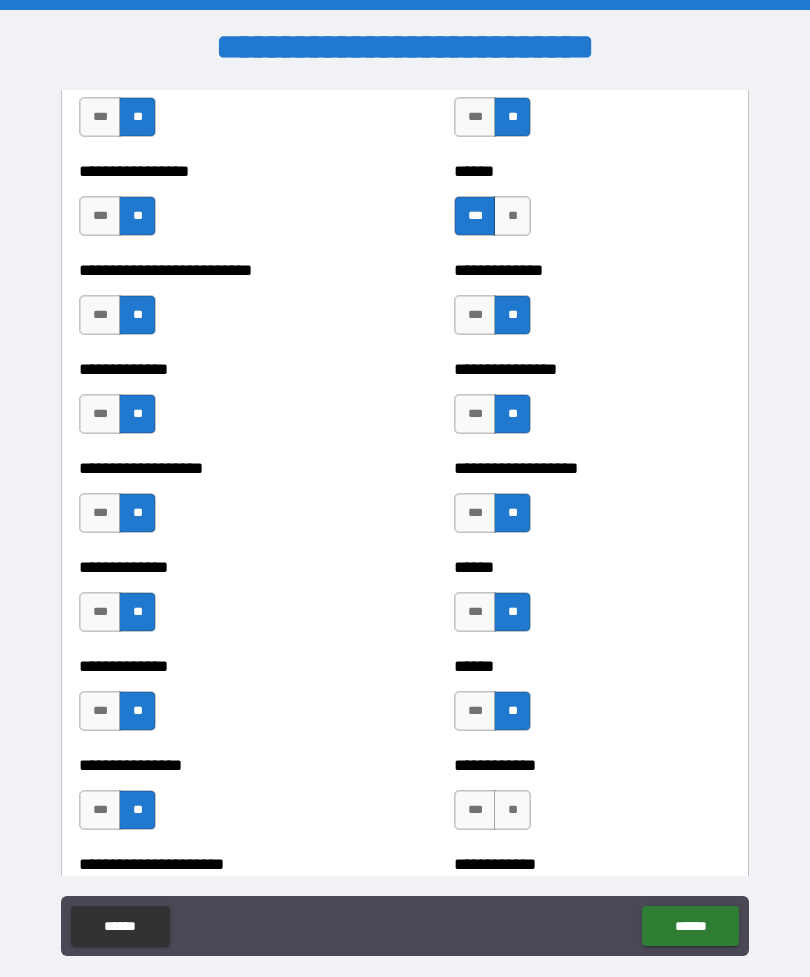 scroll, scrollTop: 3603, scrollLeft: 0, axis: vertical 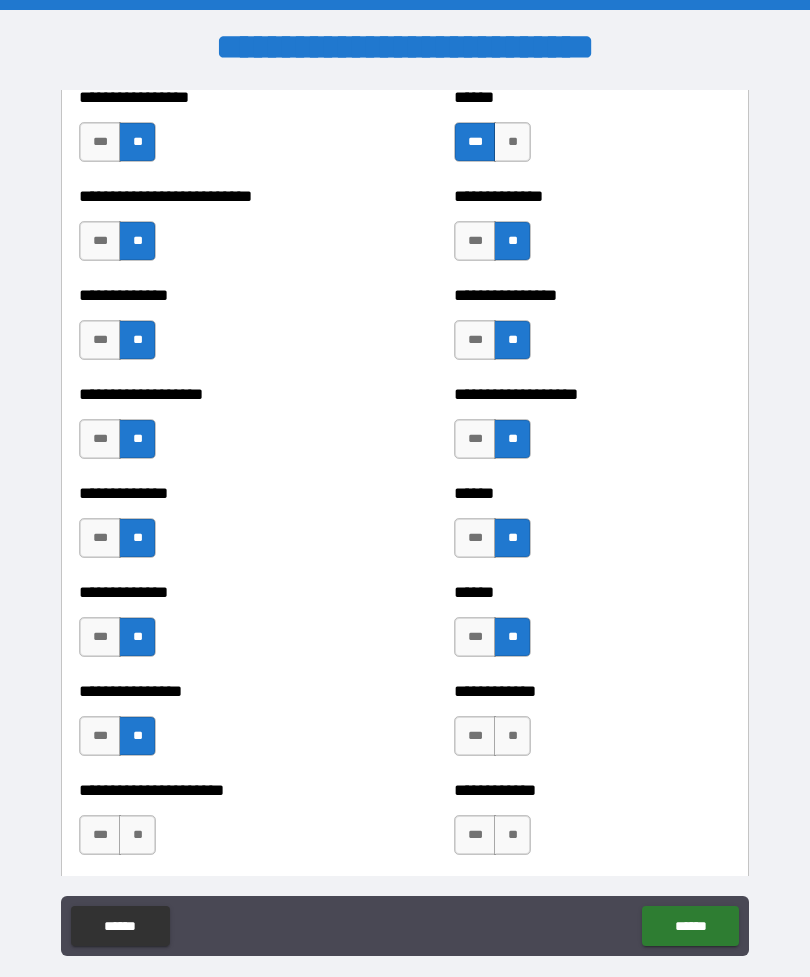 click on "**" at bounding box center [512, 736] 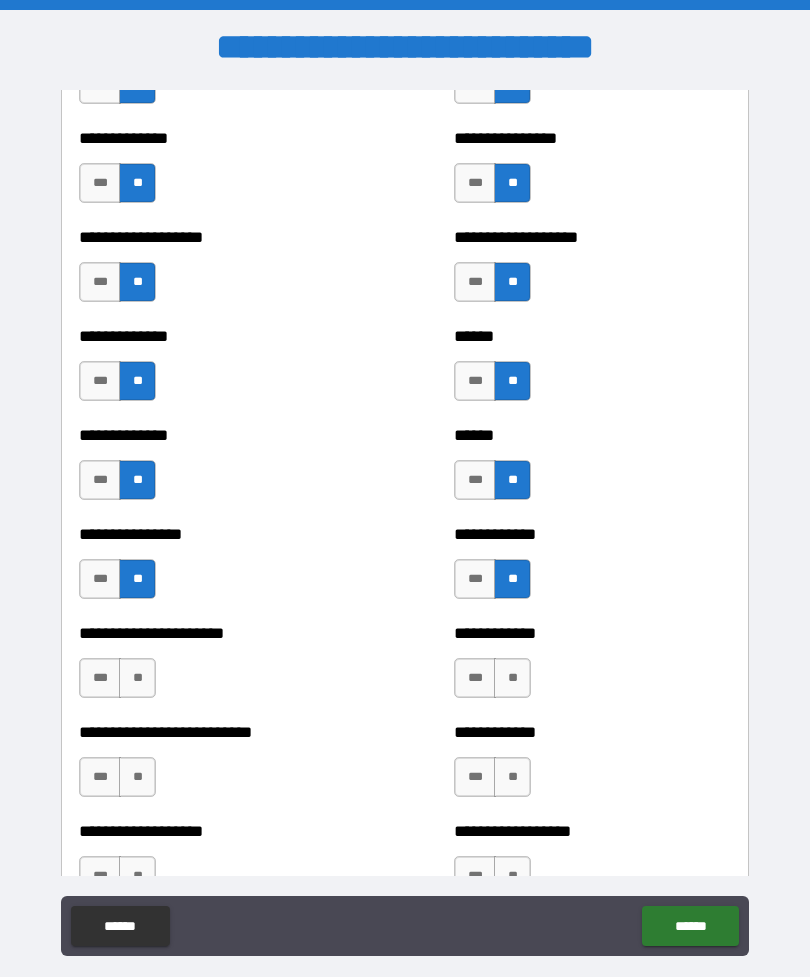 scroll, scrollTop: 3769, scrollLeft: 0, axis: vertical 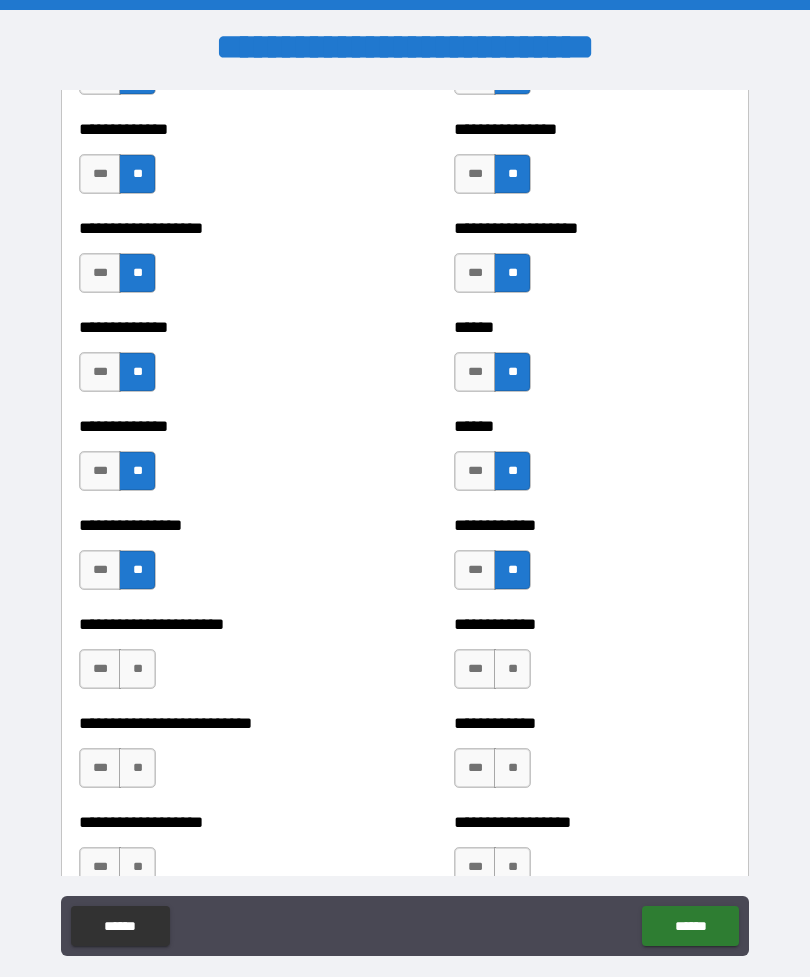 click on "**" at bounding box center (137, 669) 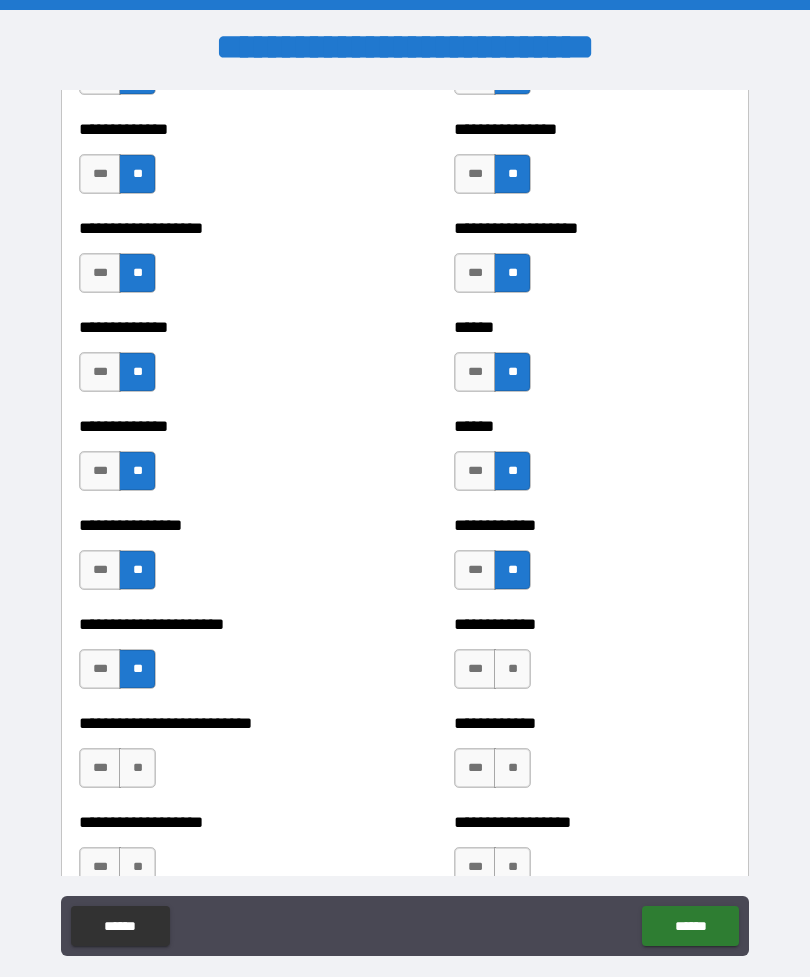 click on "**" at bounding box center (137, 768) 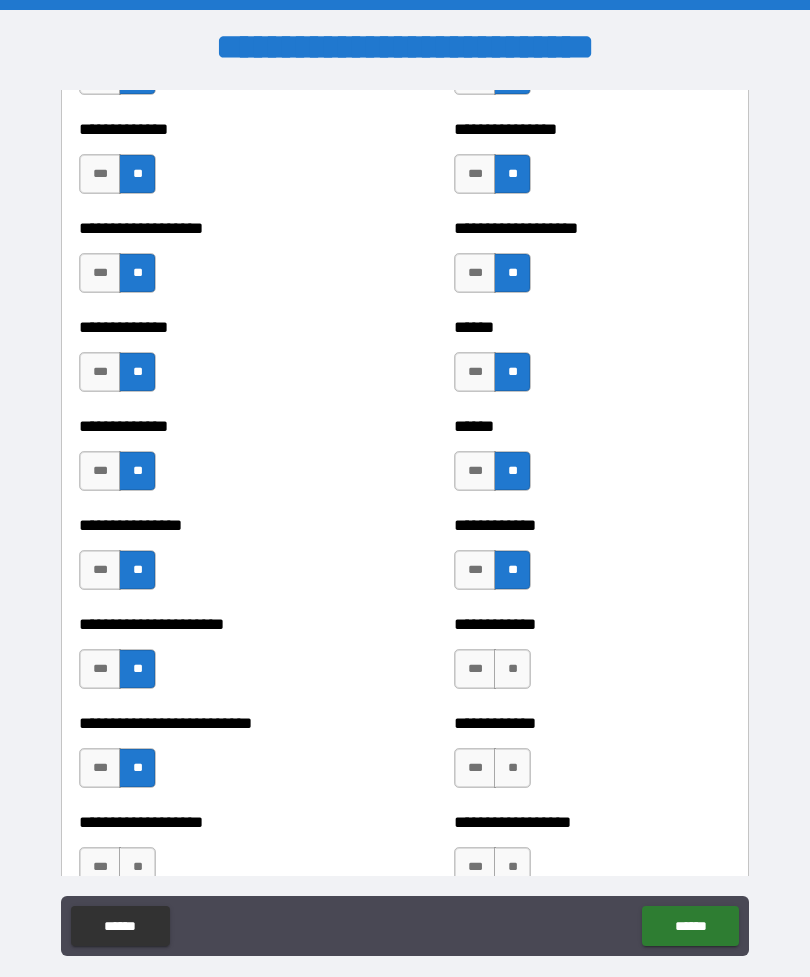 click on "**" at bounding box center [512, 669] 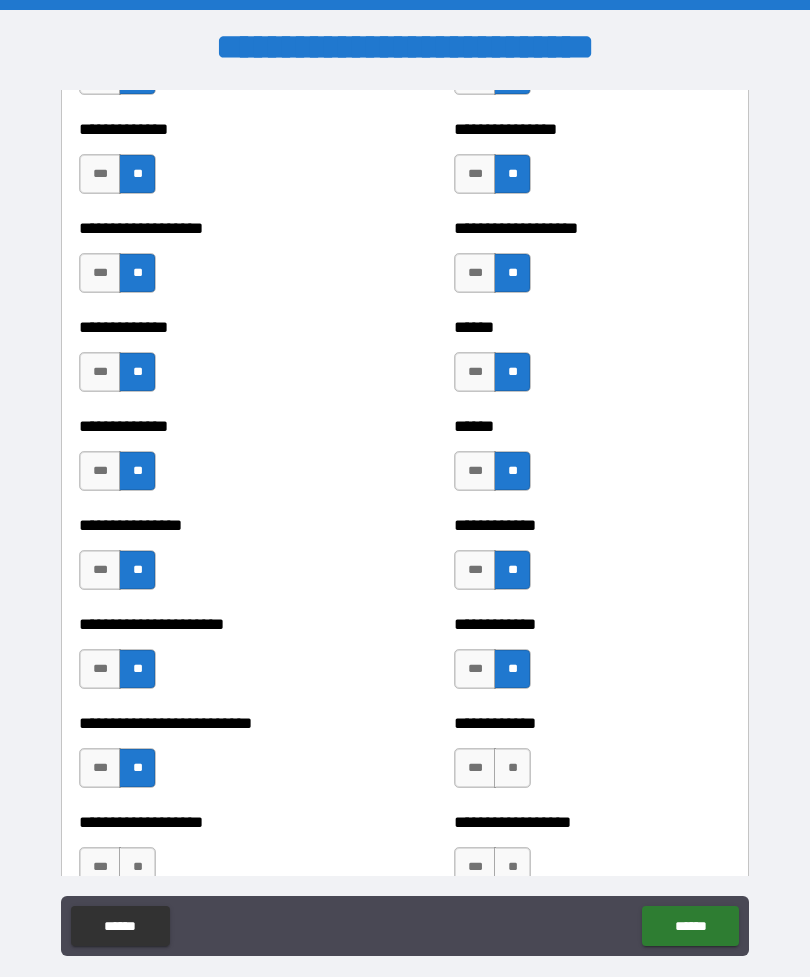 click on "**" at bounding box center (512, 768) 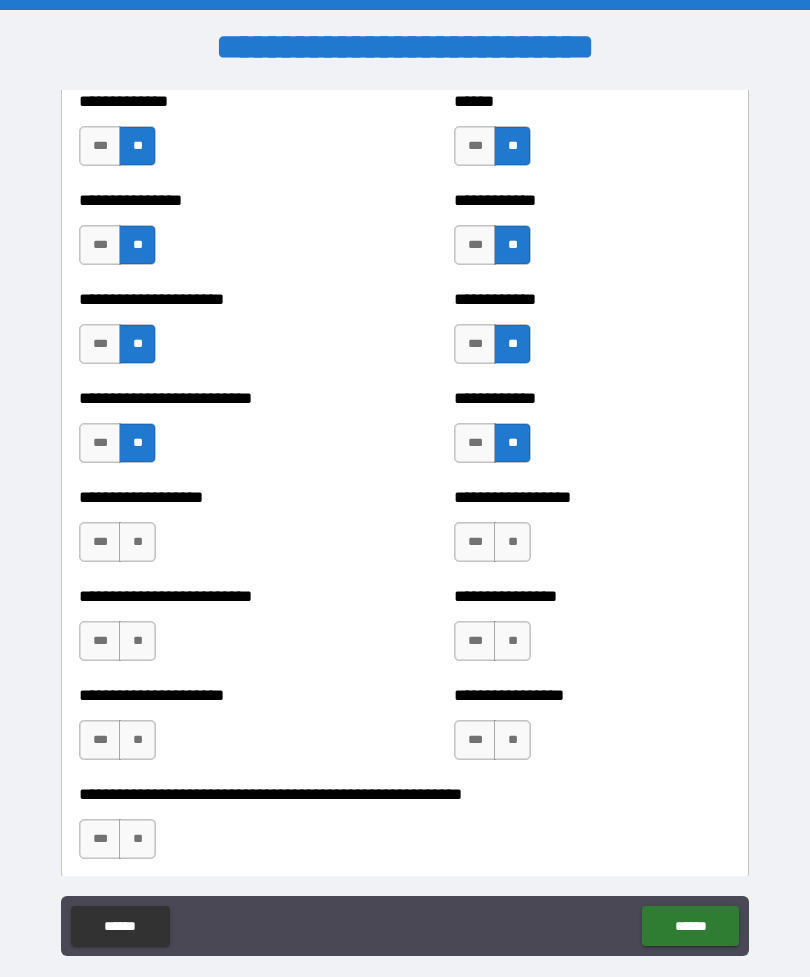 scroll, scrollTop: 4120, scrollLeft: 0, axis: vertical 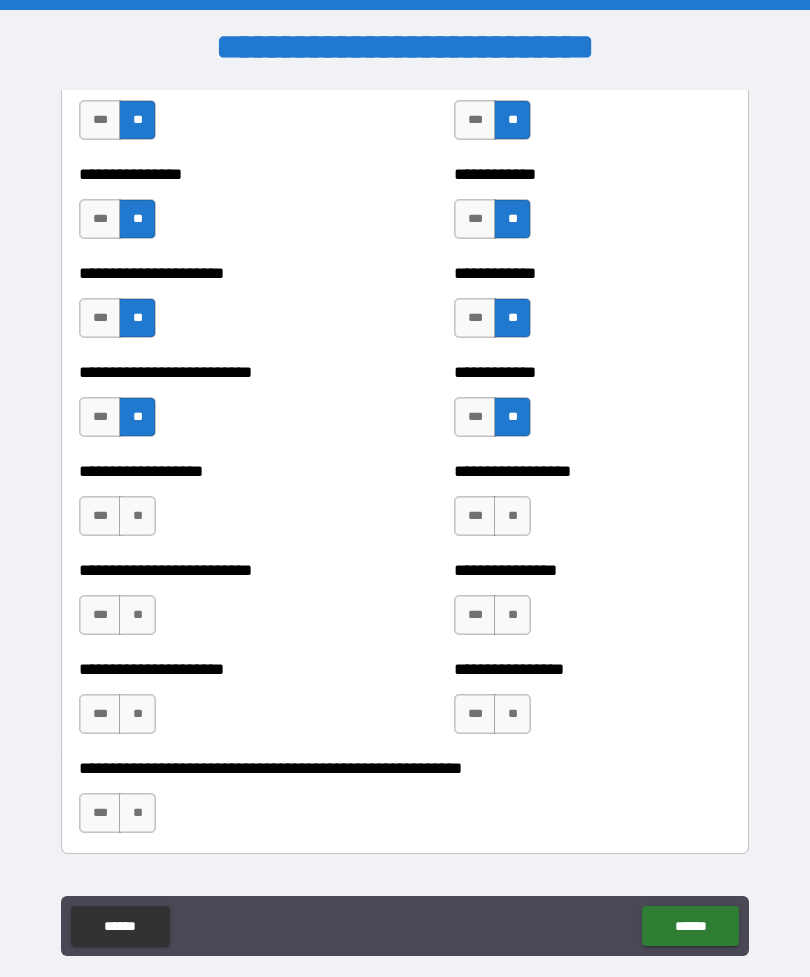 click on "**" at bounding box center [512, 516] 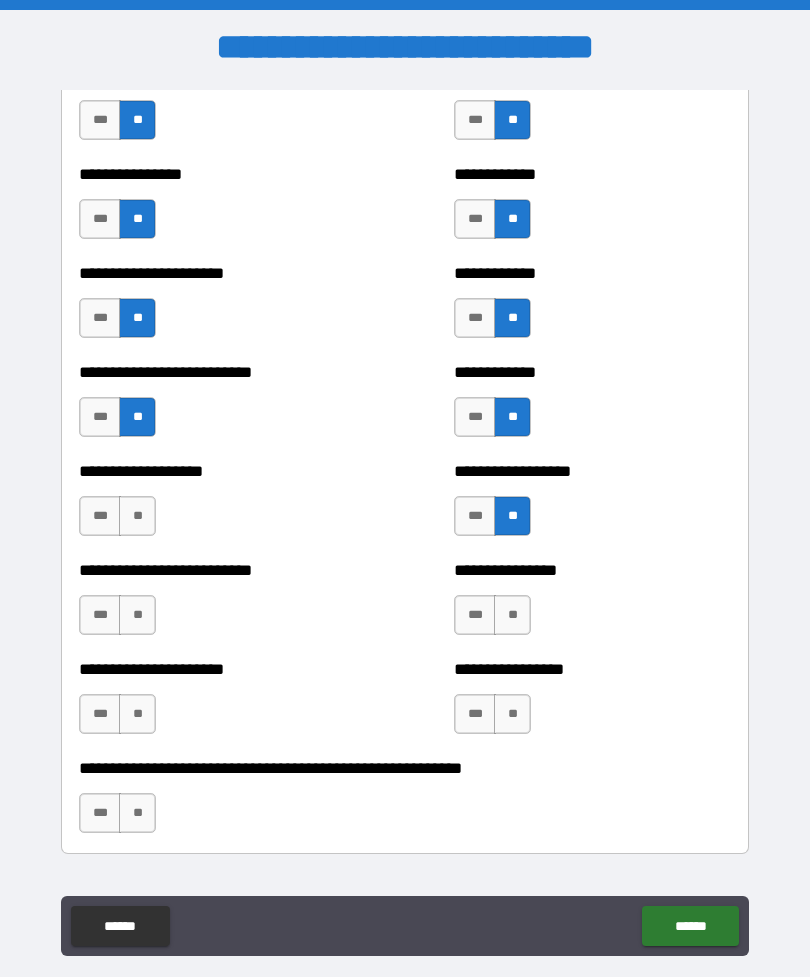 click on "**" at bounding box center [512, 615] 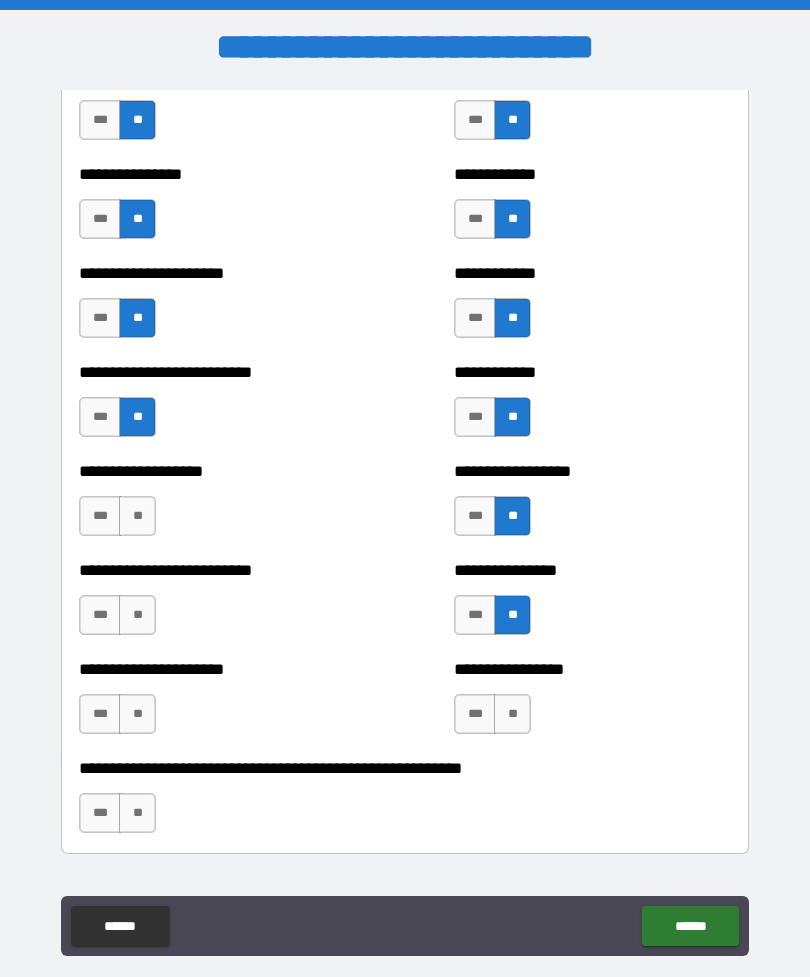 click on "**" at bounding box center [512, 714] 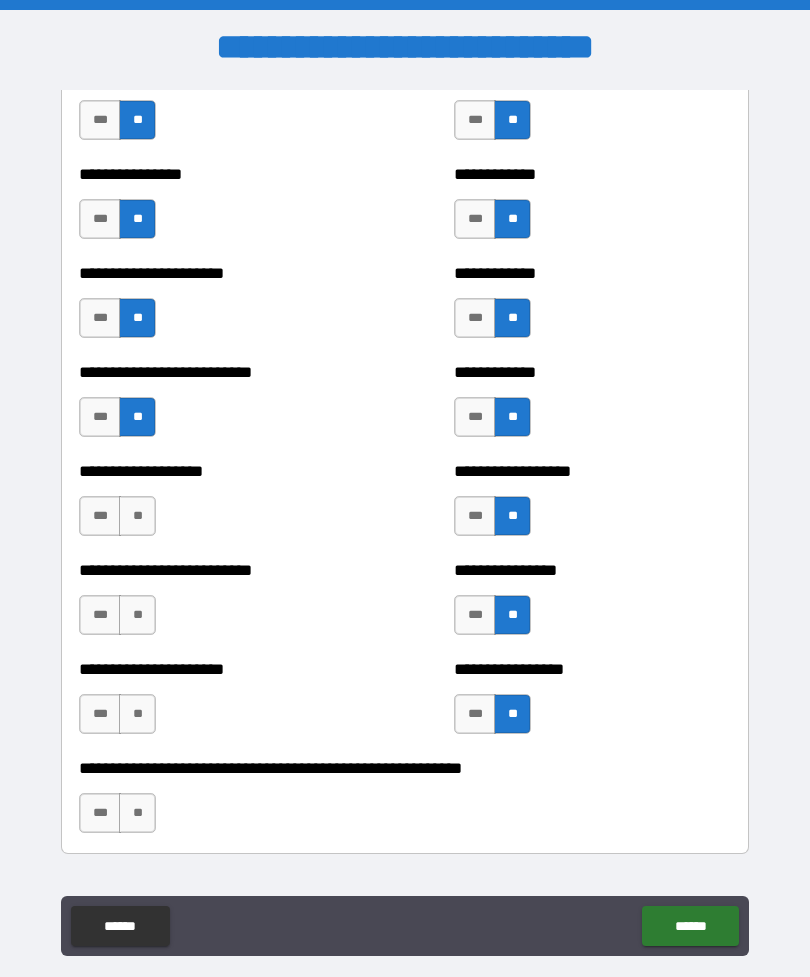 click on "**" at bounding box center (137, 516) 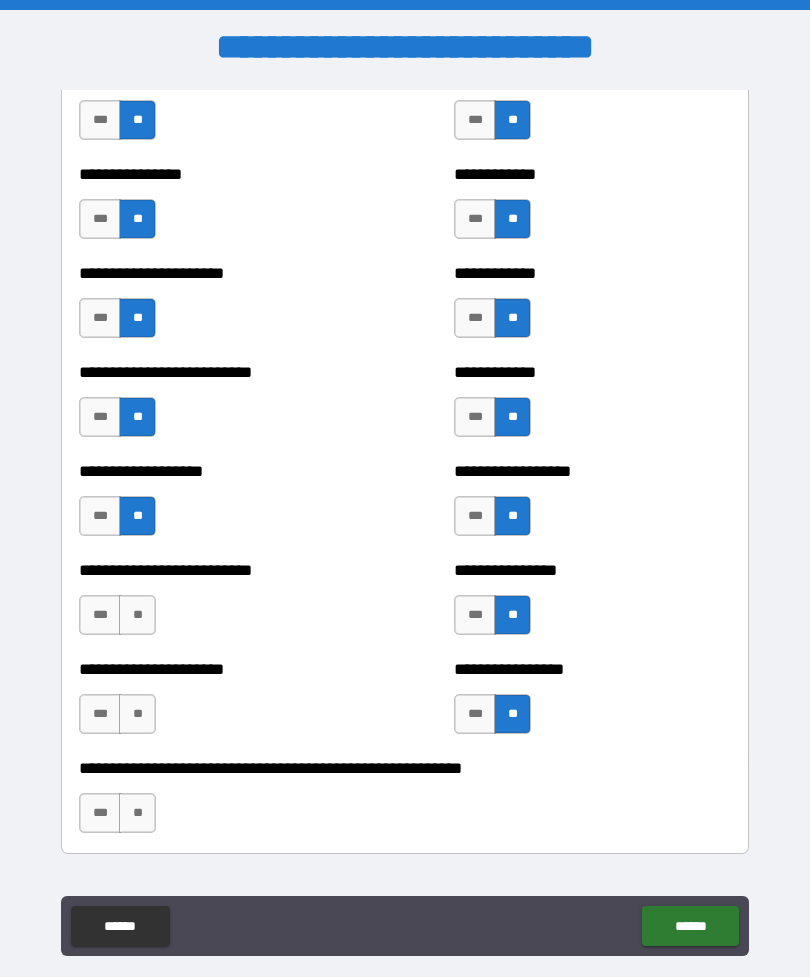 click on "**" at bounding box center [137, 615] 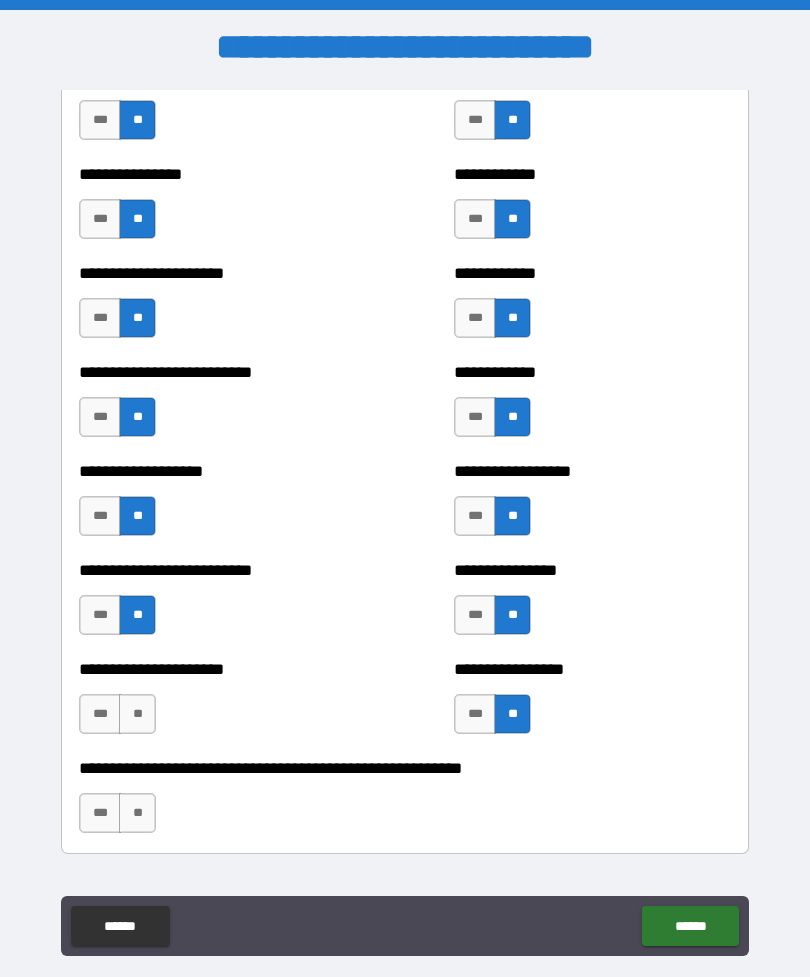 click on "**" at bounding box center (137, 714) 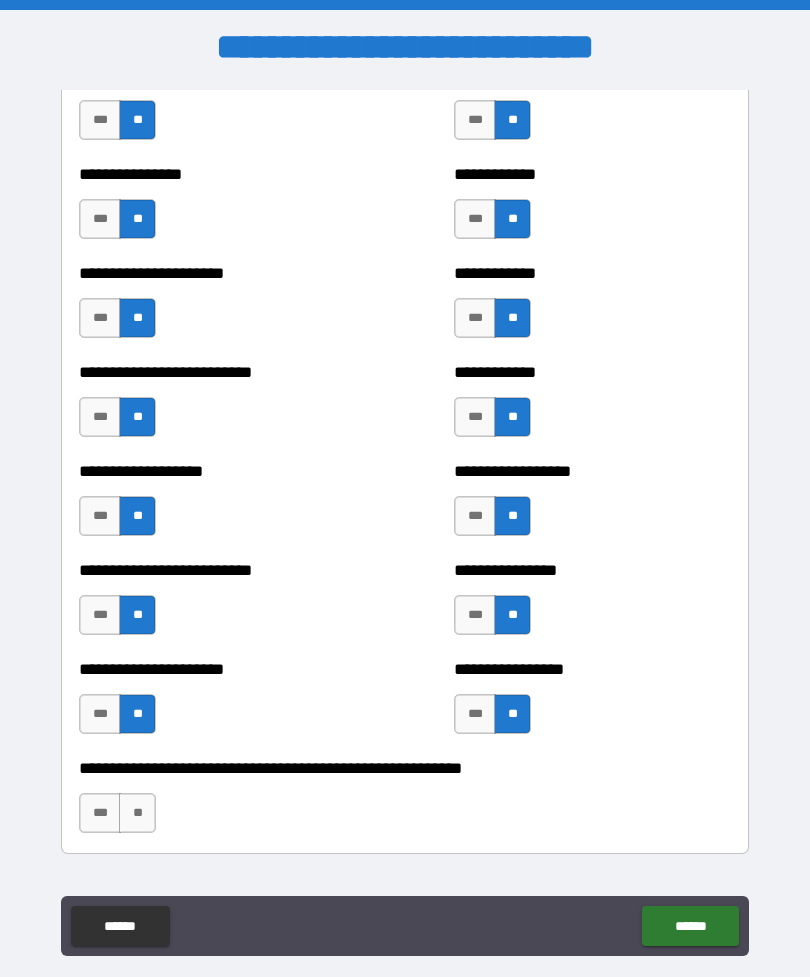 click on "**" at bounding box center [137, 813] 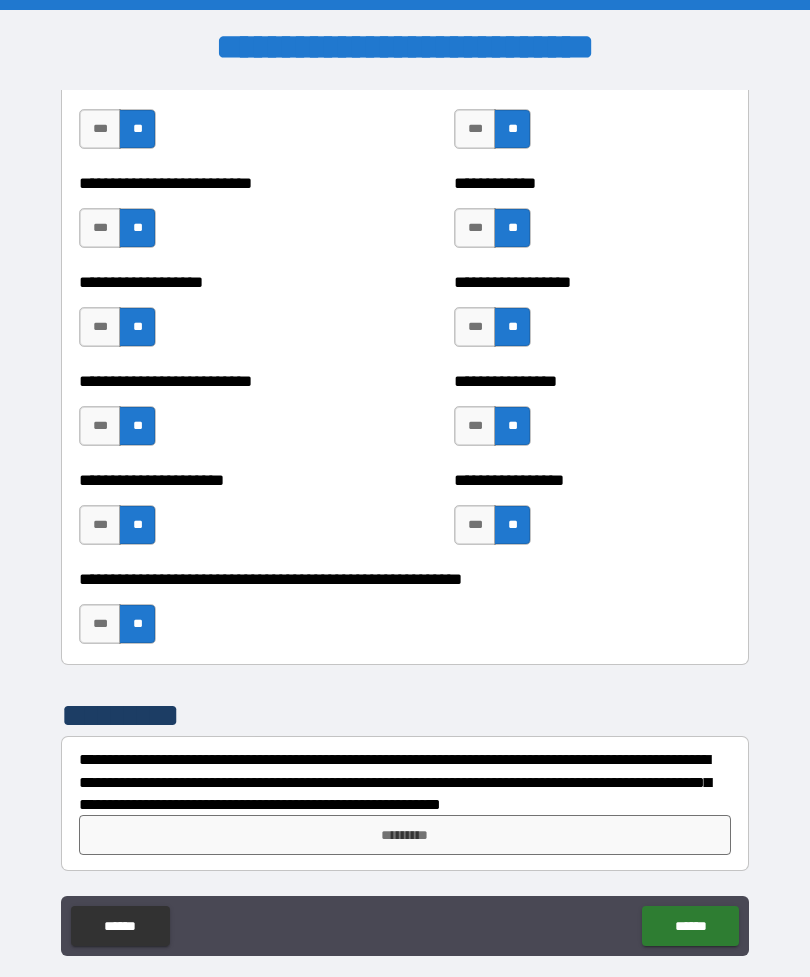 scroll, scrollTop: 4309, scrollLeft: 0, axis: vertical 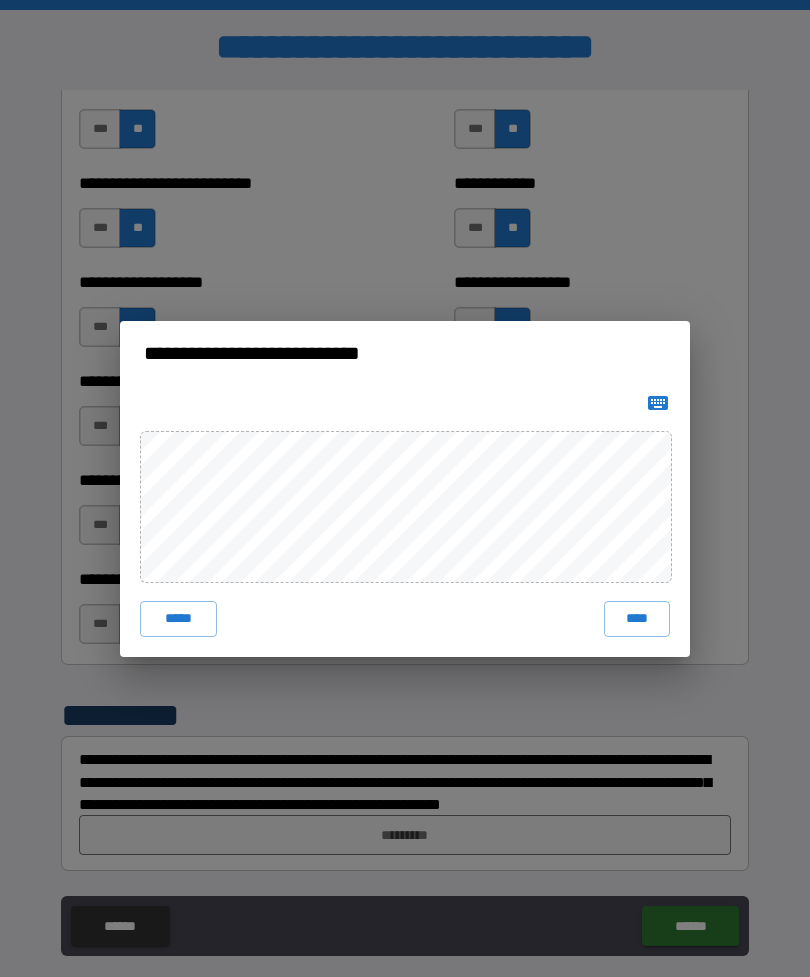 click on "****" at bounding box center [637, 619] 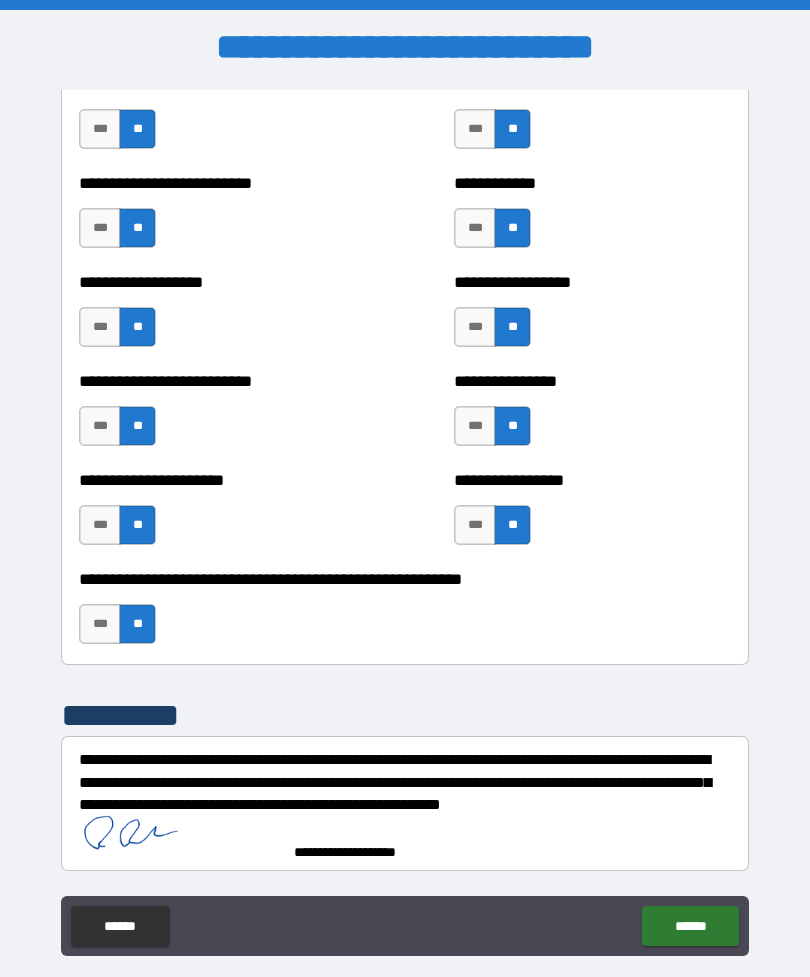 scroll, scrollTop: 4299, scrollLeft: 0, axis: vertical 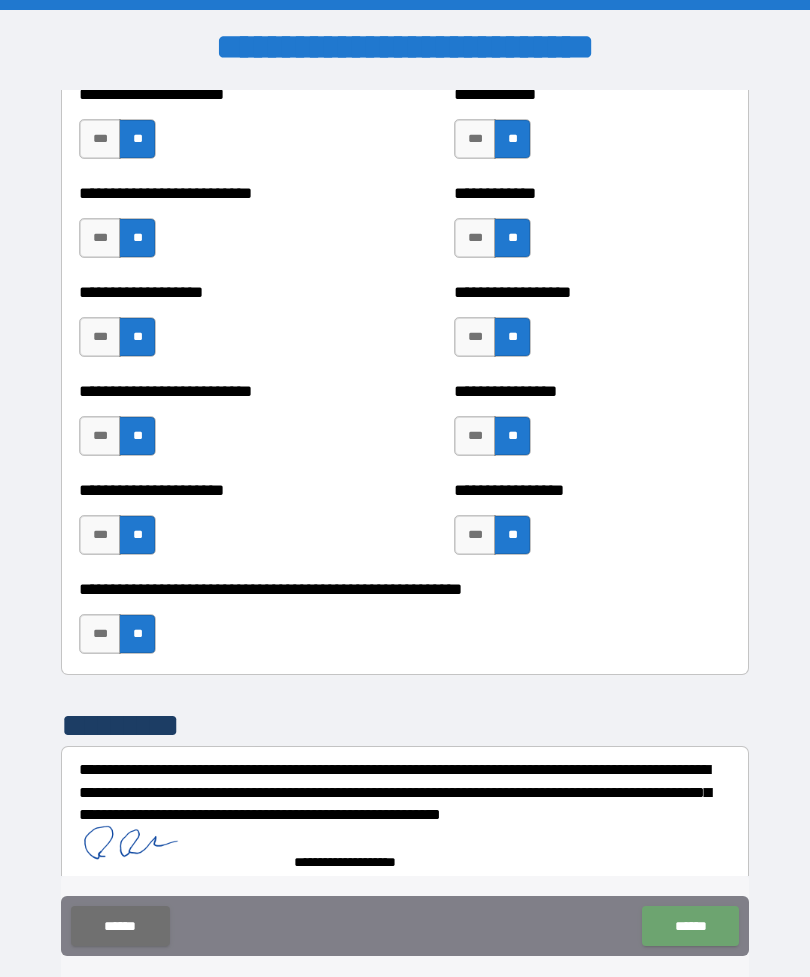 click on "******" at bounding box center (690, 926) 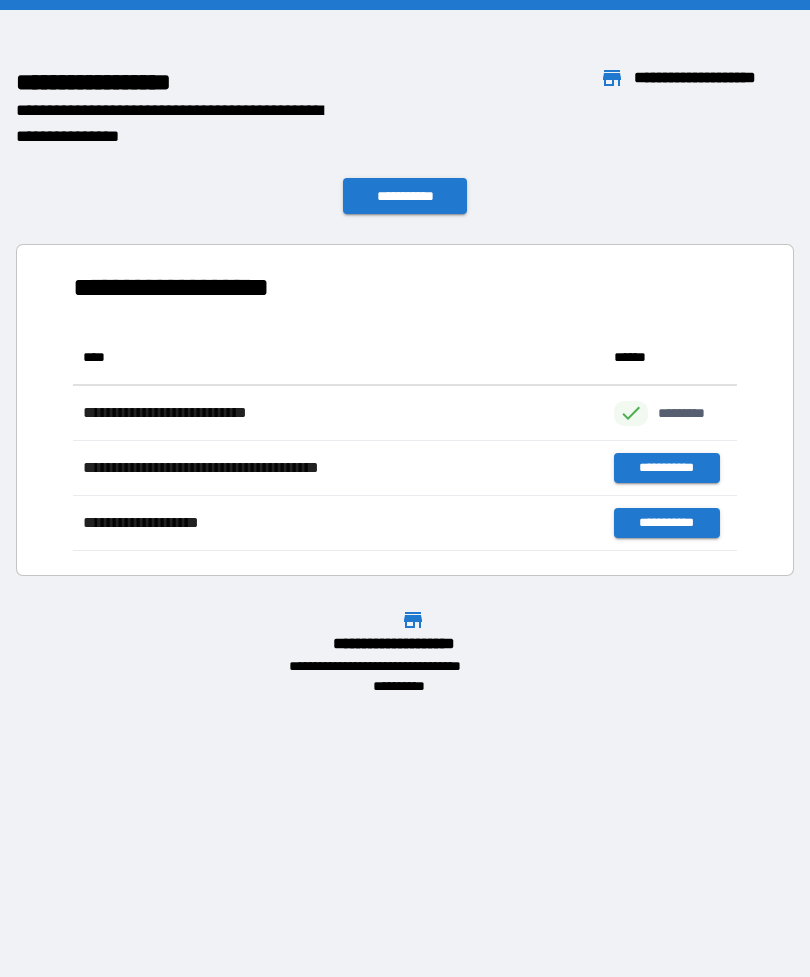 scroll, scrollTop: 221, scrollLeft: 664, axis: both 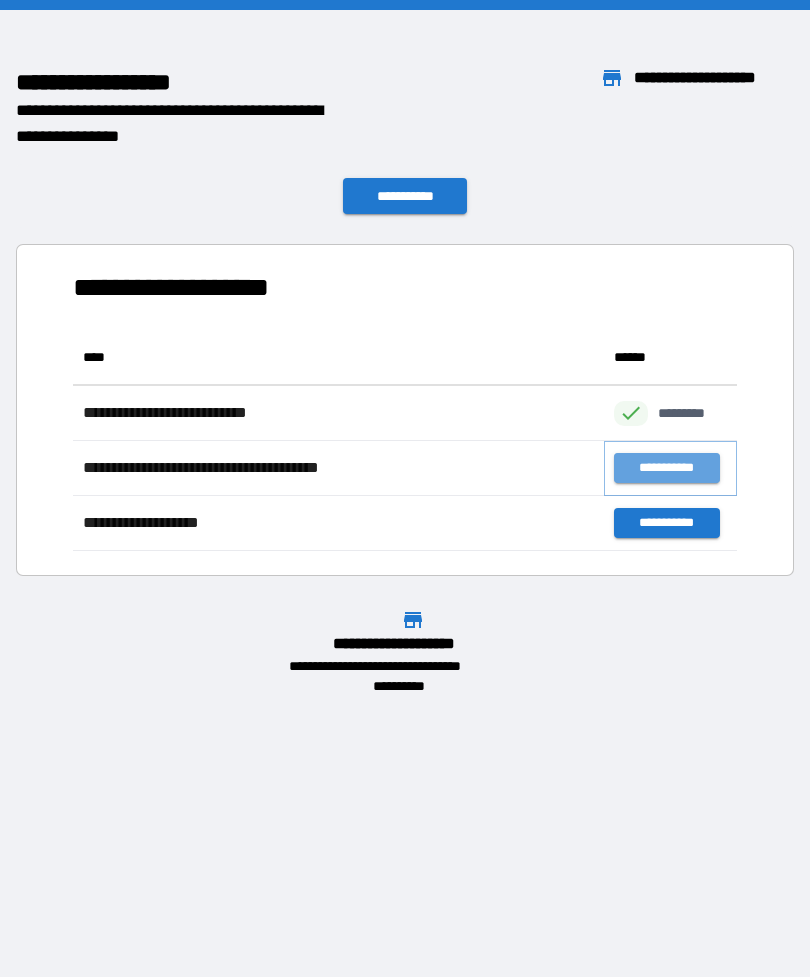 click on "**********" at bounding box center [666, 468] 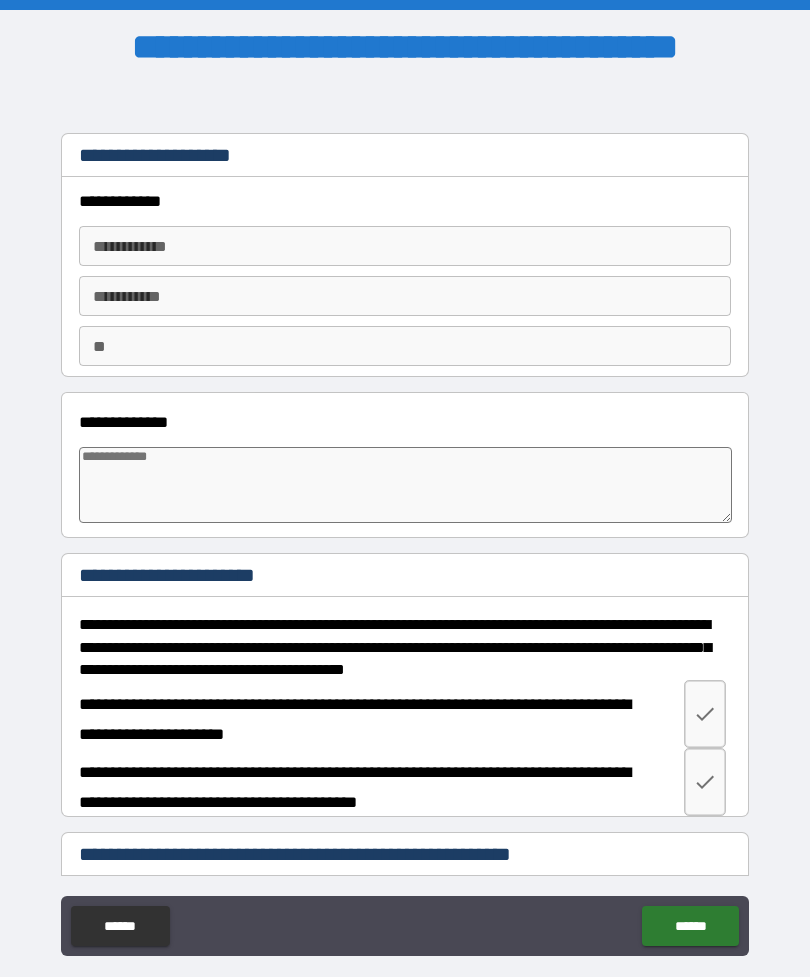 type on "*" 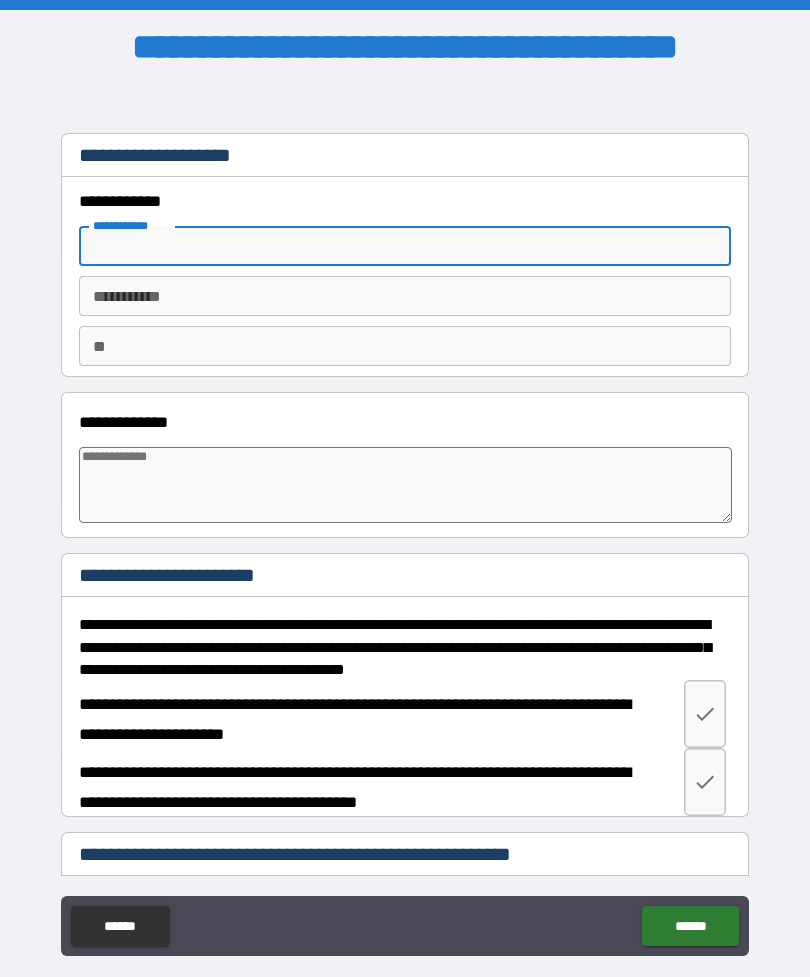 type on "*" 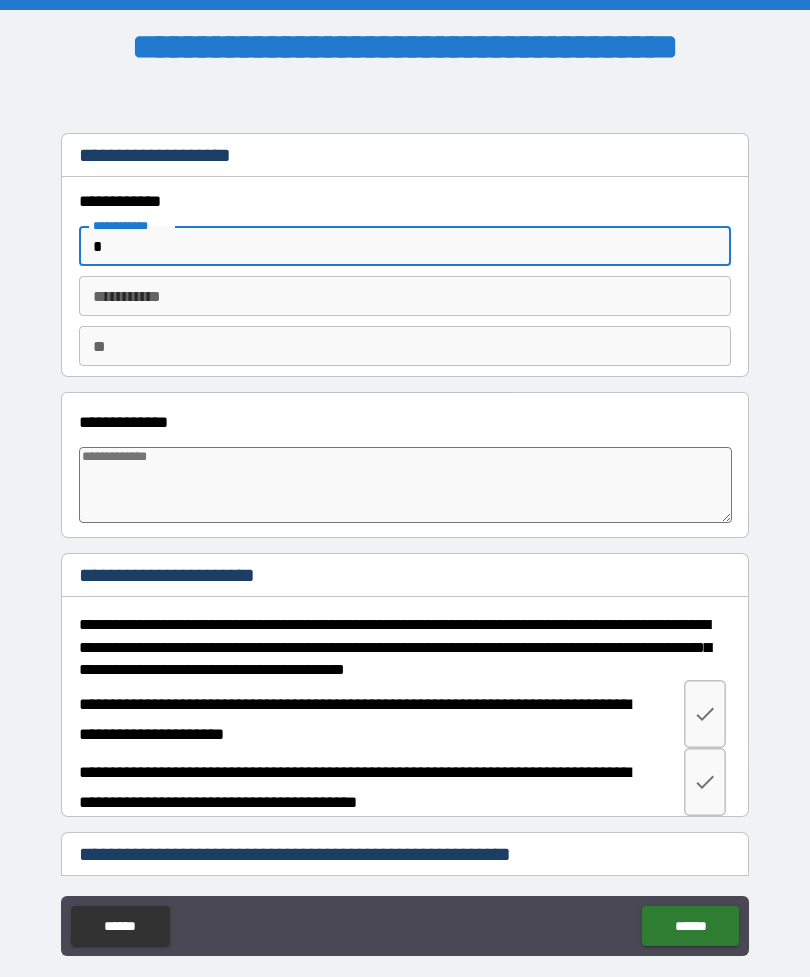 type on "*" 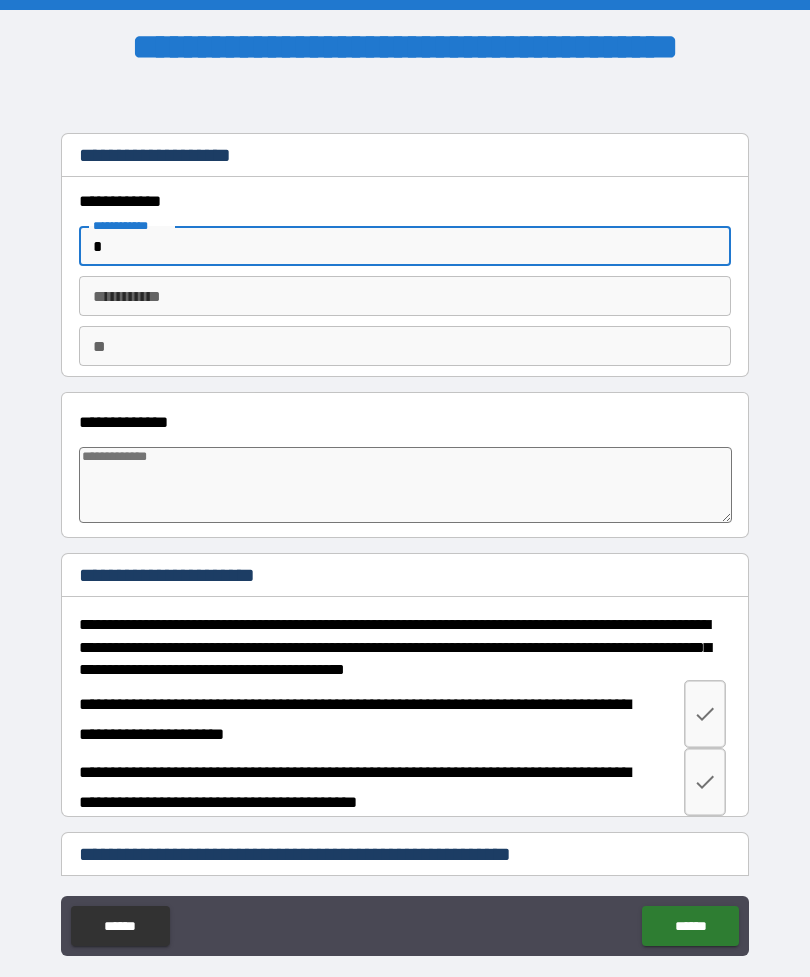 type on "**" 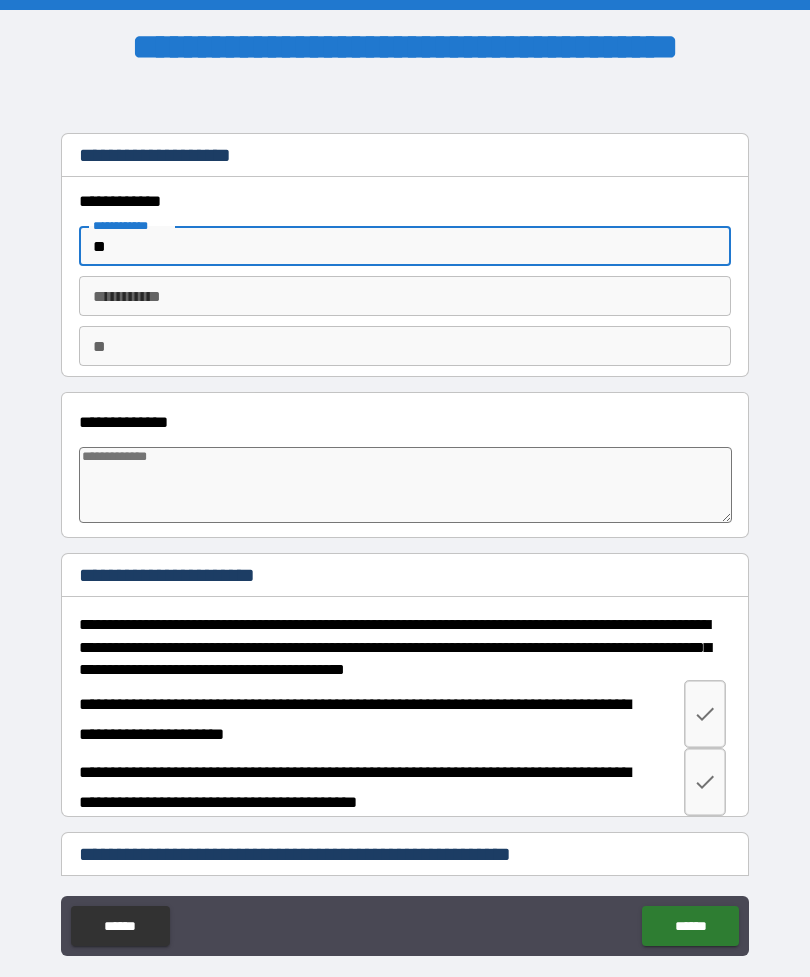 type on "*" 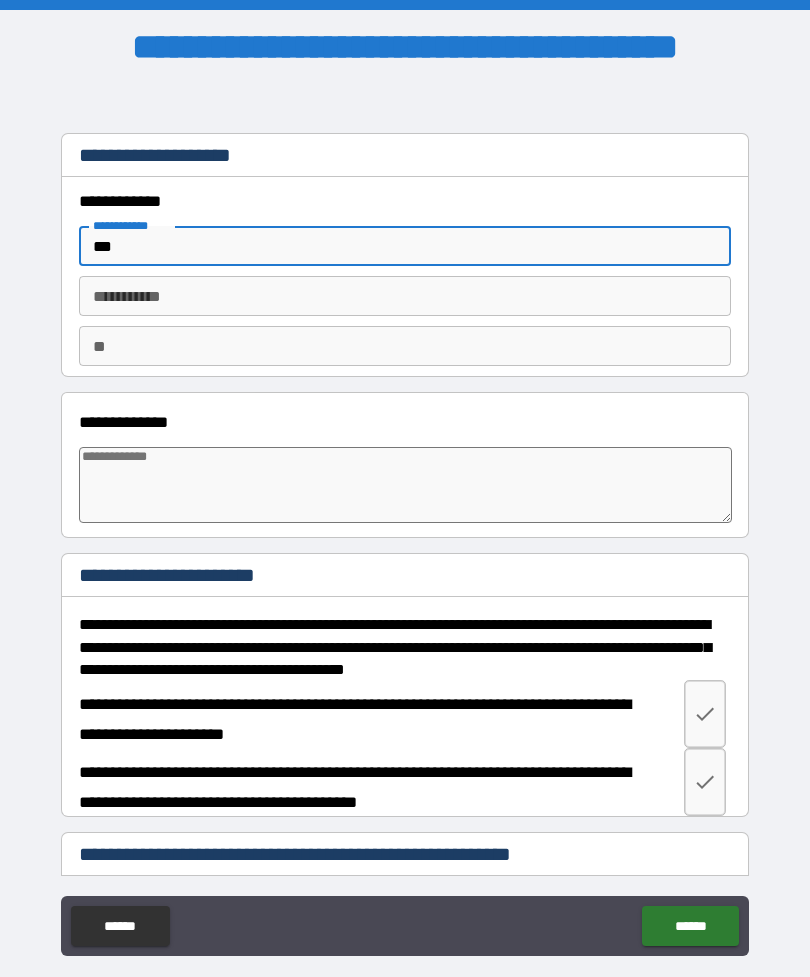 type on "*" 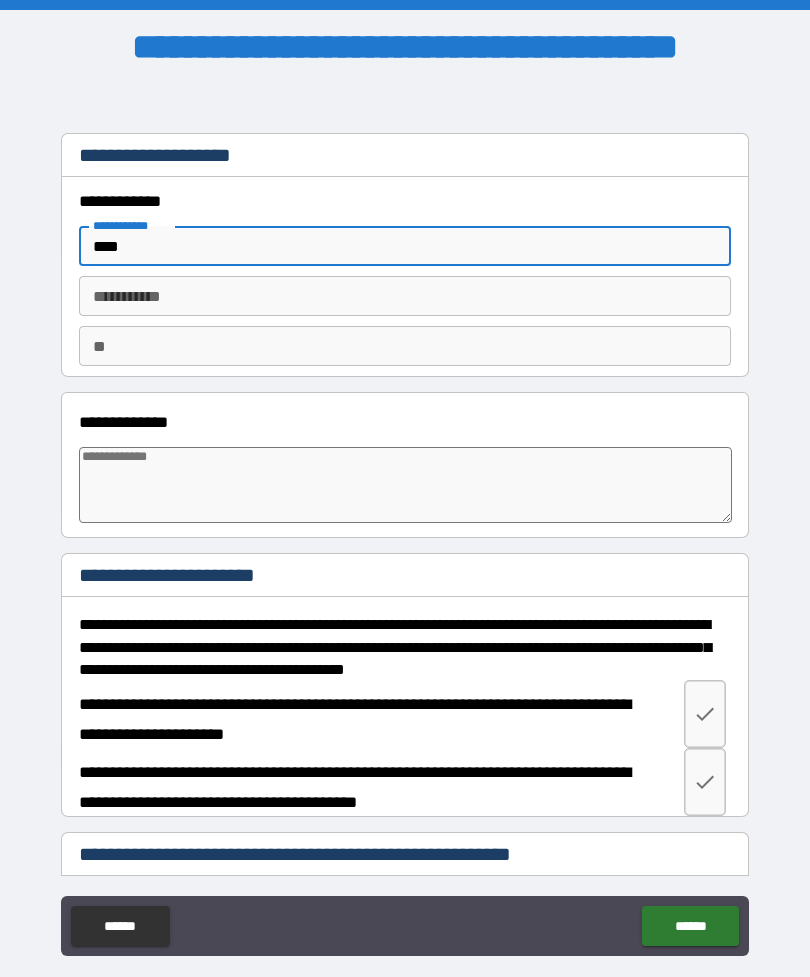 type on "*" 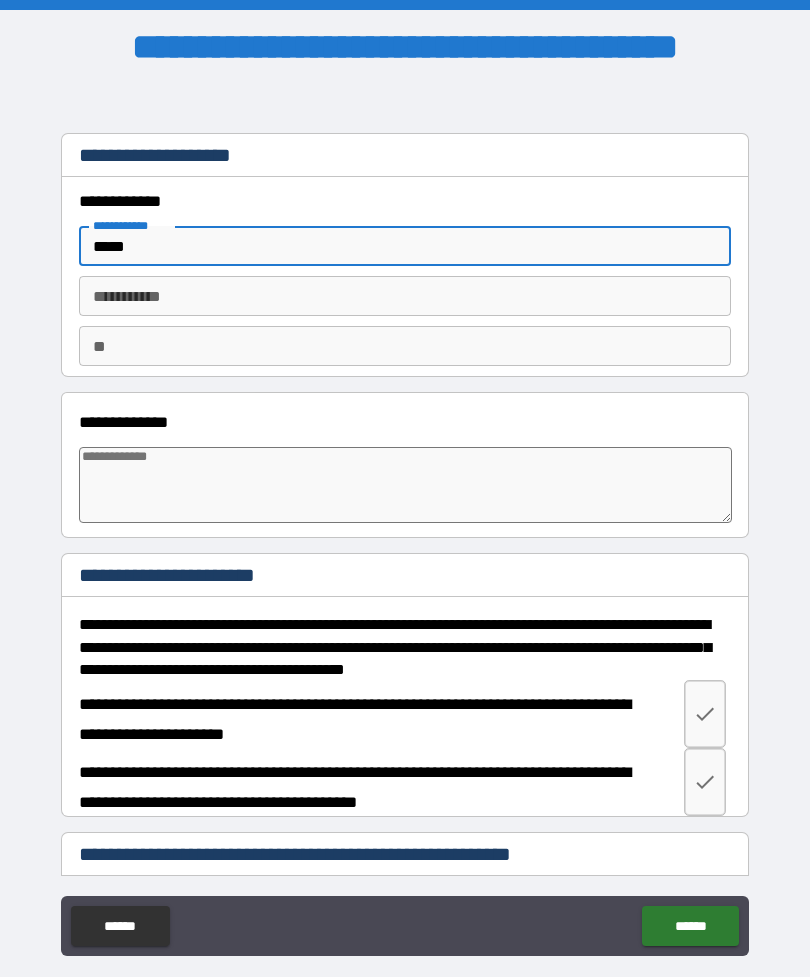 type on "*" 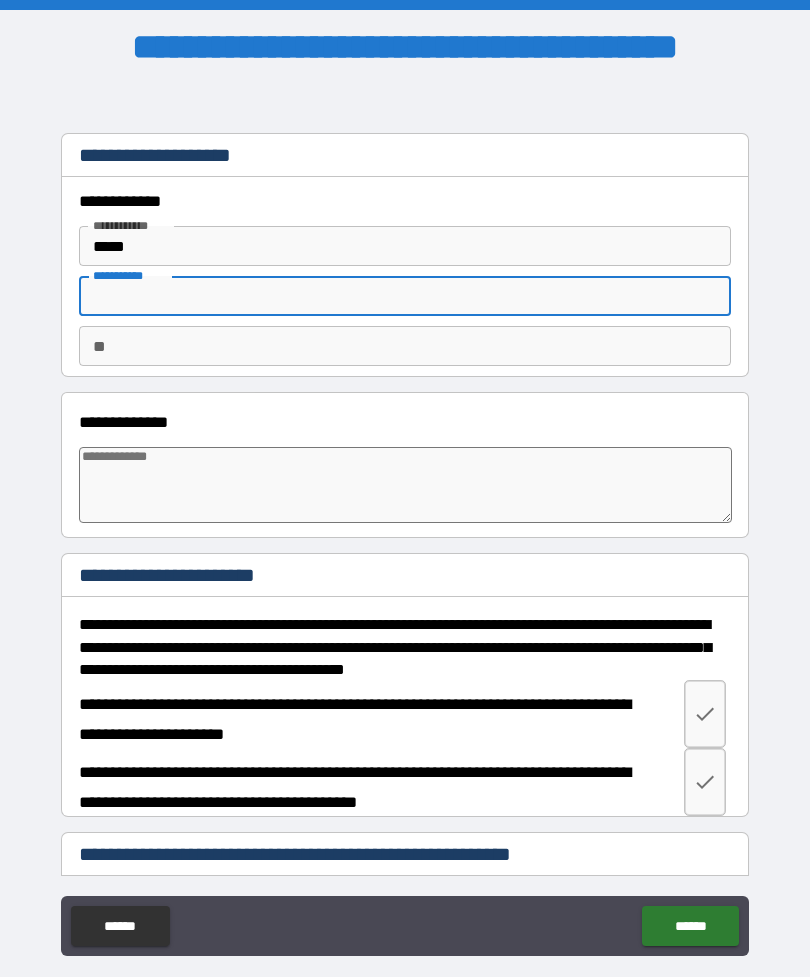 type on "*" 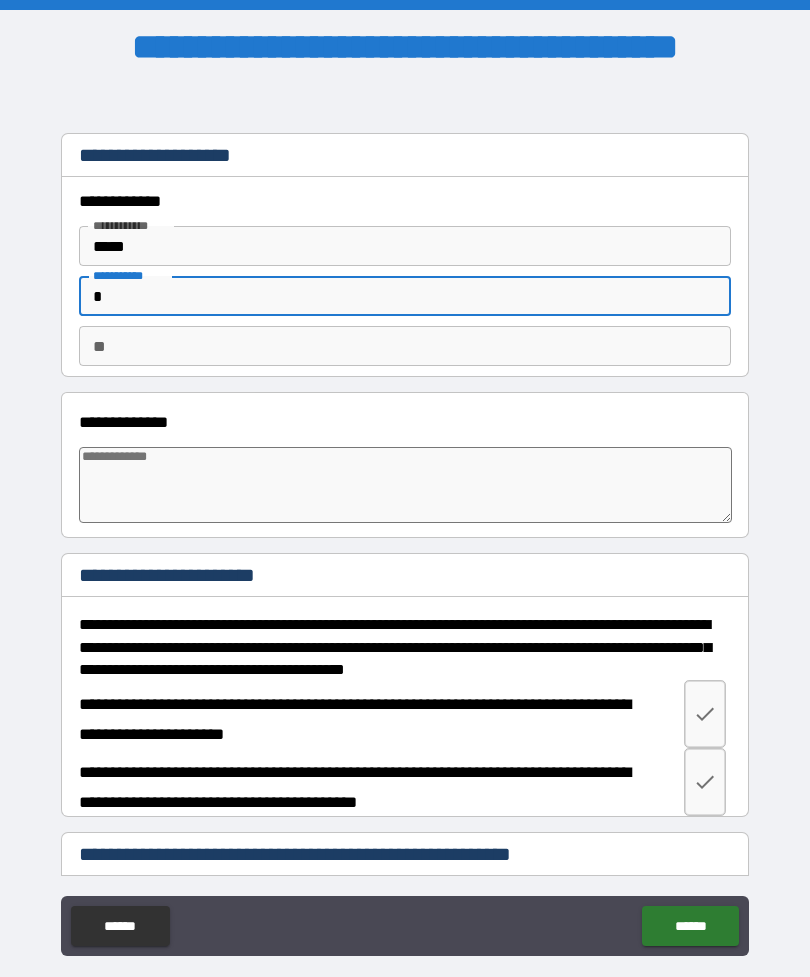 type on "*" 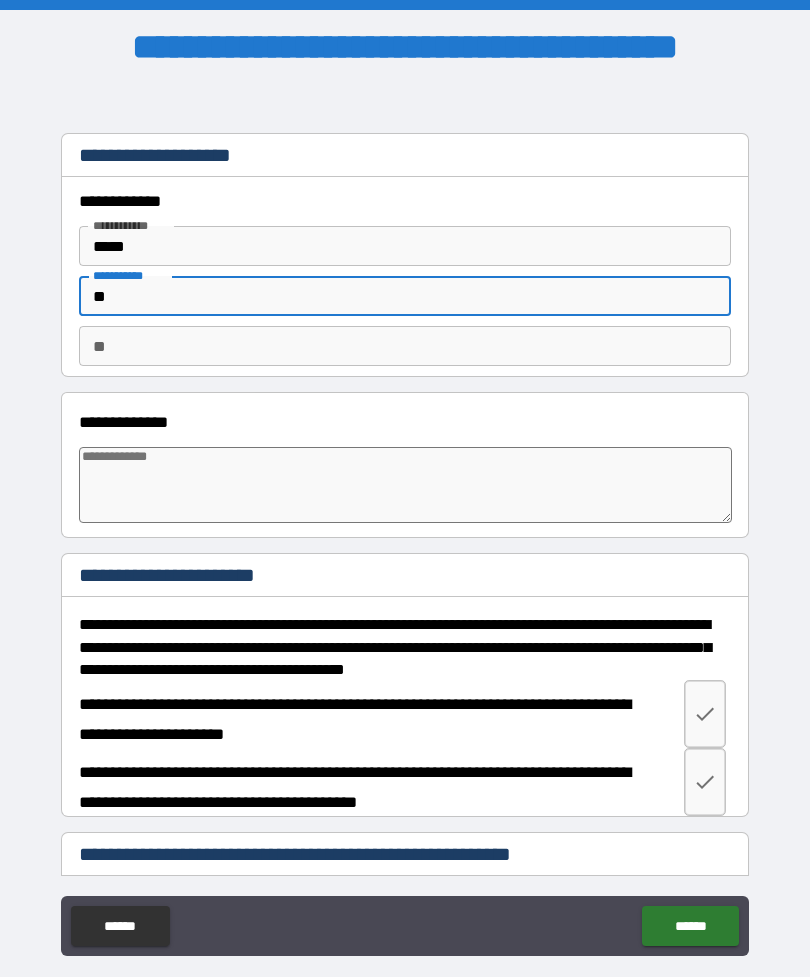 type on "*" 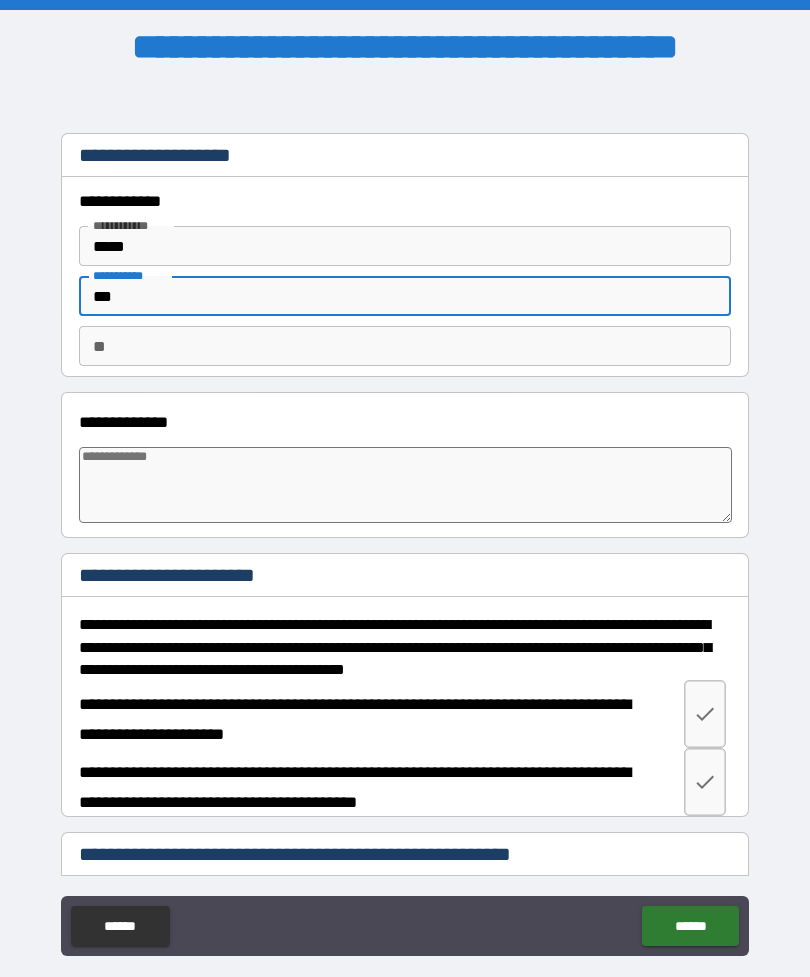 type on "*" 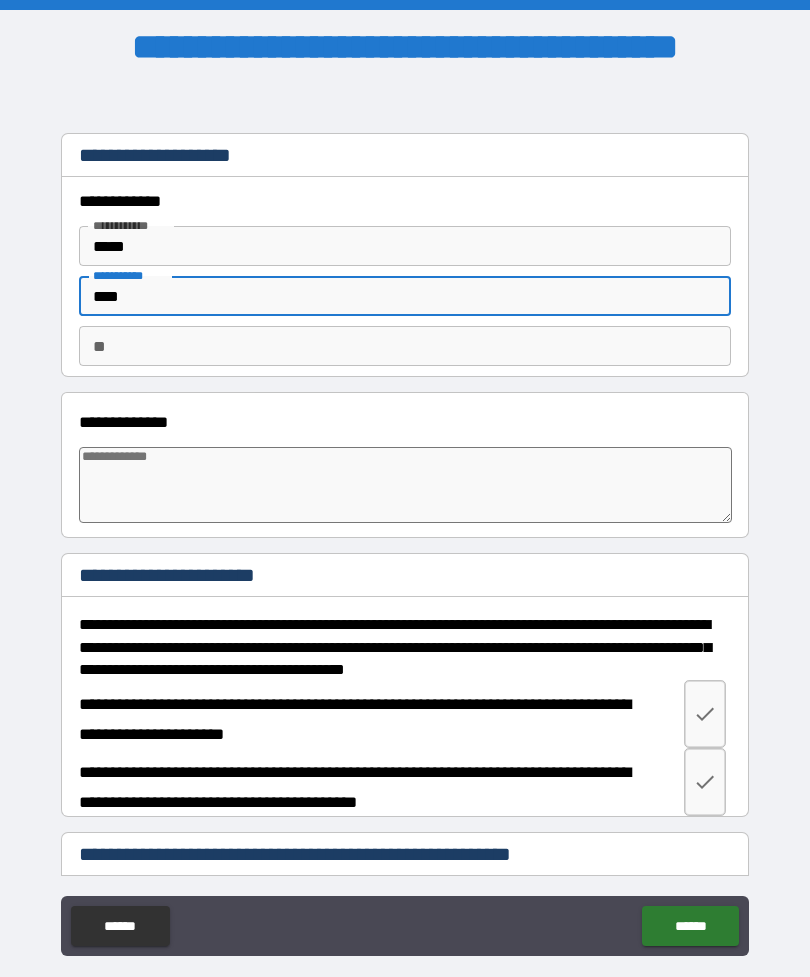 type on "*" 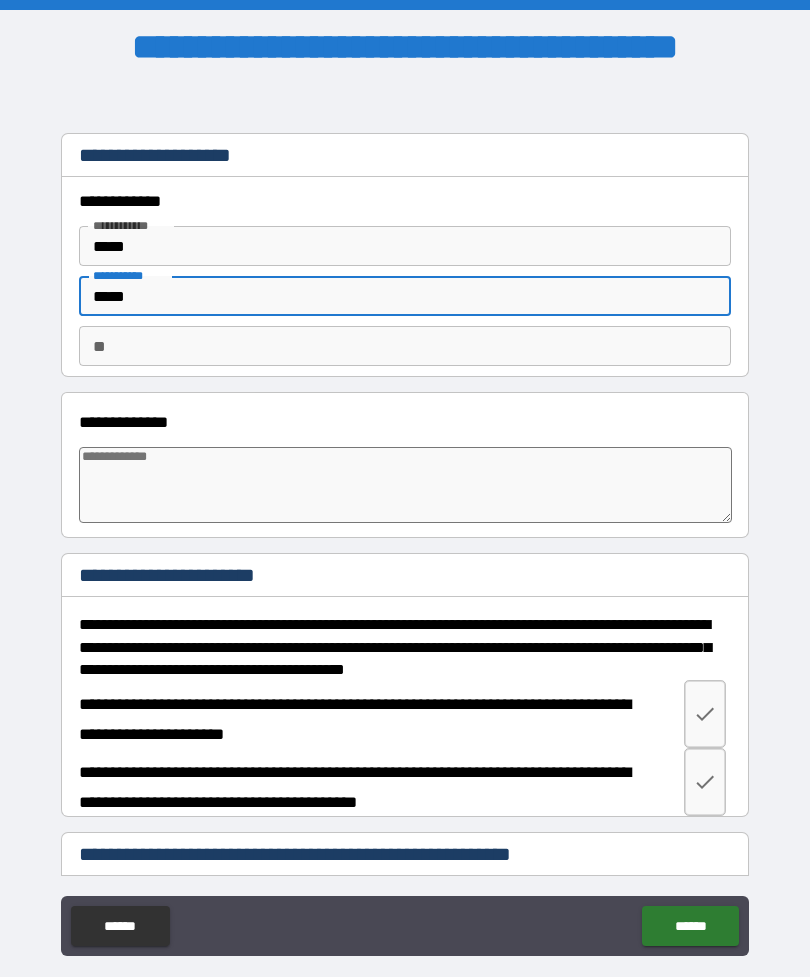 type on "*" 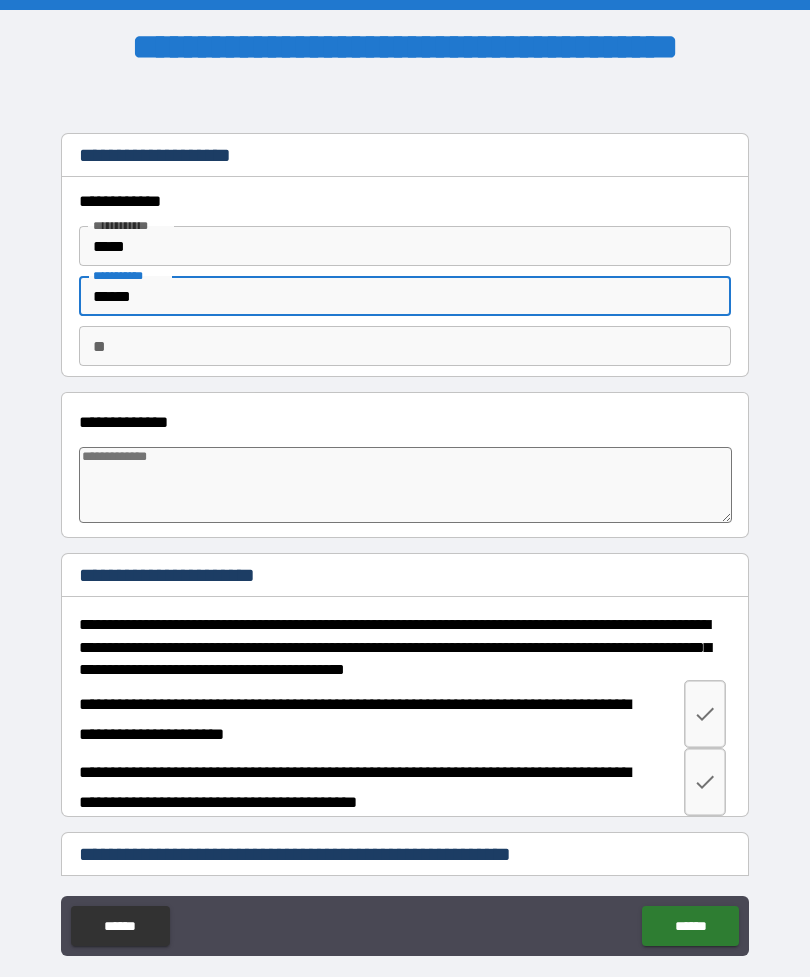 type on "*" 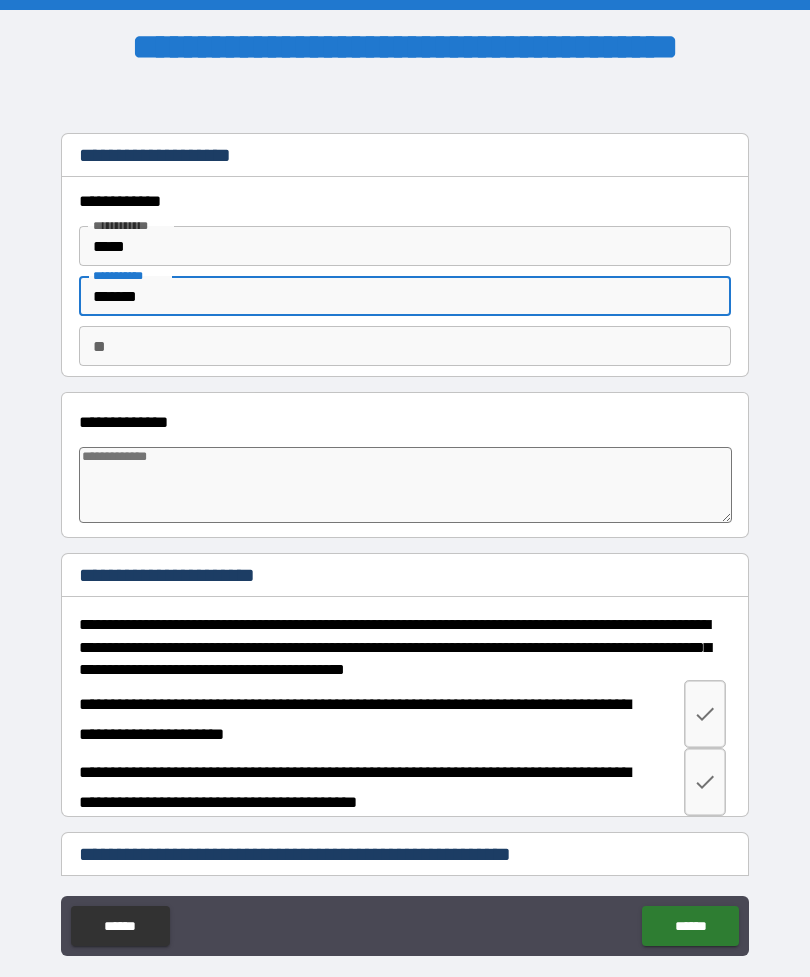 type on "*" 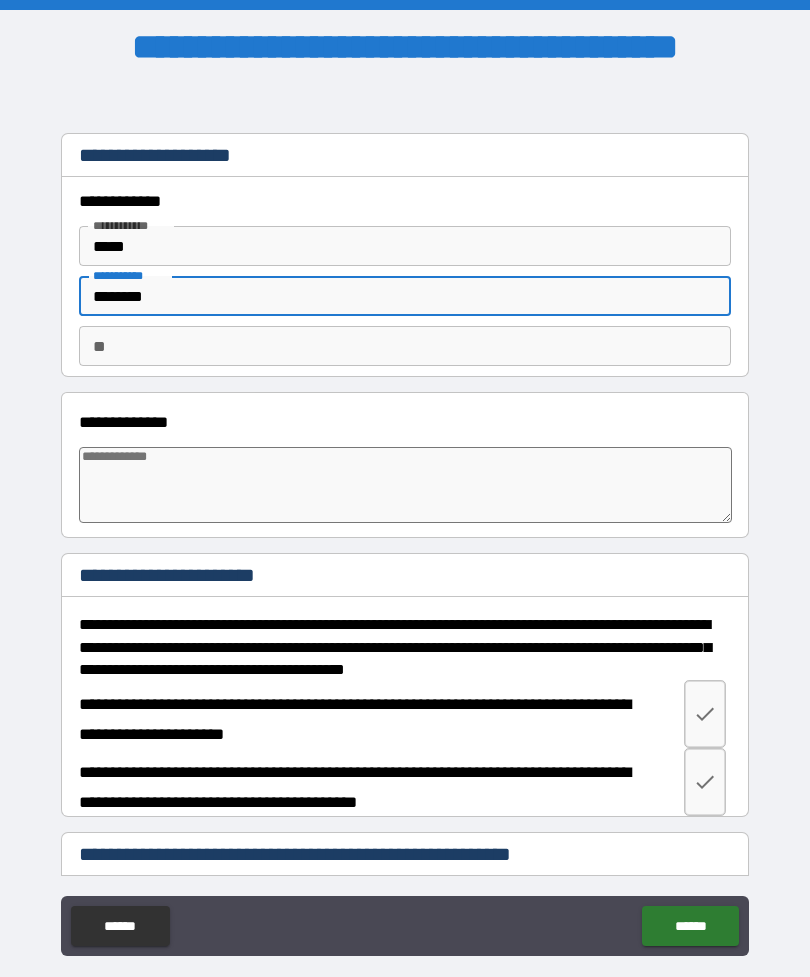 type on "*" 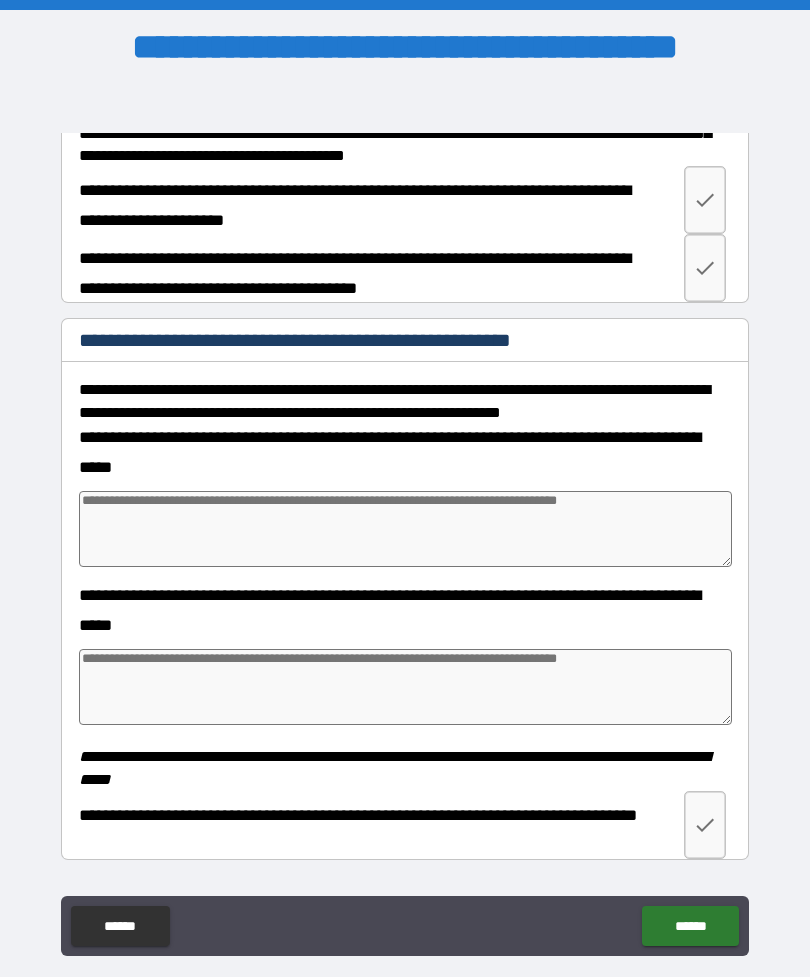 scroll, scrollTop: 515, scrollLeft: 0, axis: vertical 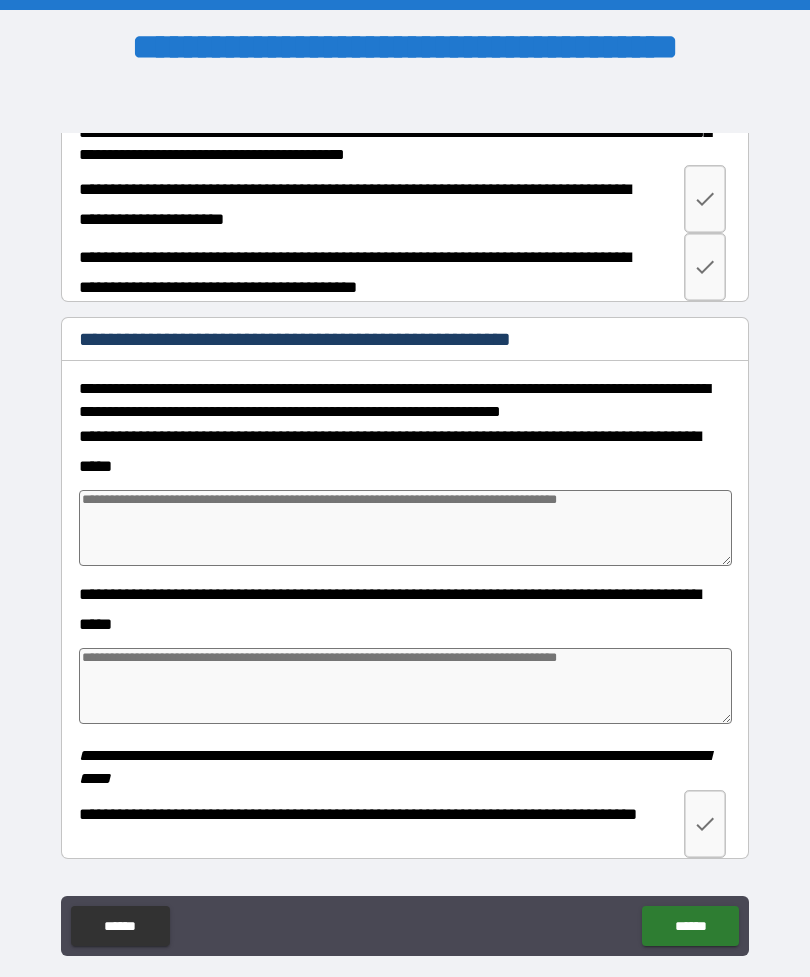 type on "********" 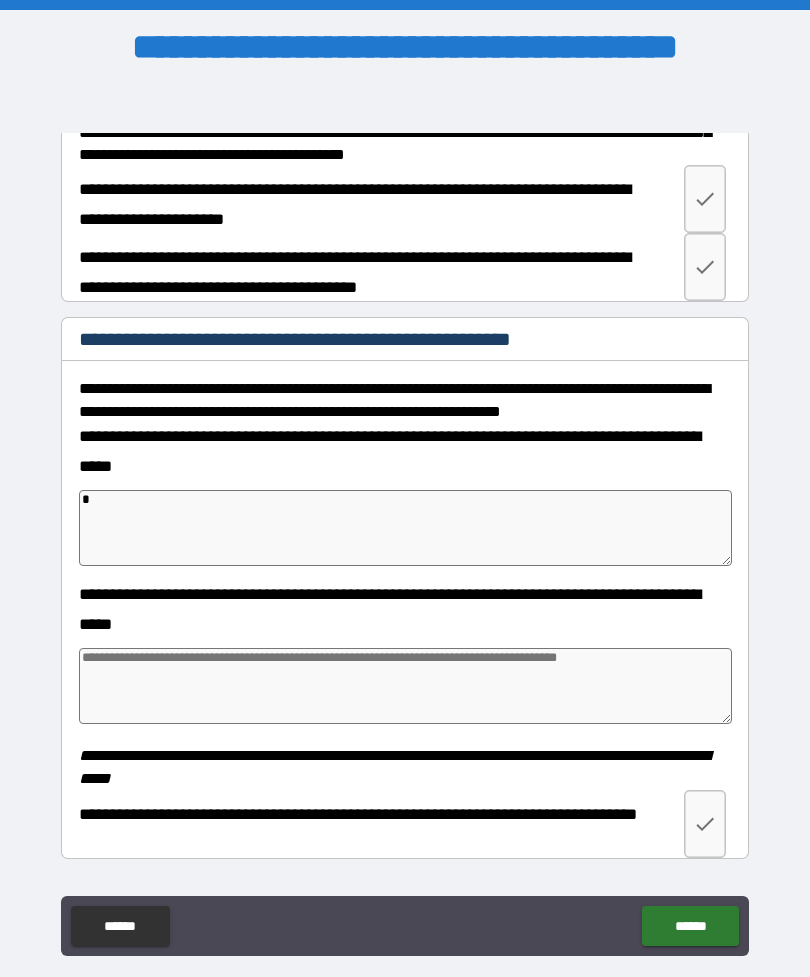 type on "*" 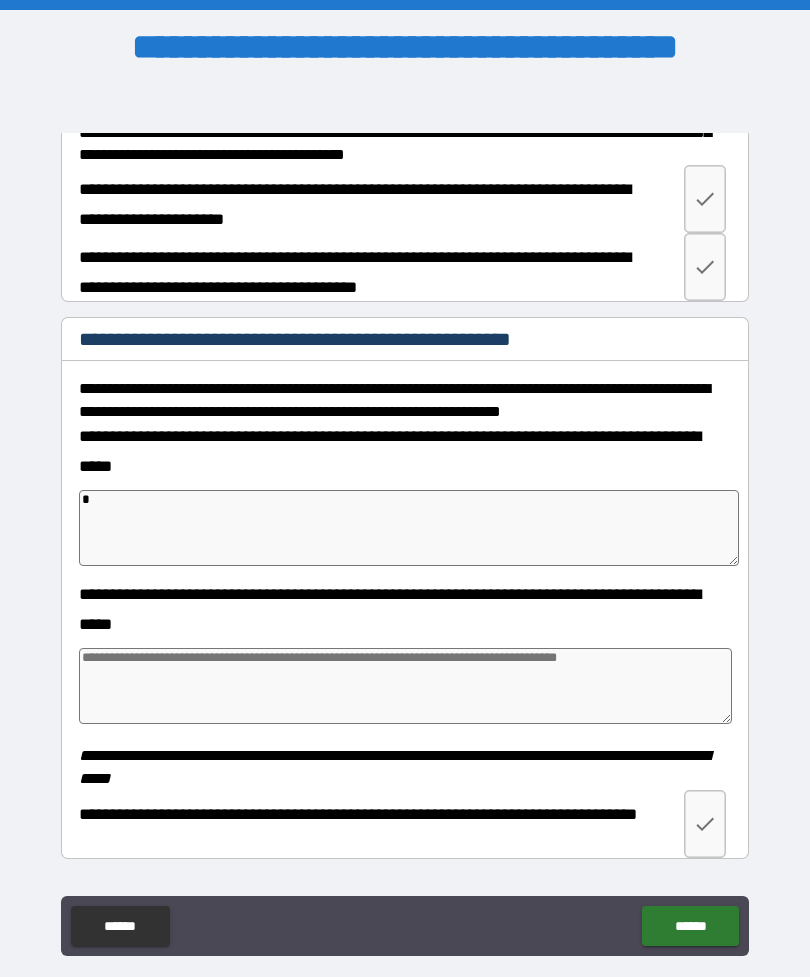 type on "*" 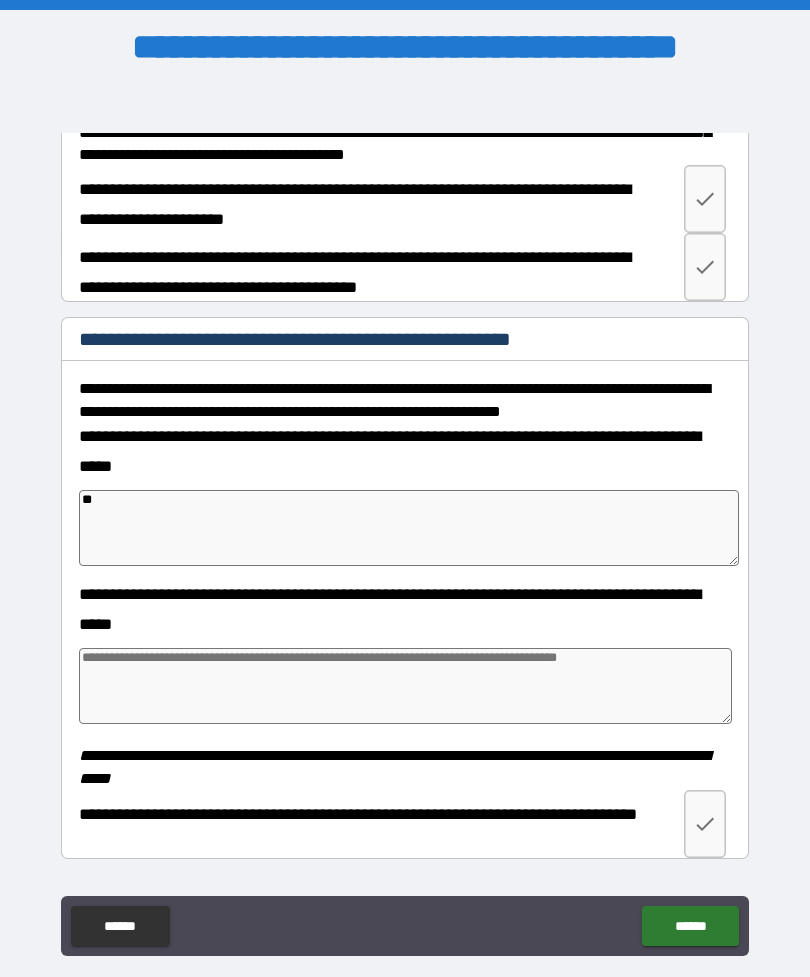 type on "*" 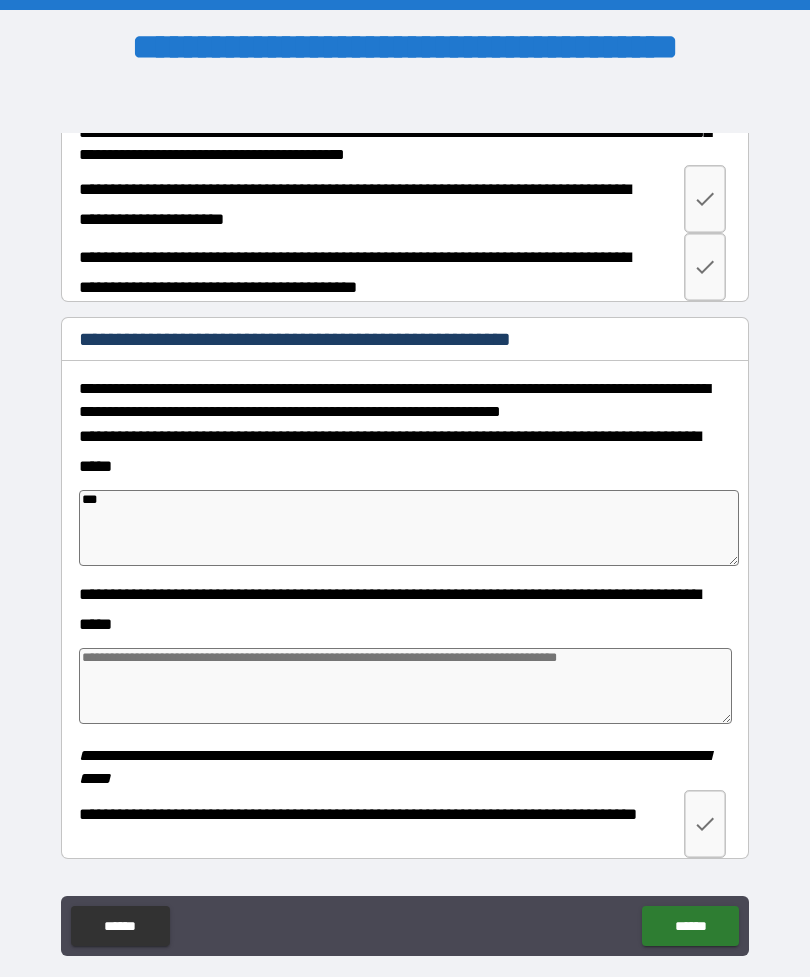 type on "*" 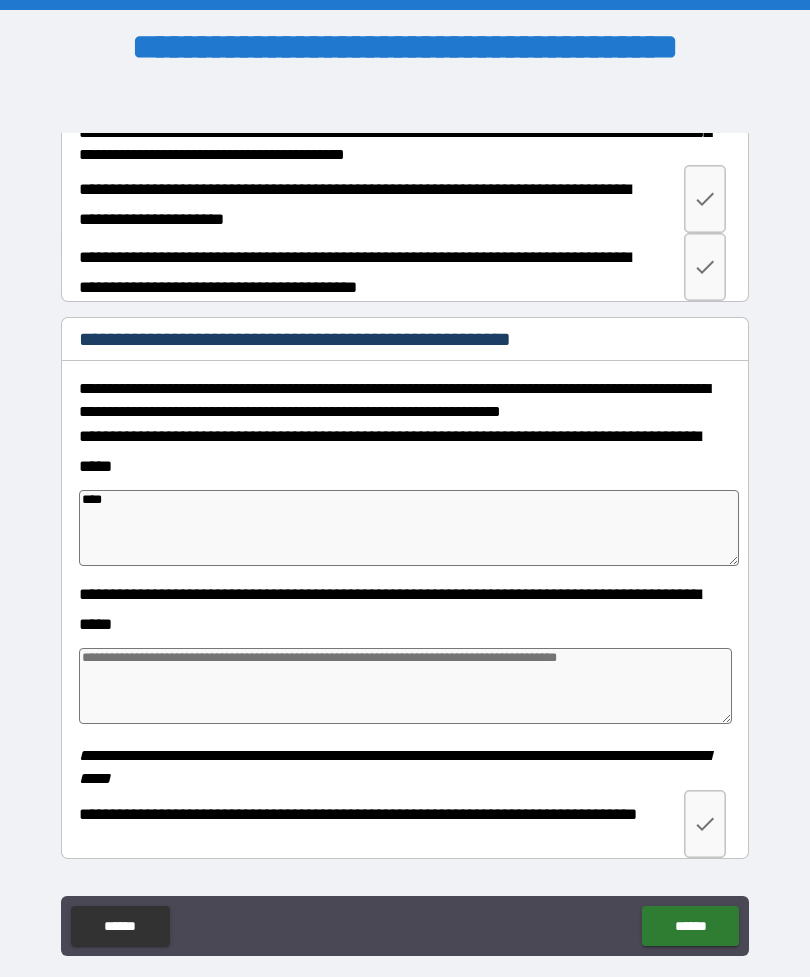 type on "*" 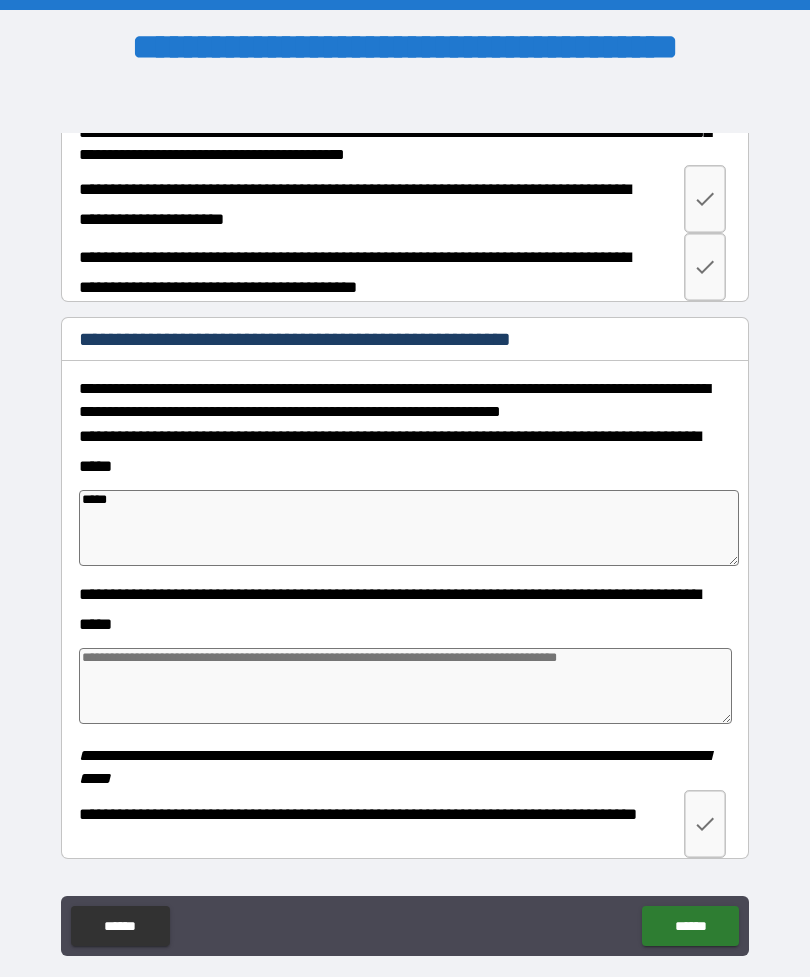 type on "*" 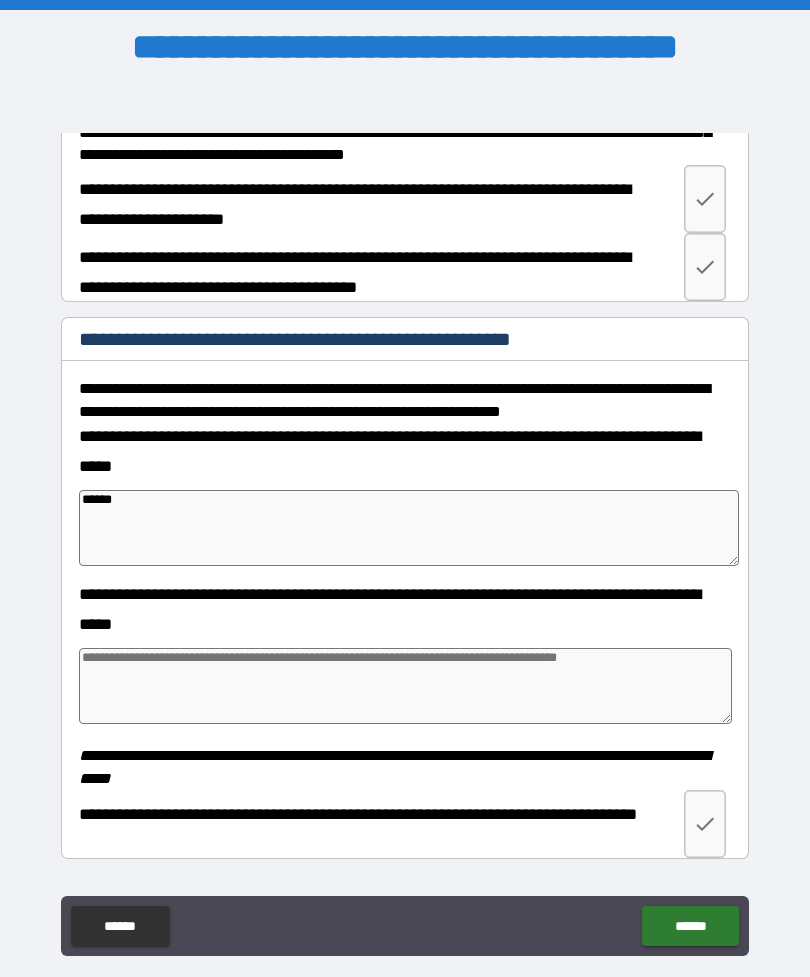 type on "*" 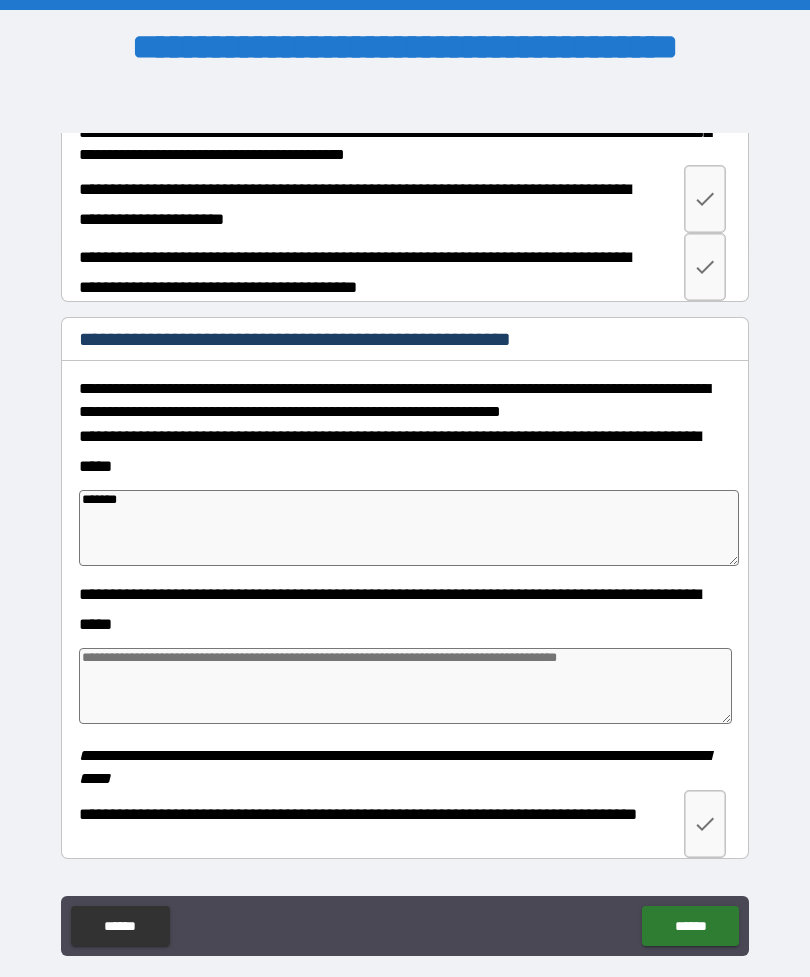 type on "*" 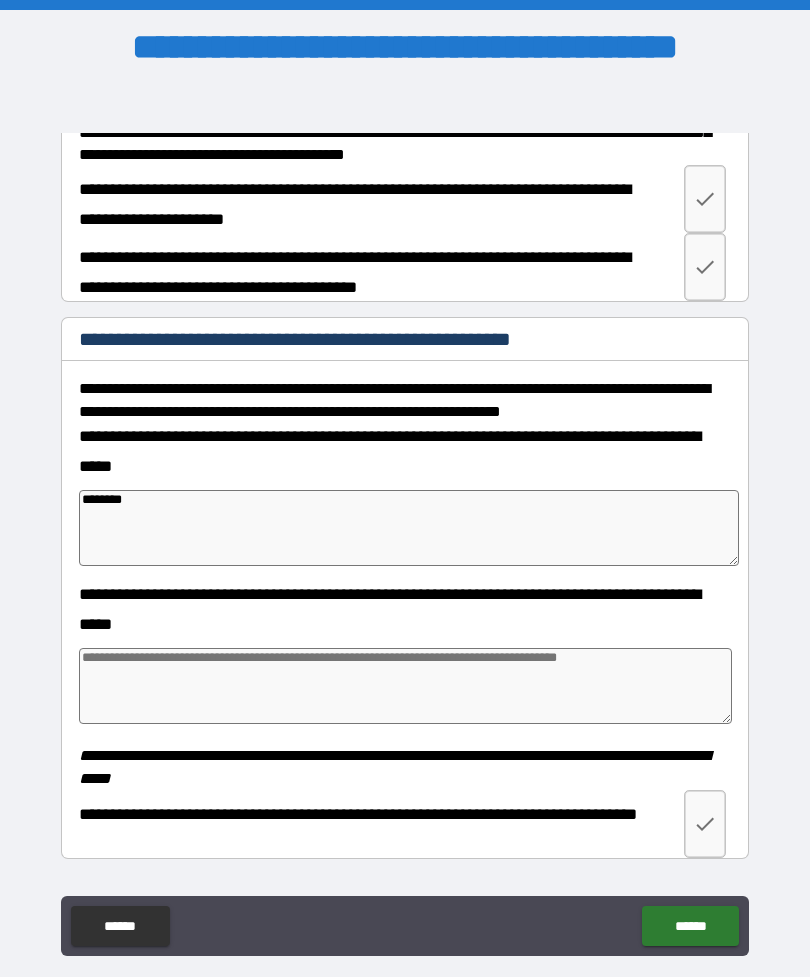 type on "*" 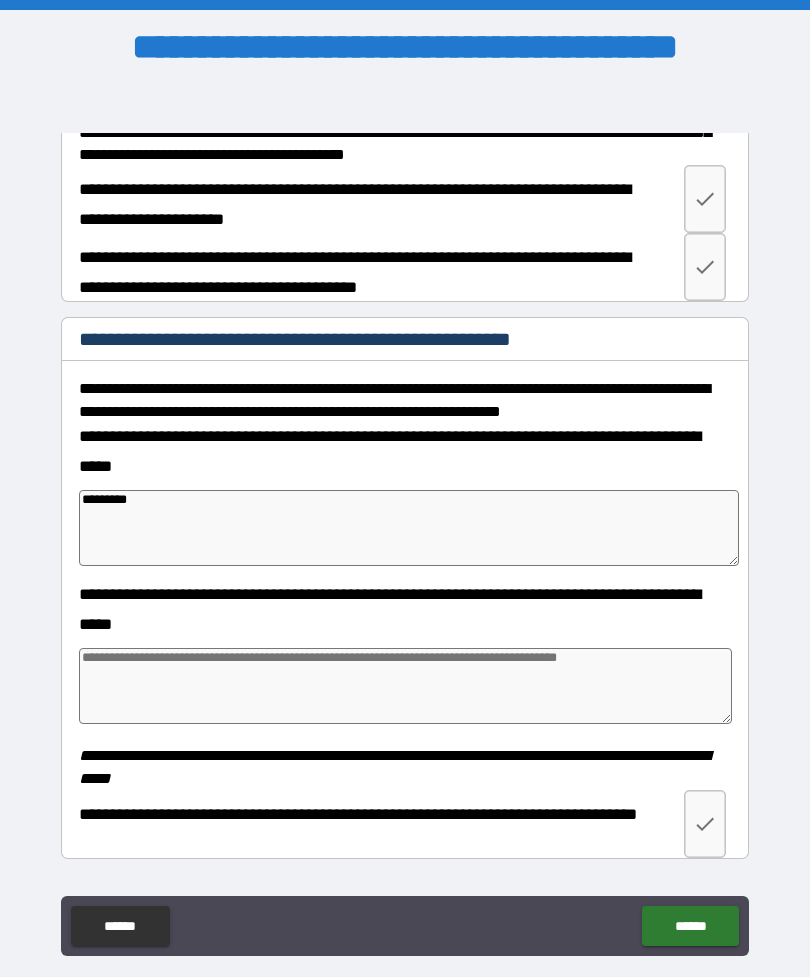 type on "*" 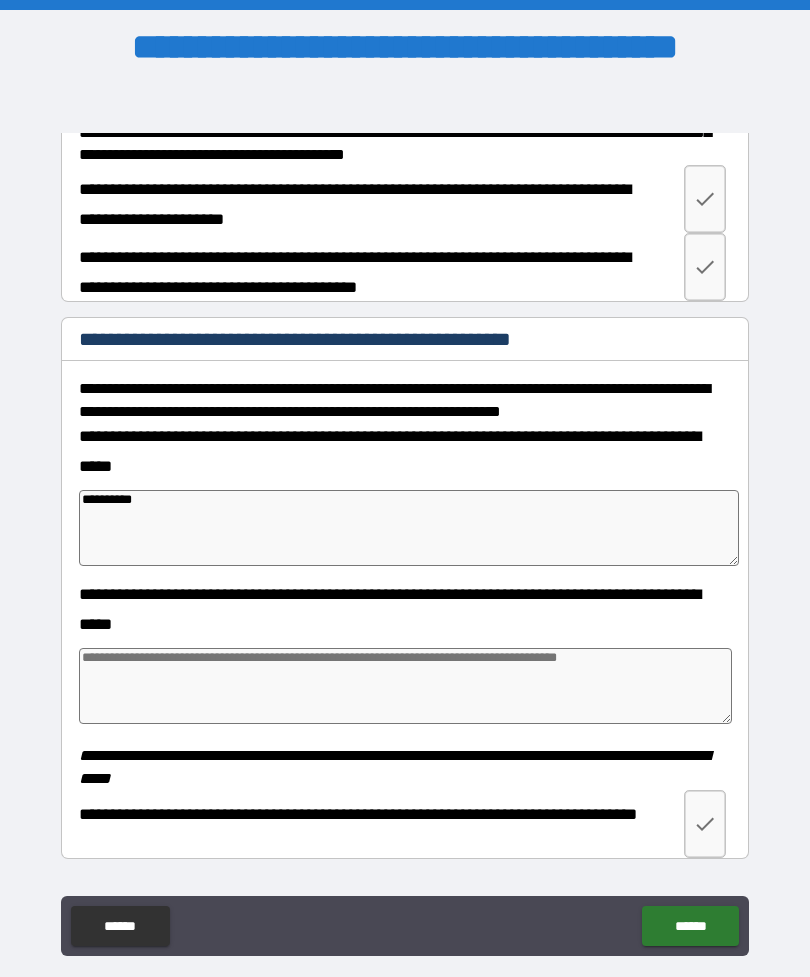 type on "*" 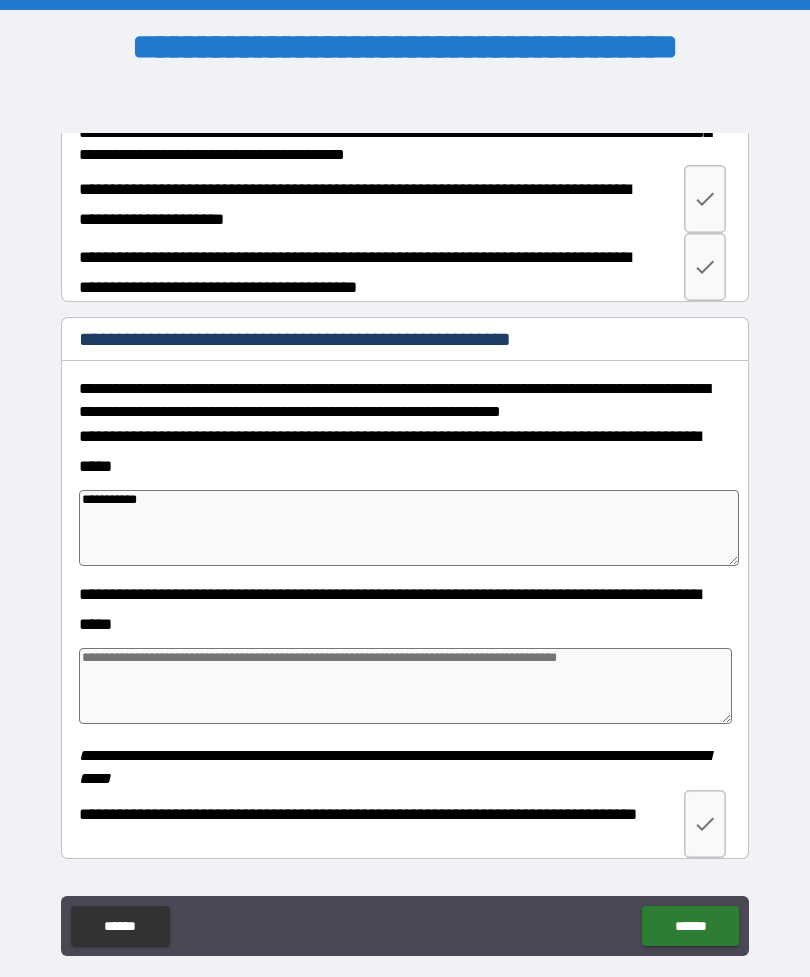 type on "*" 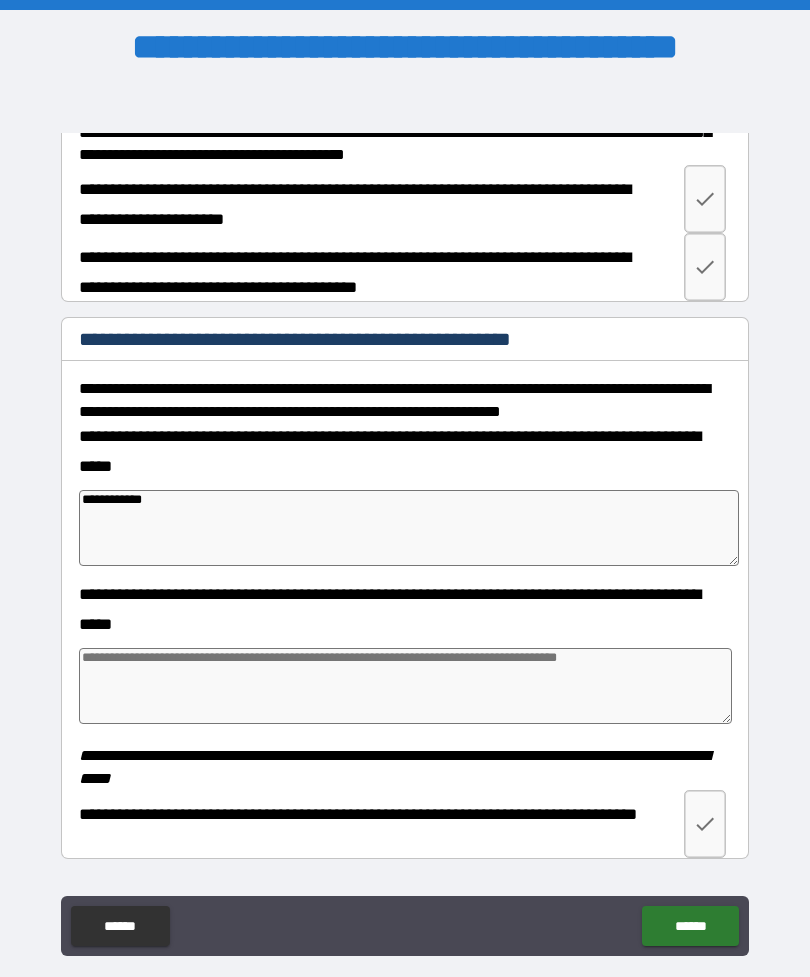 type on "*" 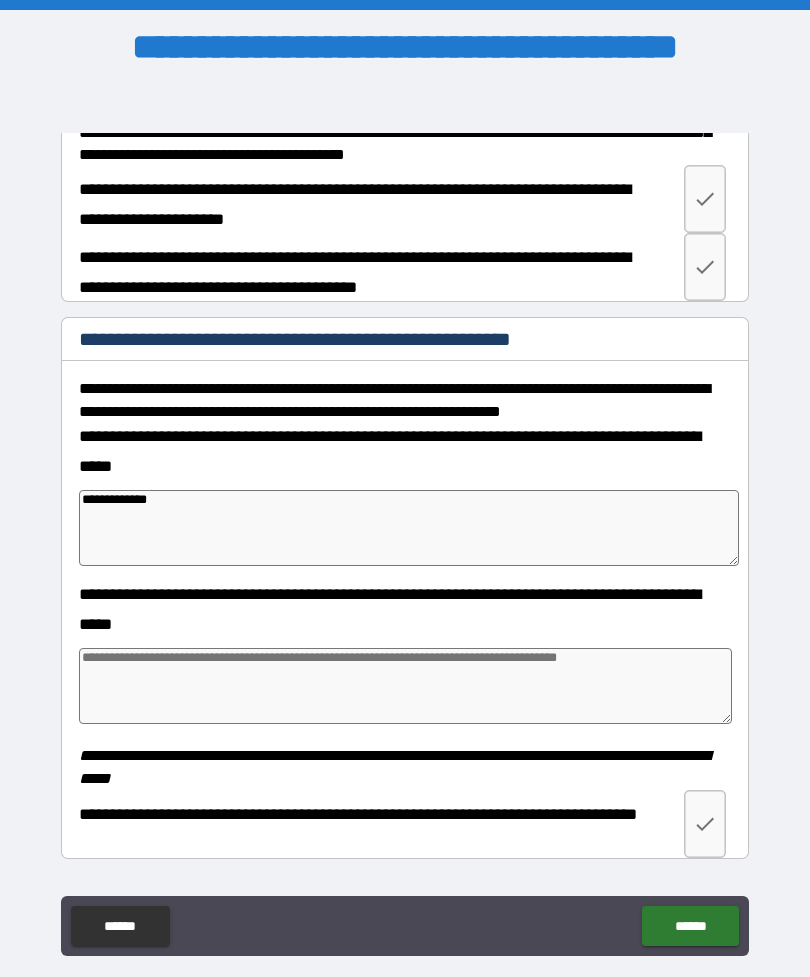 type on "*" 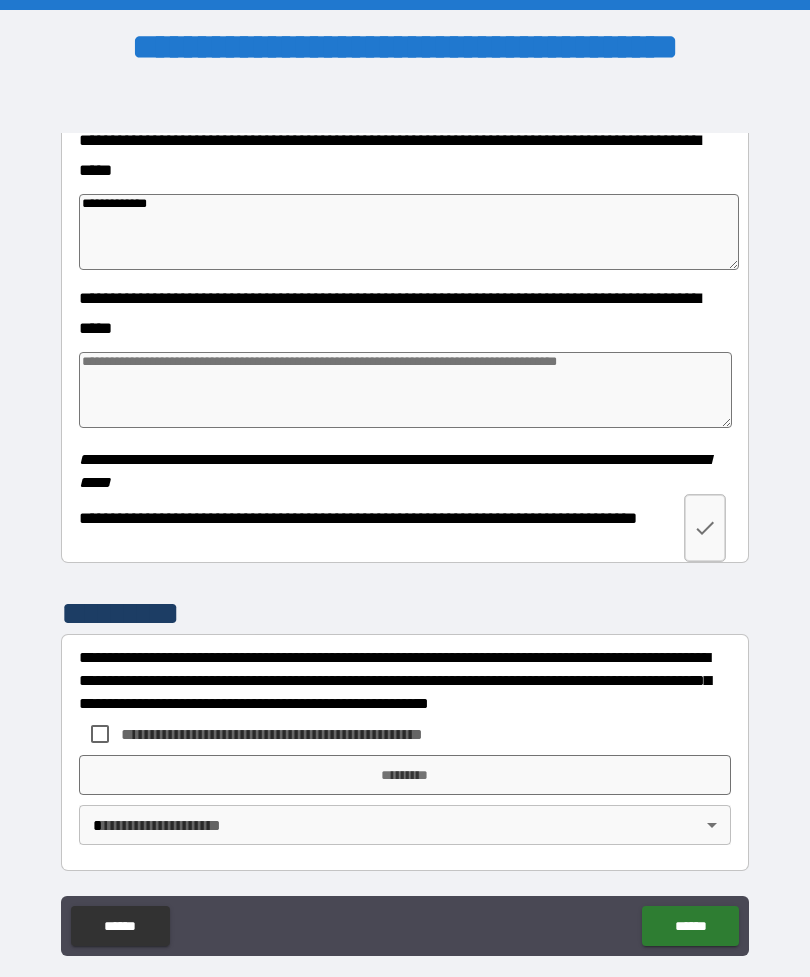 scroll, scrollTop: 810, scrollLeft: 0, axis: vertical 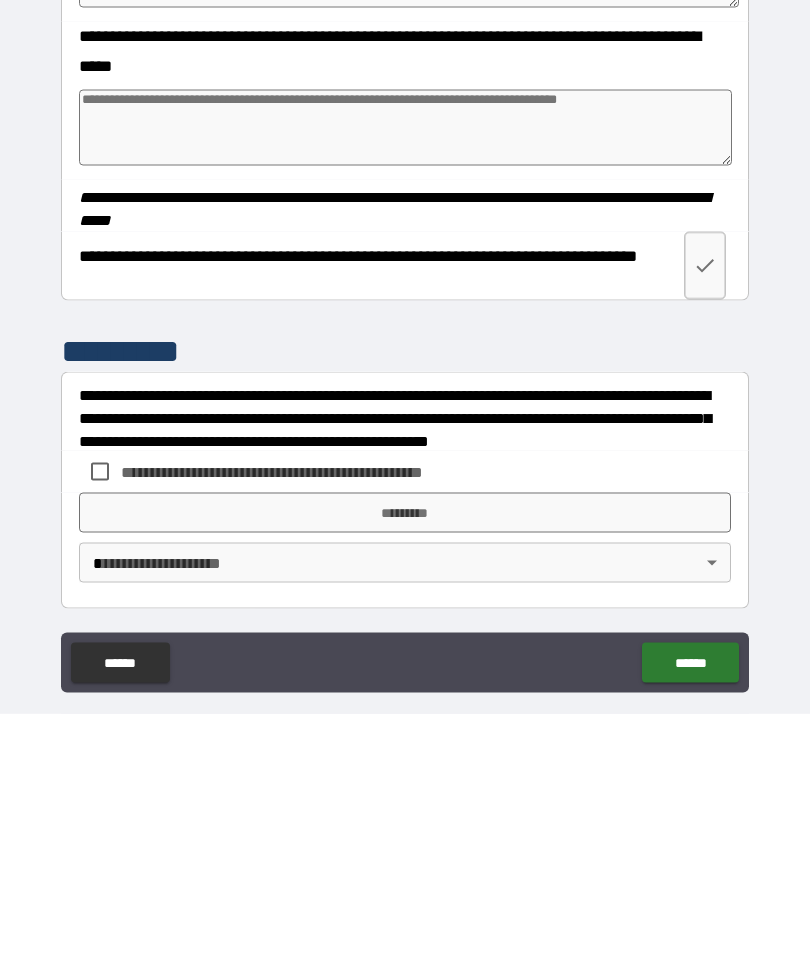 type on "**********" 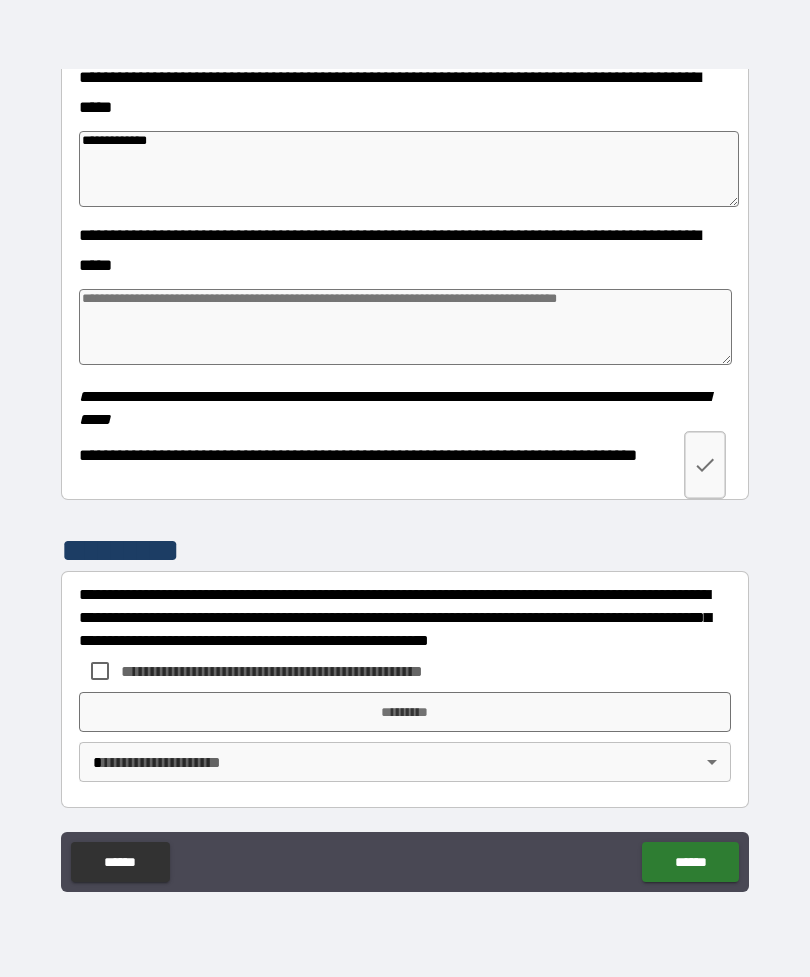 type on "*" 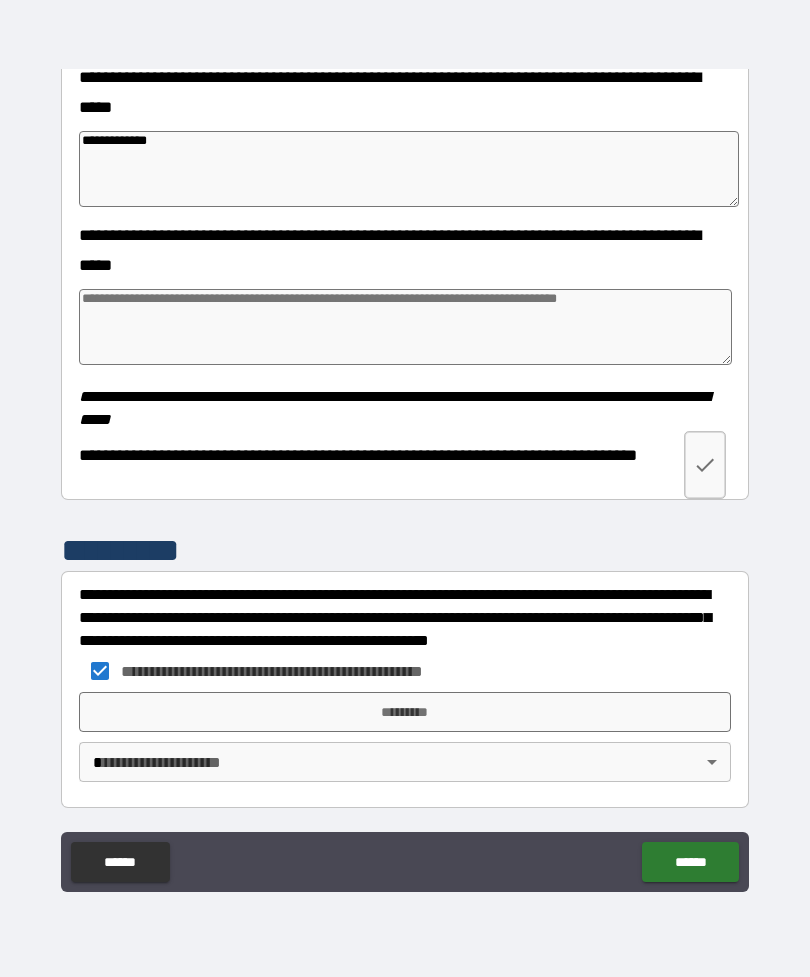 click on "*********" at bounding box center [405, 712] 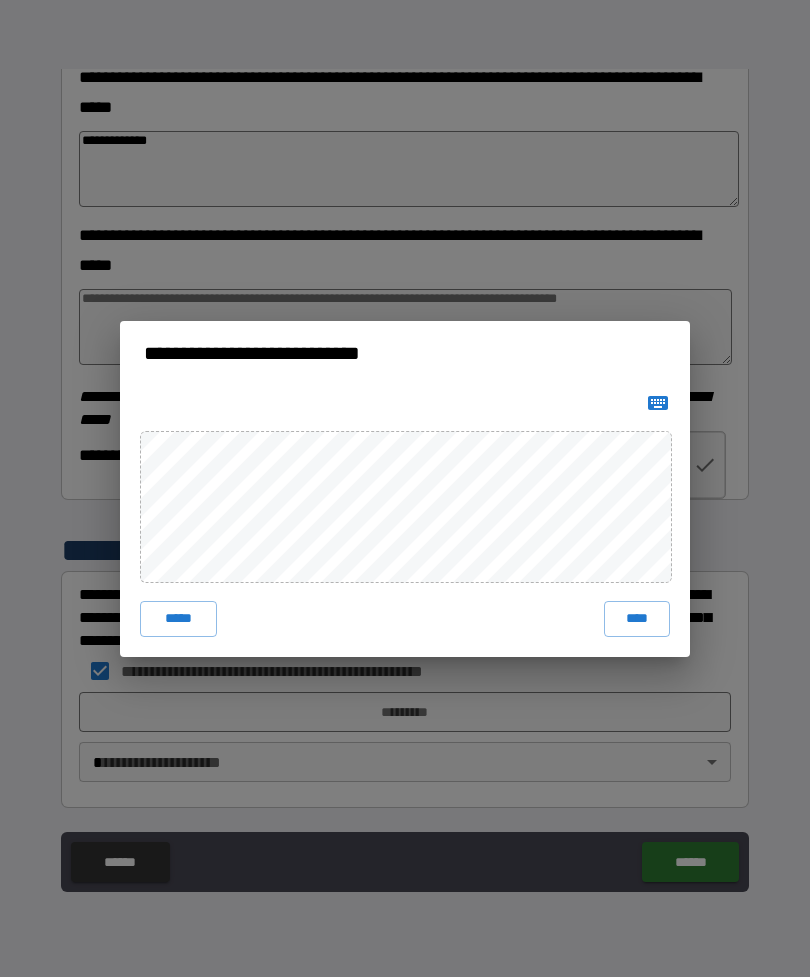 click on "****" at bounding box center (637, 619) 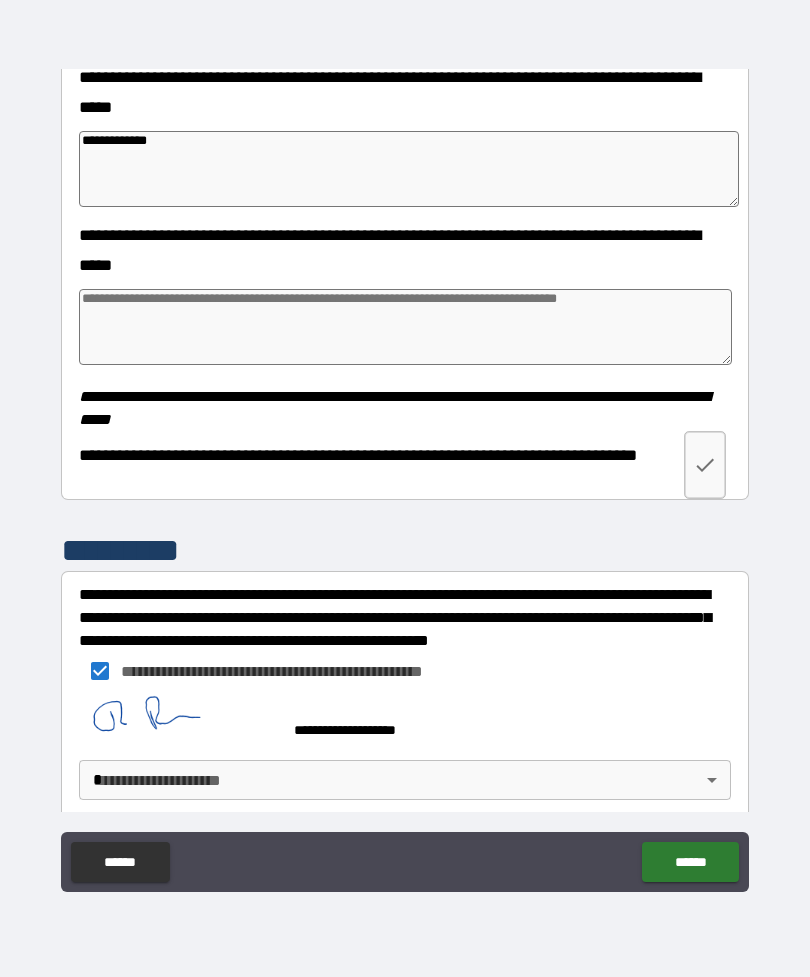 scroll, scrollTop: 800, scrollLeft: 0, axis: vertical 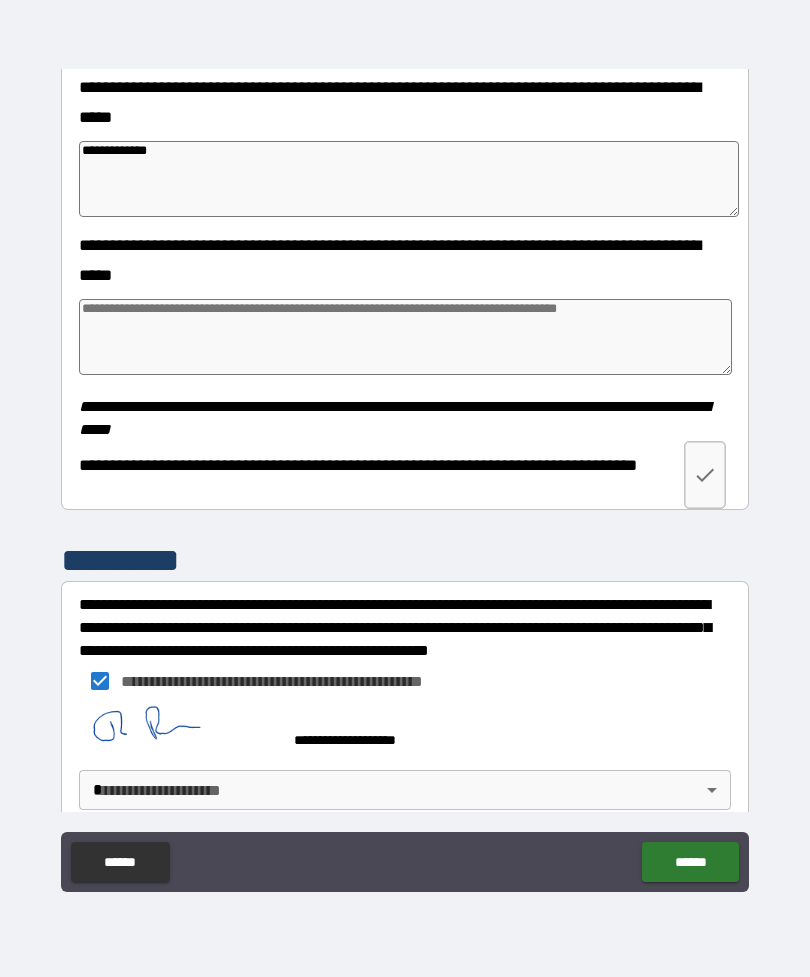 type on "*" 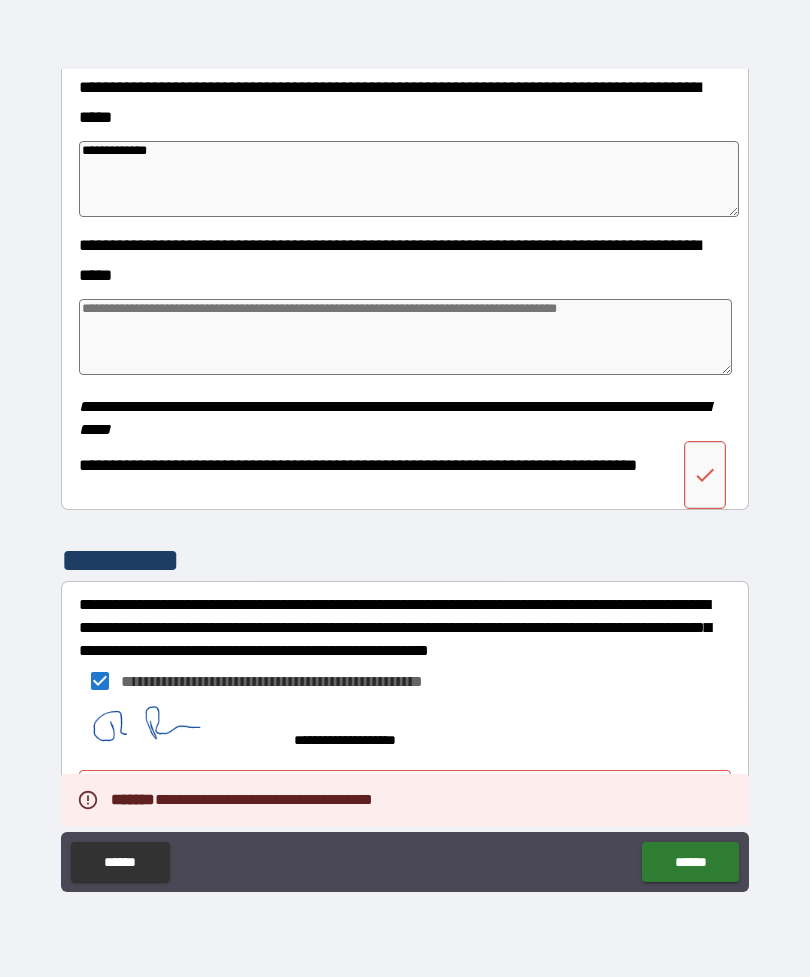 type 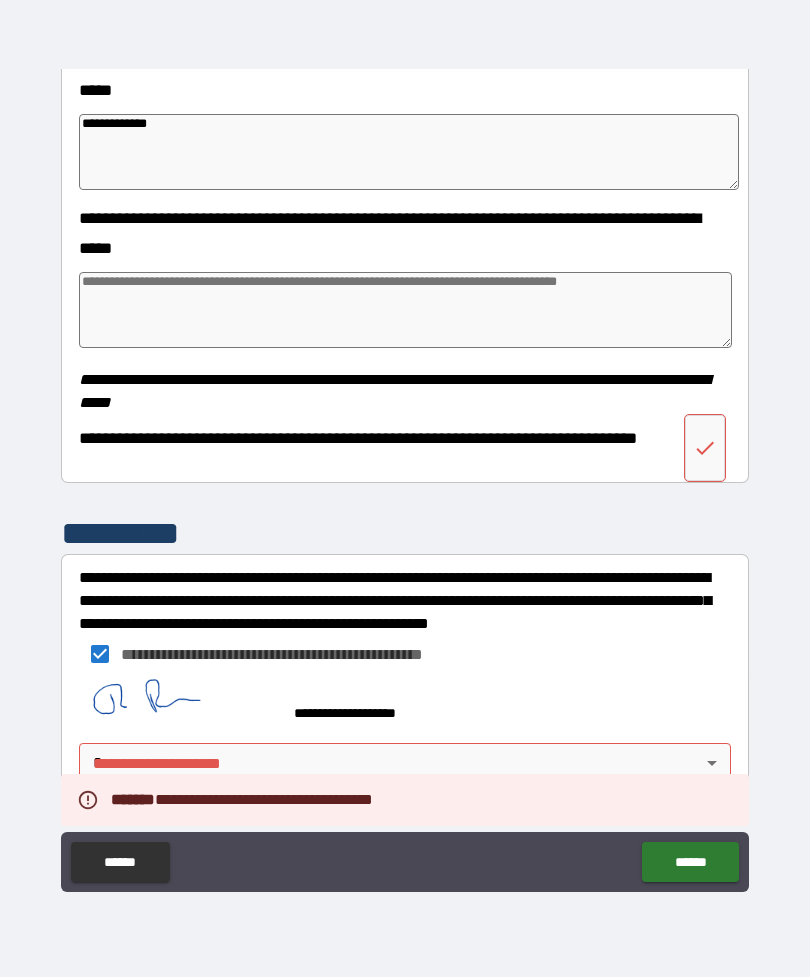 scroll, scrollTop: 827, scrollLeft: 0, axis: vertical 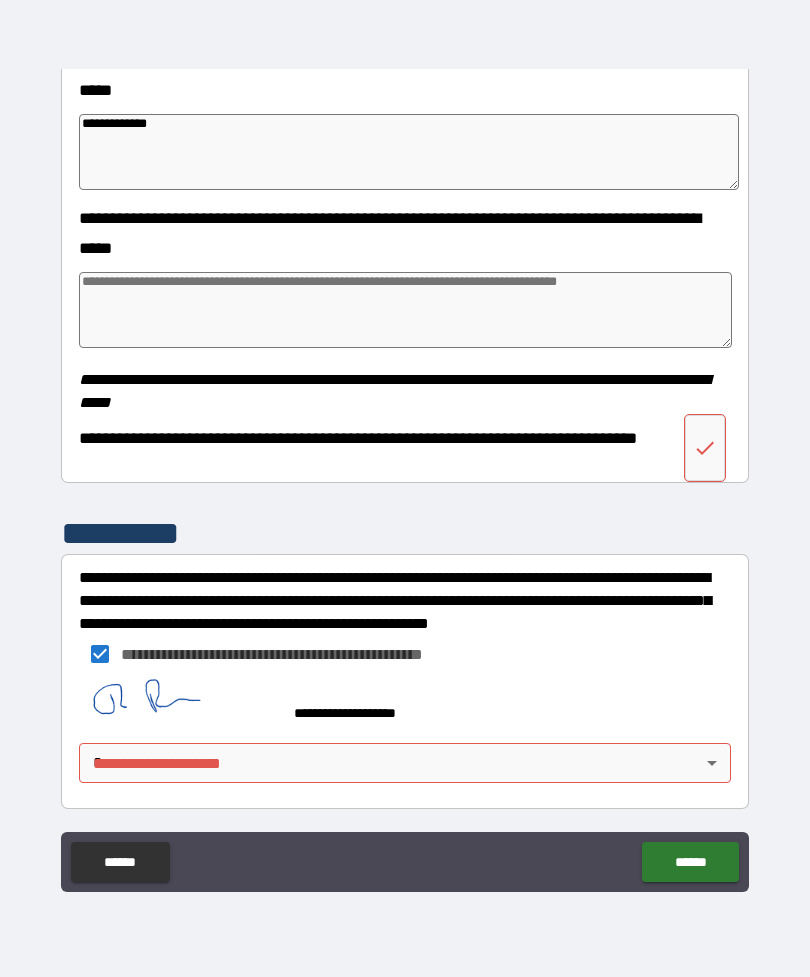 click on "**********" at bounding box center (405, 456) 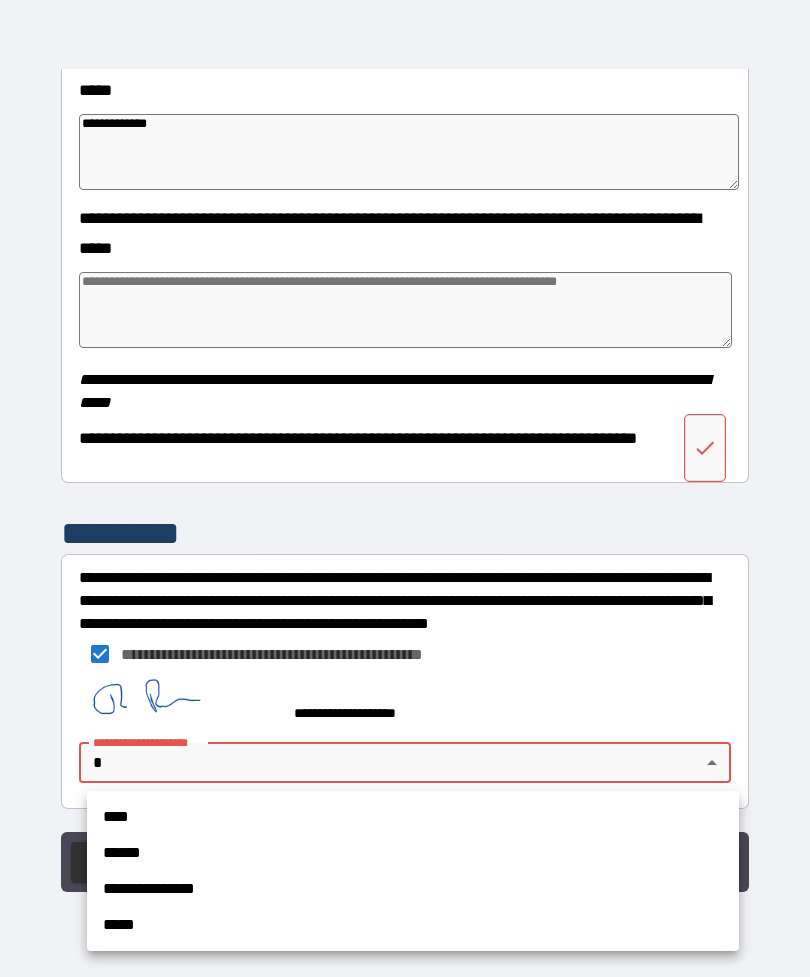 click on "****" at bounding box center (413, 817) 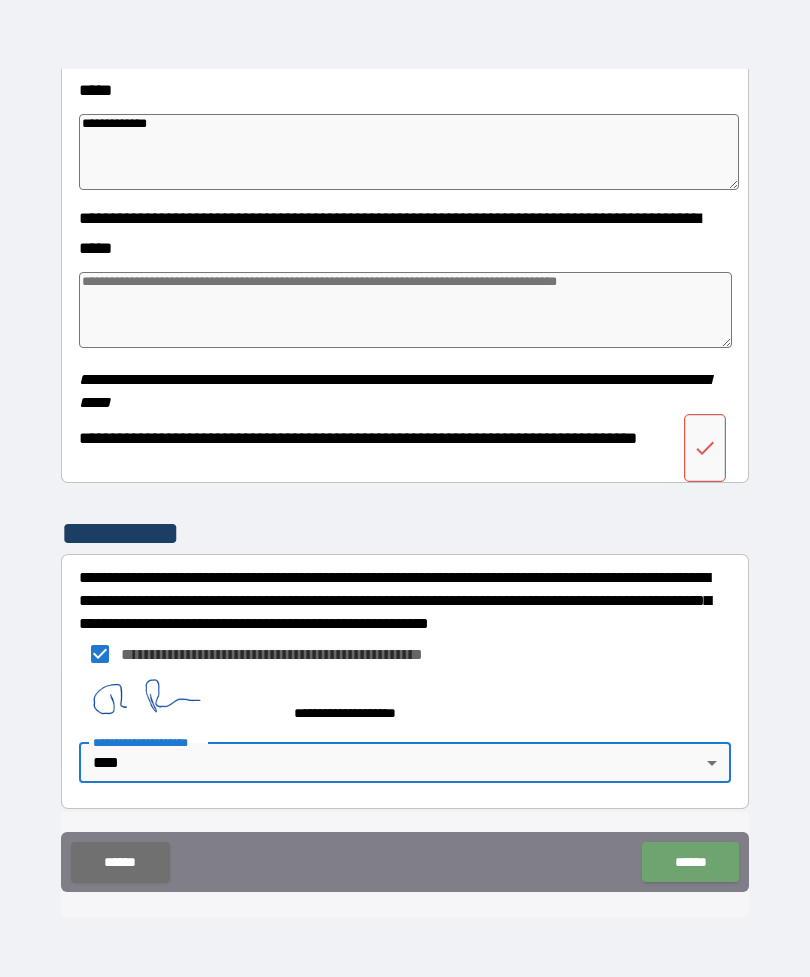 click on "******" at bounding box center (690, 862) 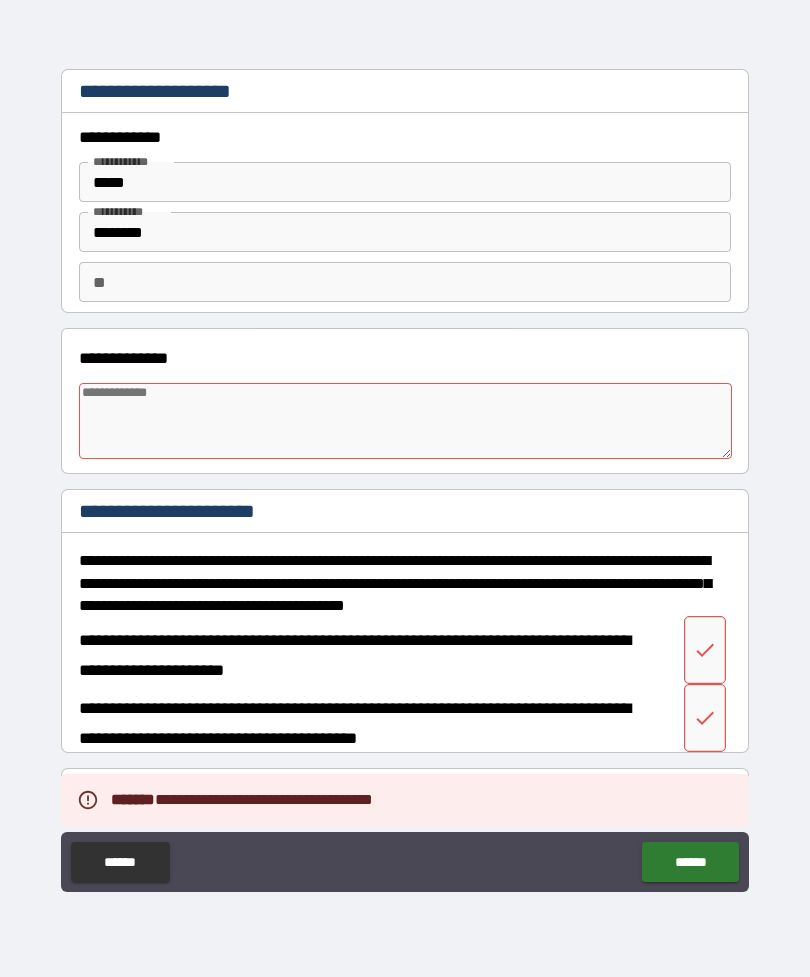 scroll, scrollTop: 0, scrollLeft: 0, axis: both 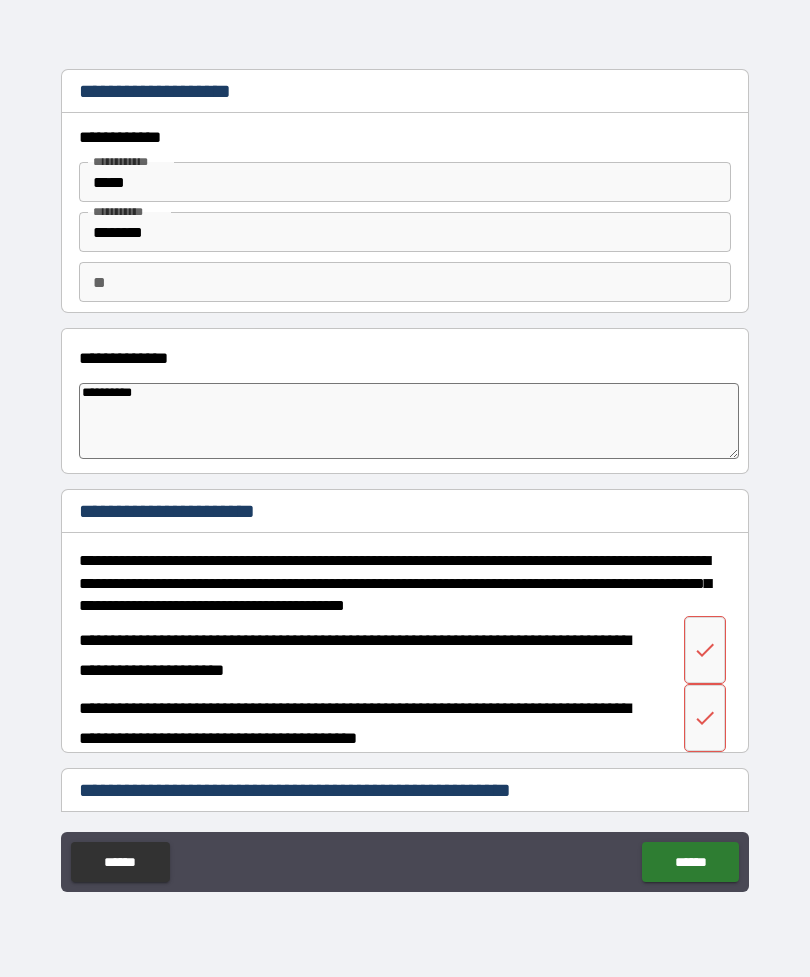click on "**********" at bounding box center (405, 459) 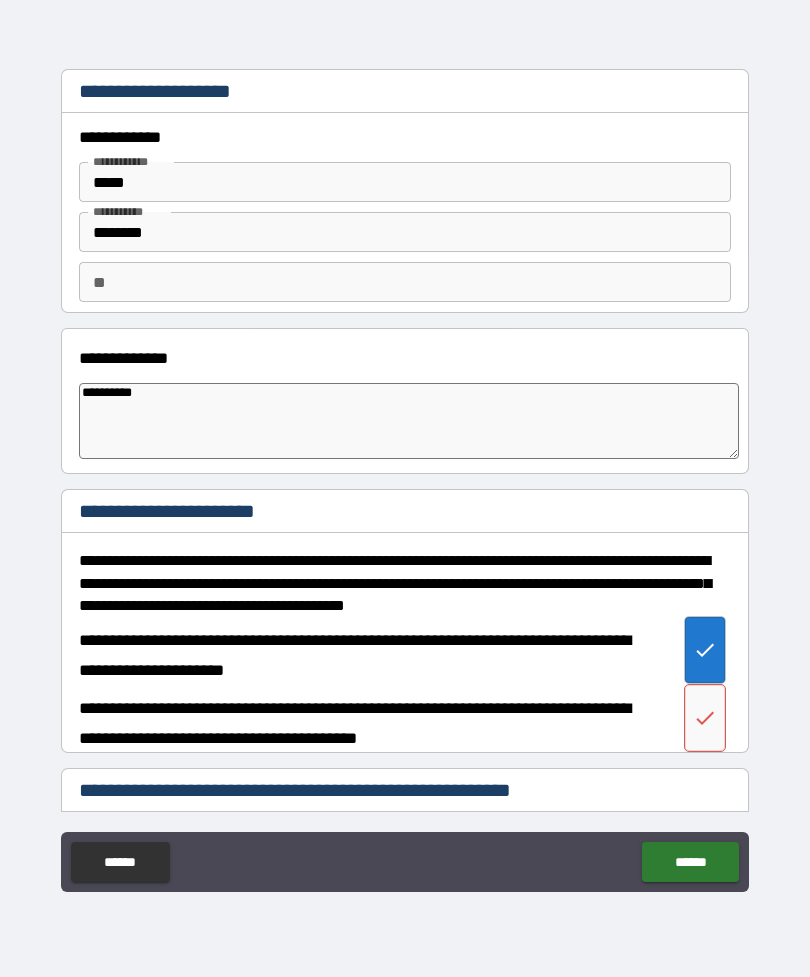 click 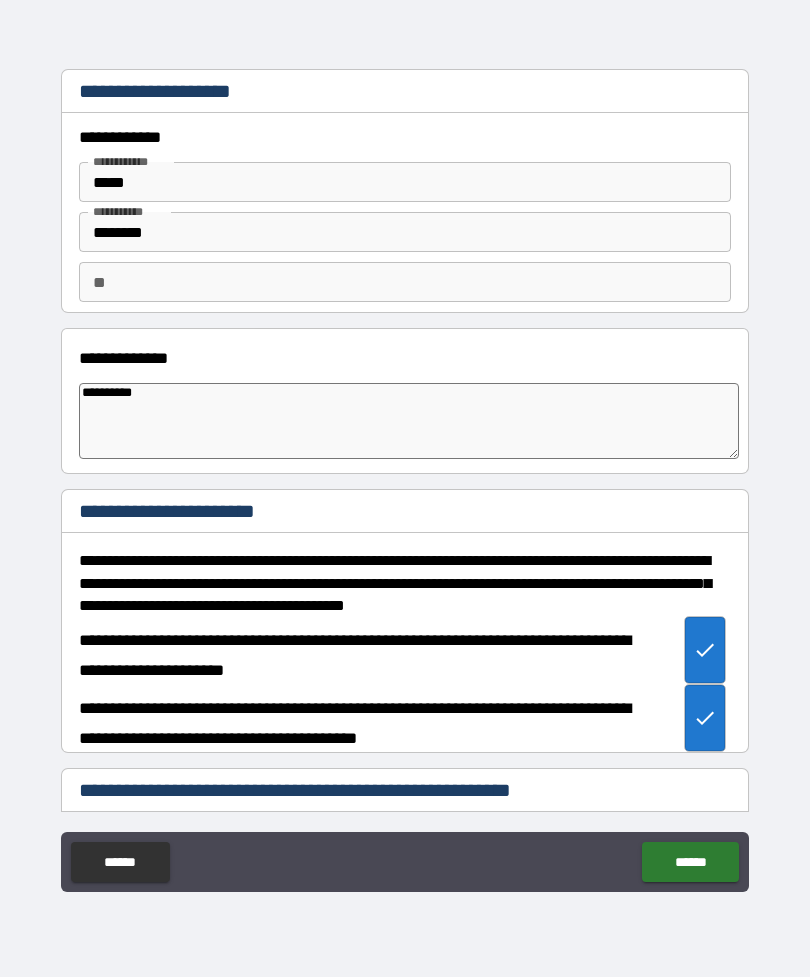 click on "******" at bounding box center [690, 862] 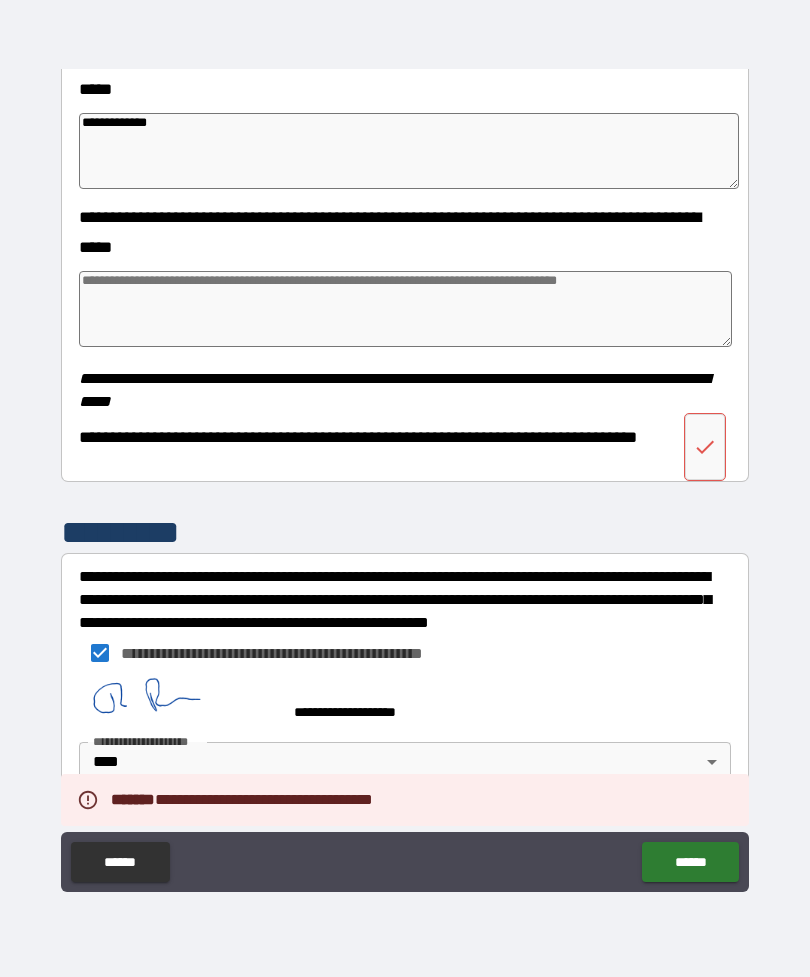 scroll, scrollTop: 827, scrollLeft: 0, axis: vertical 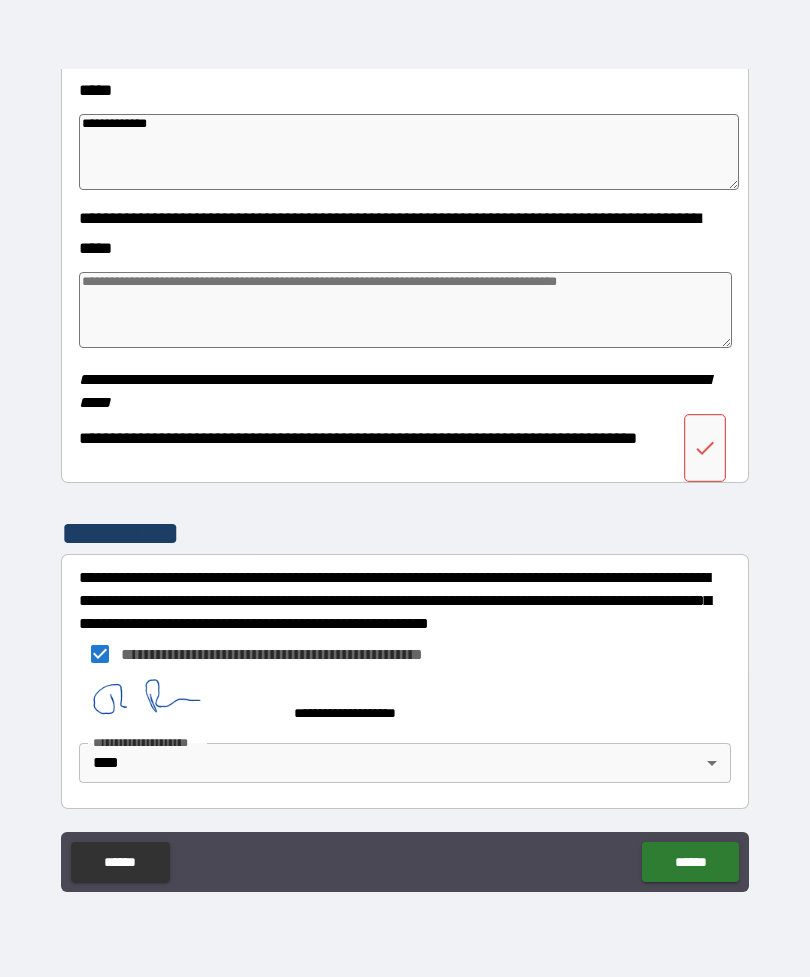 click 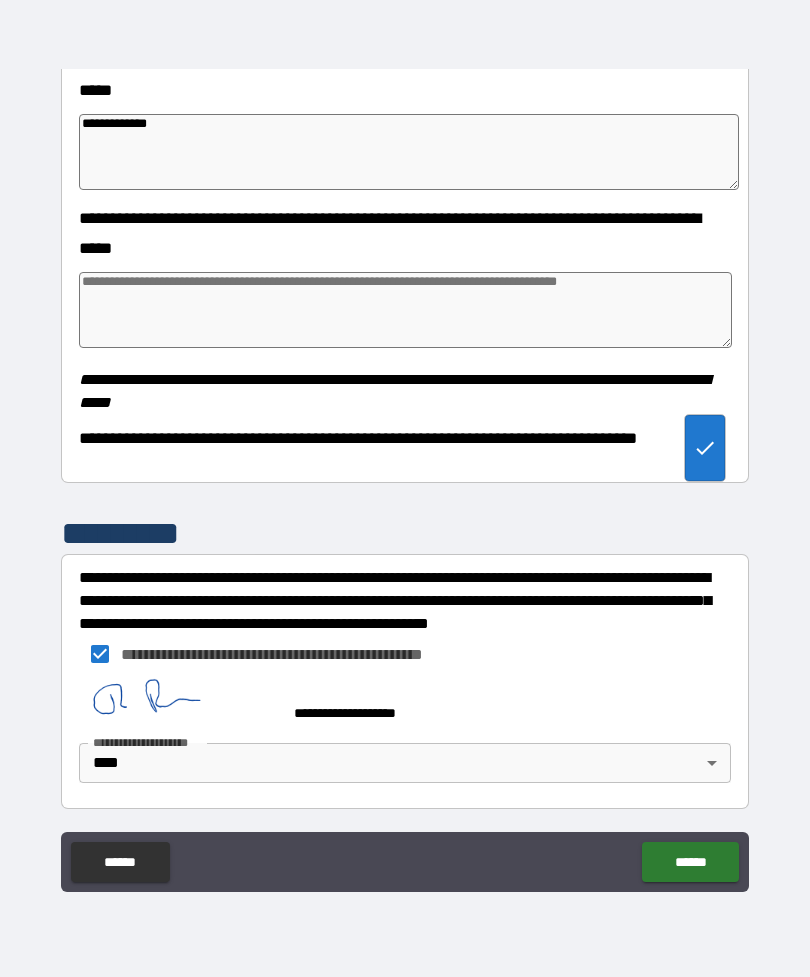 click on "******" at bounding box center [690, 862] 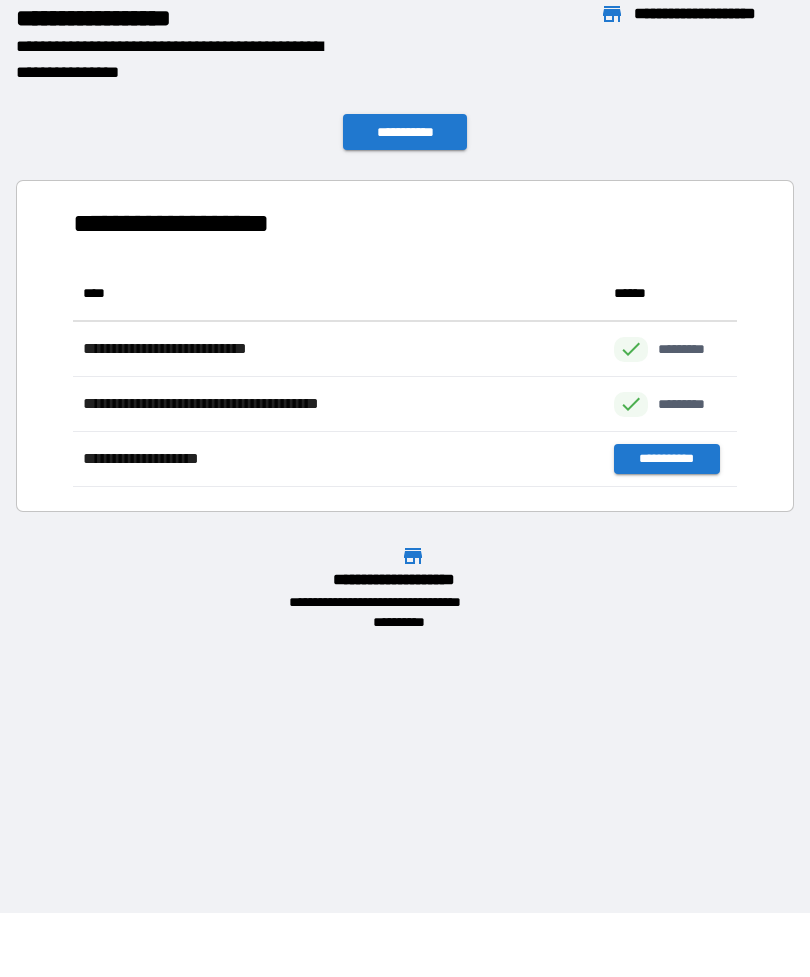 scroll, scrollTop: 1, scrollLeft: 1, axis: both 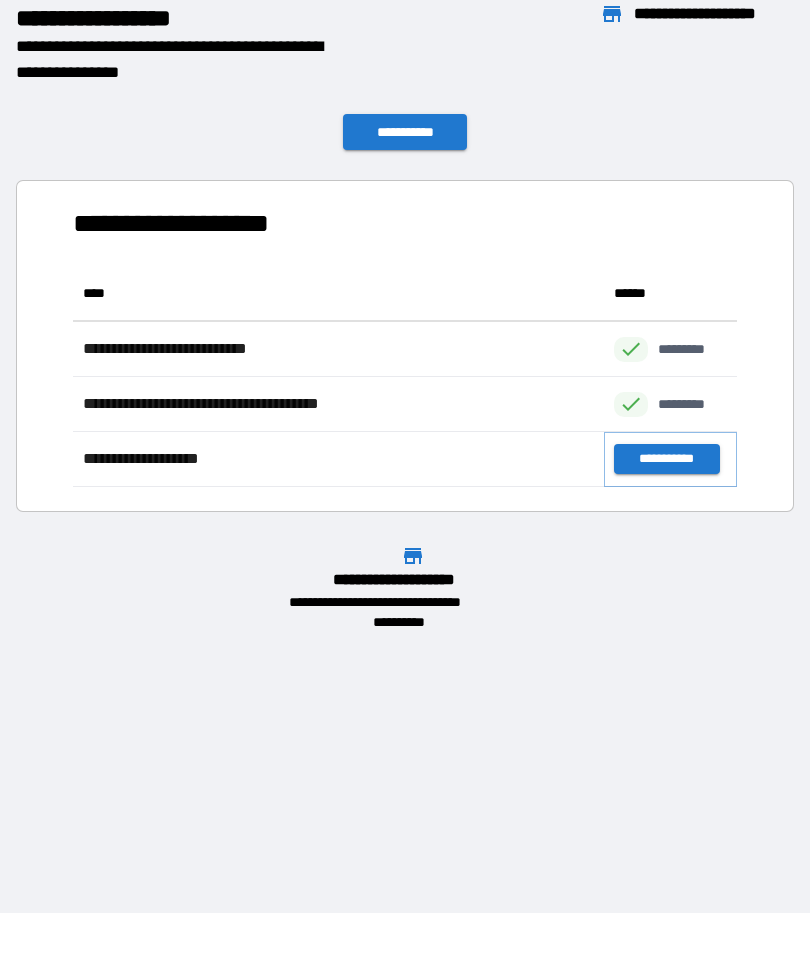 click on "**********" at bounding box center [666, 459] 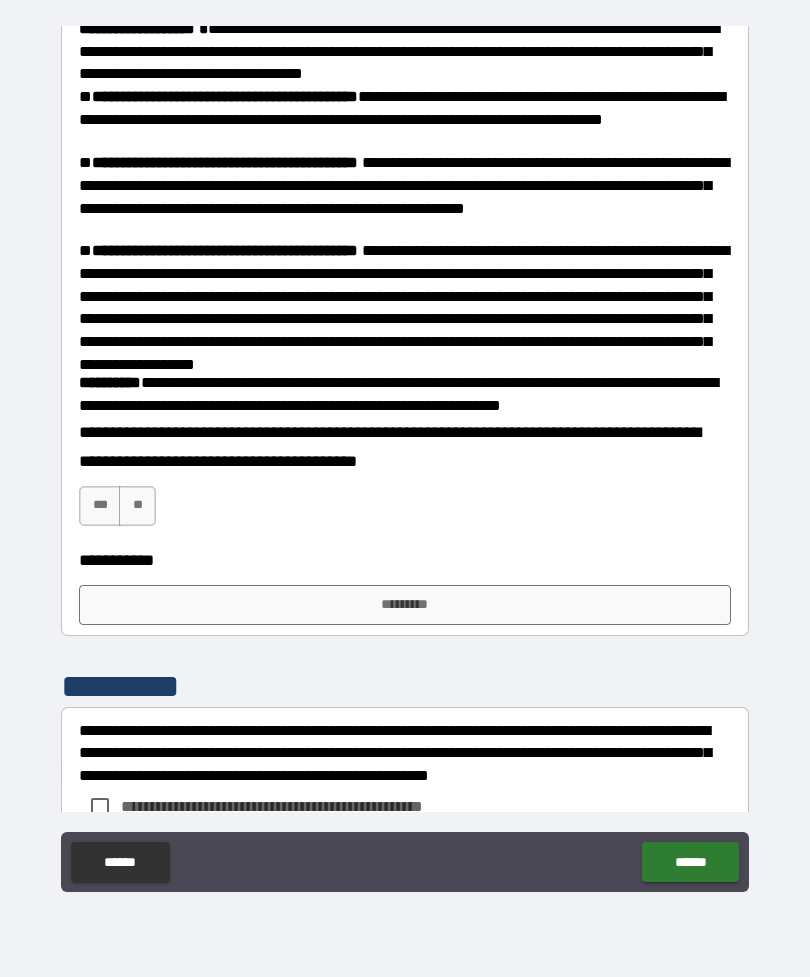scroll, scrollTop: 639, scrollLeft: 0, axis: vertical 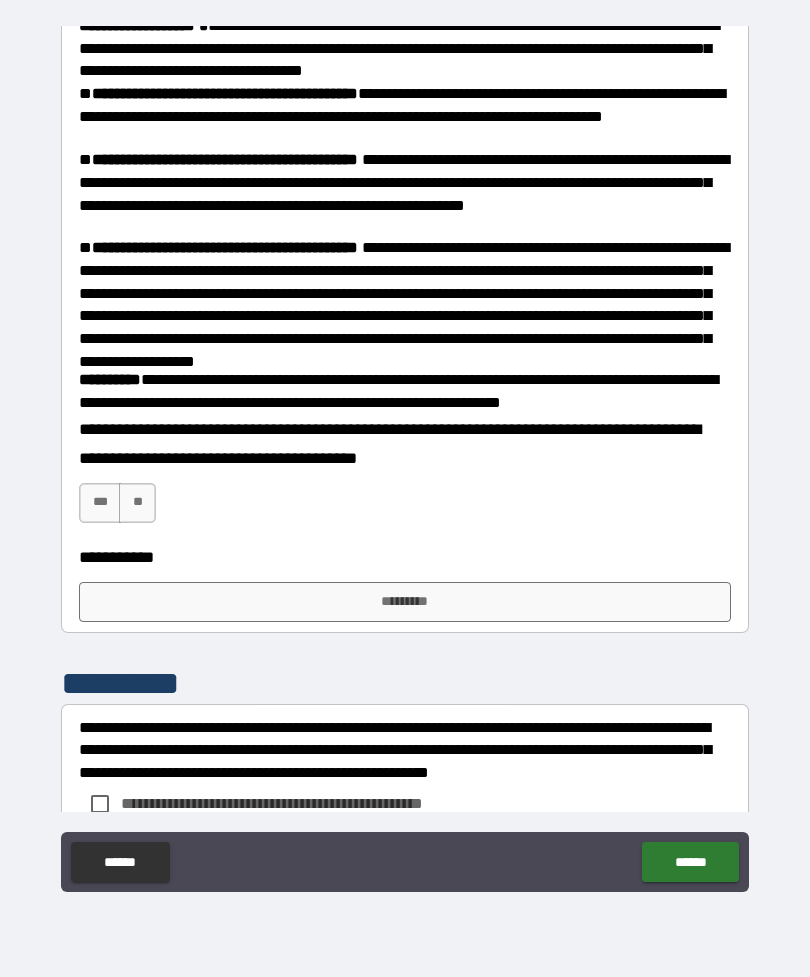 click on "***" at bounding box center (100, 503) 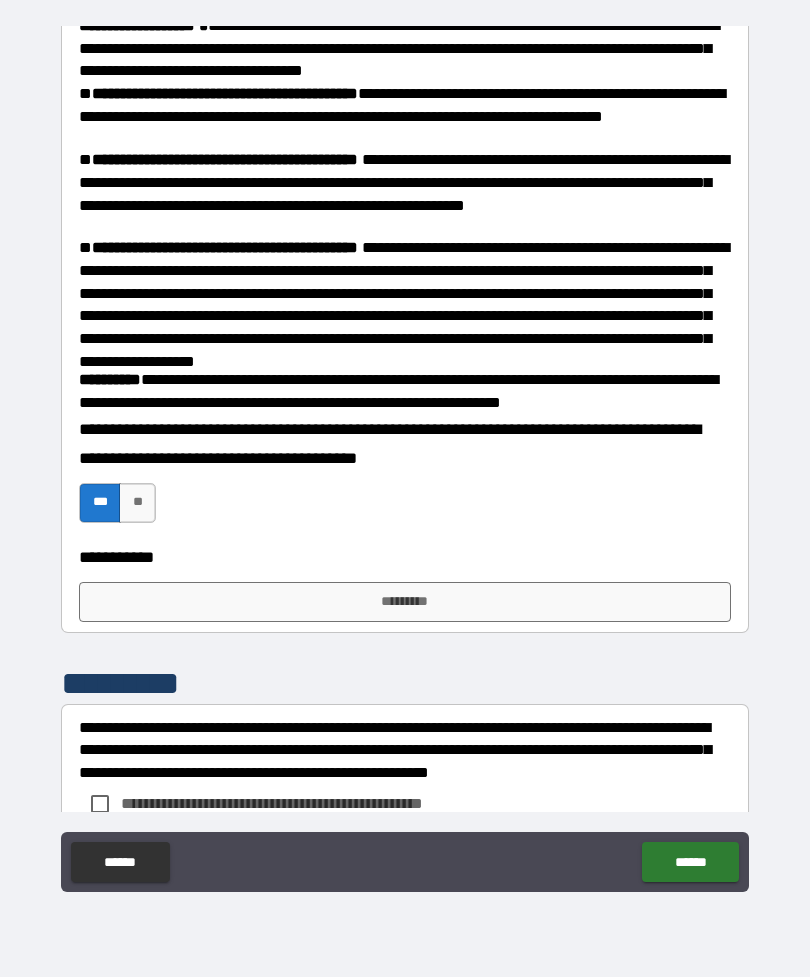 click on "*********" at bounding box center (405, 602) 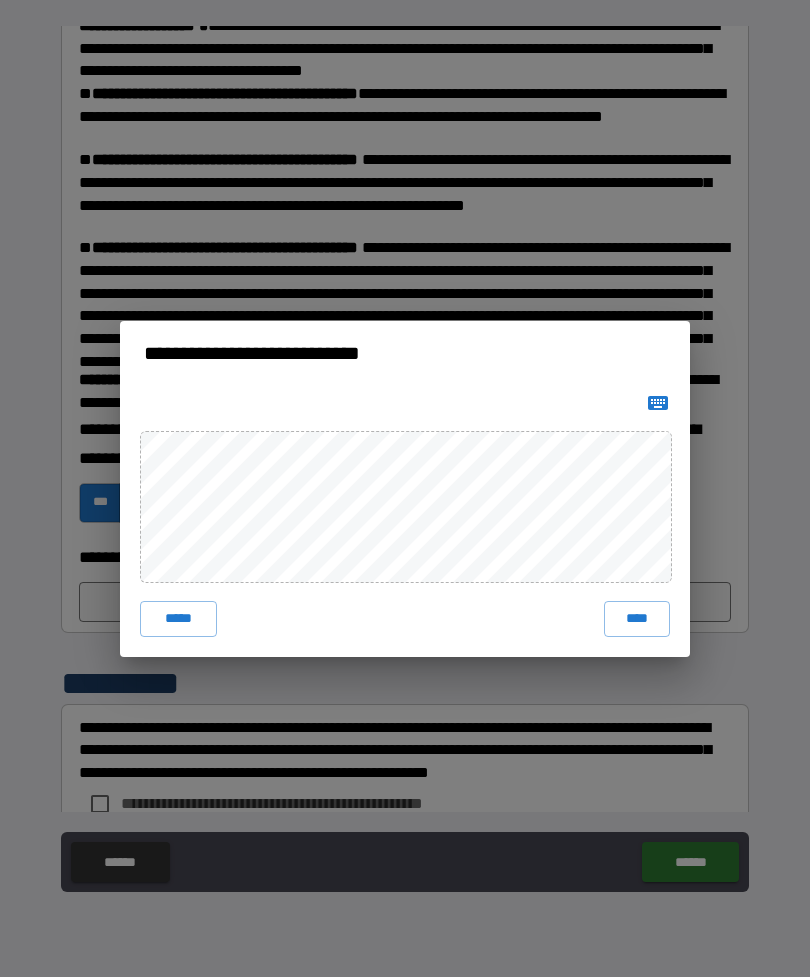 click on "****" at bounding box center [637, 619] 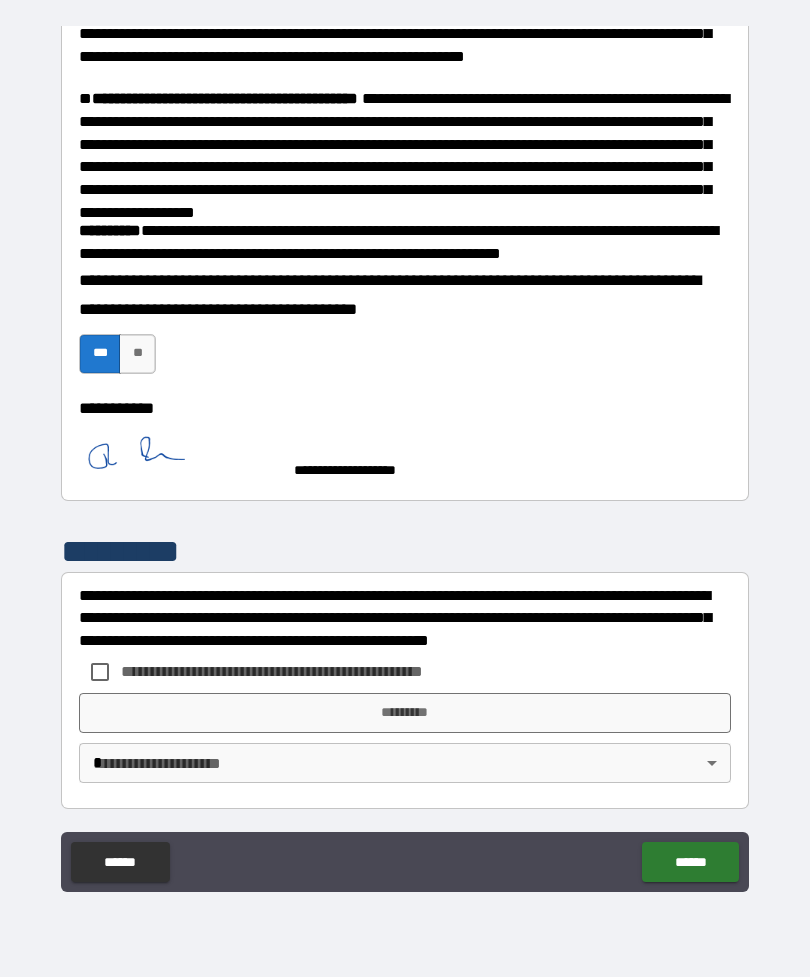 scroll, scrollTop: 786, scrollLeft: 0, axis: vertical 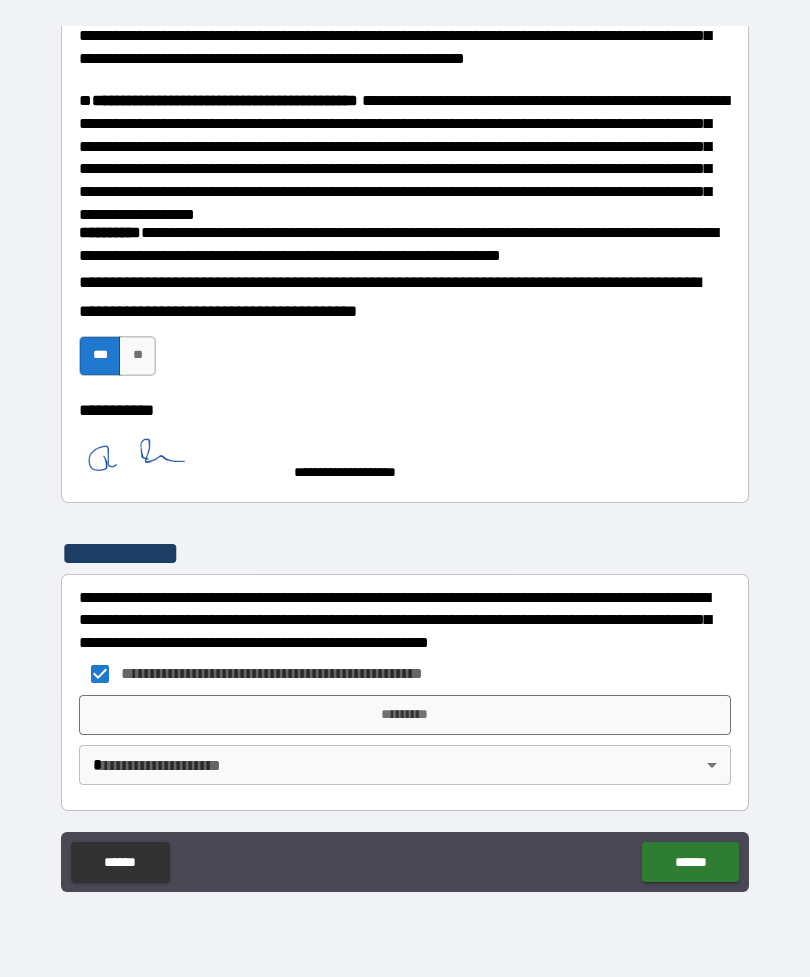 click on "*********" at bounding box center (405, 715) 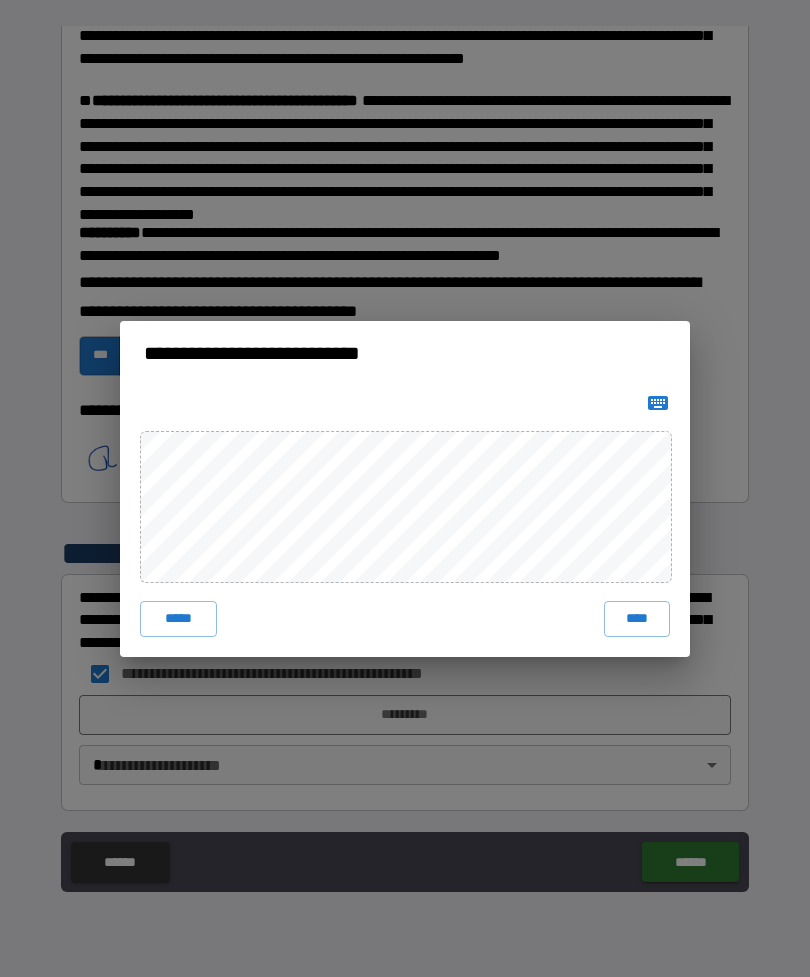 click on "****" at bounding box center (637, 619) 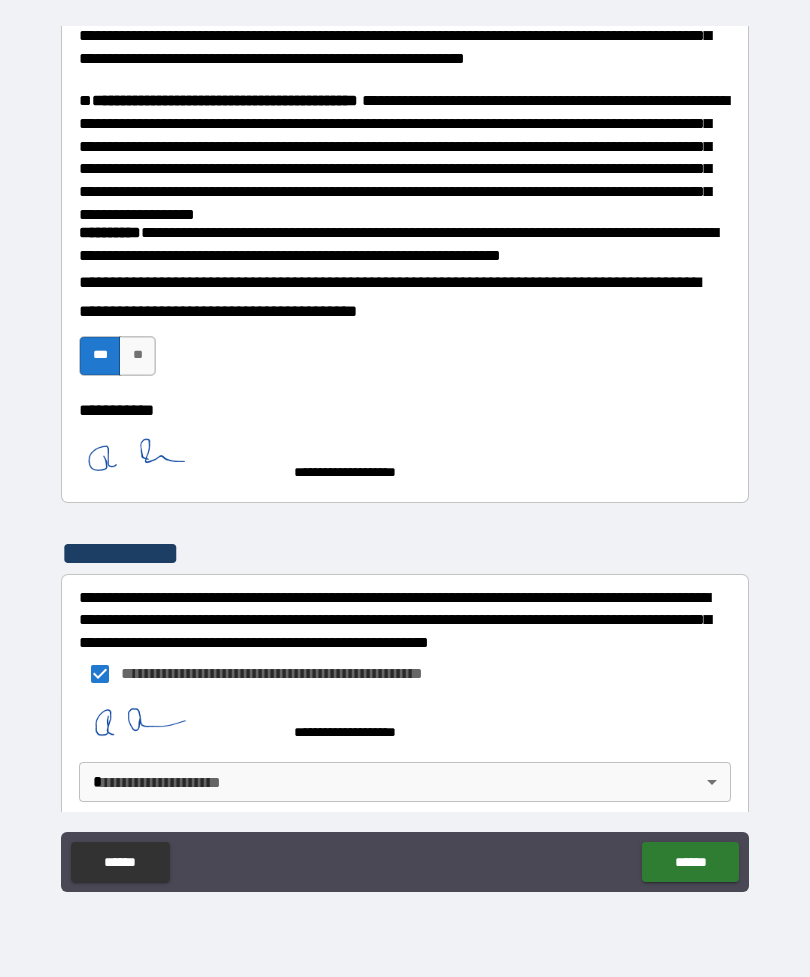 scroll, scrollTop: 776, scrollLeft: 0, axis: vertical 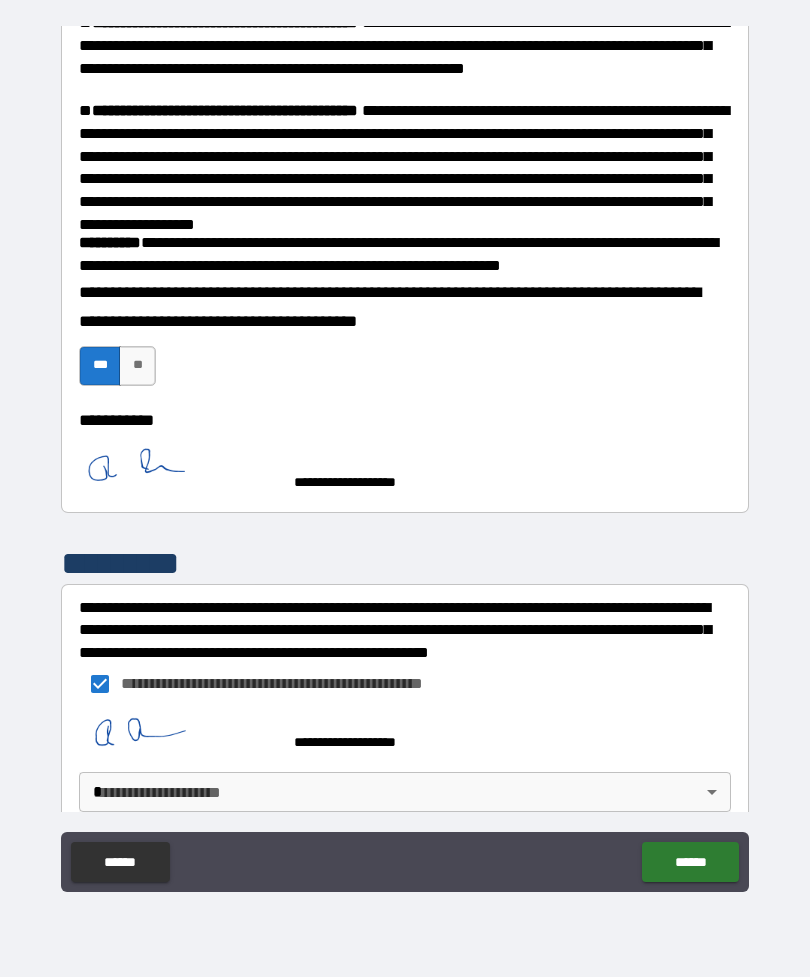 click on "**********" at bounding box center (405, 456) 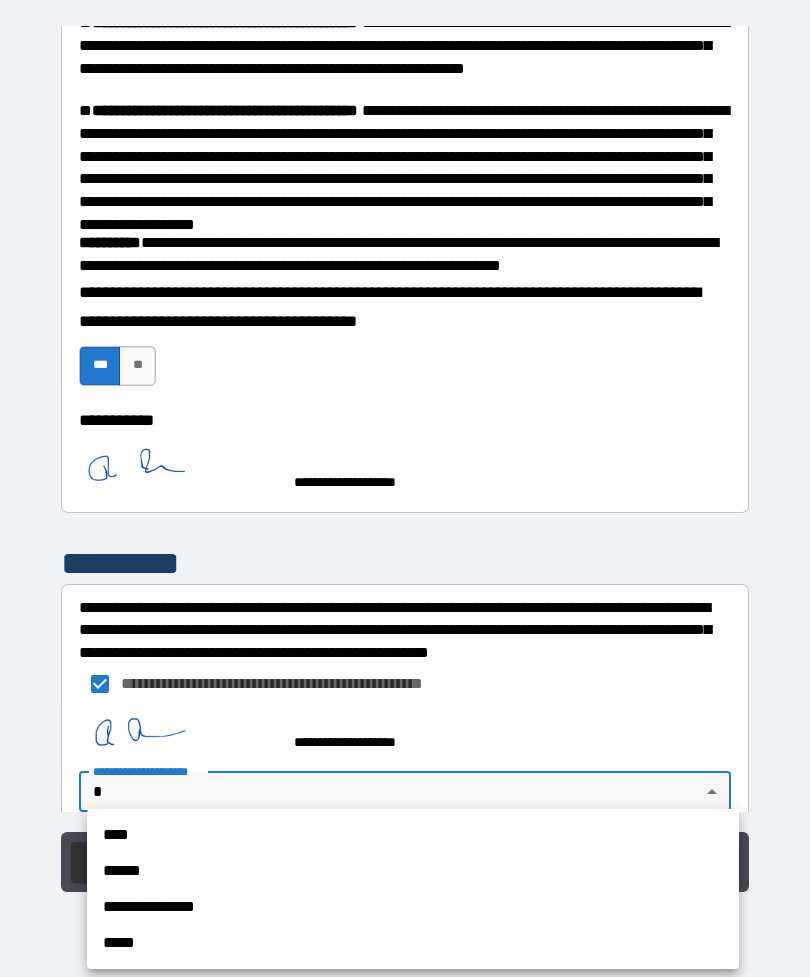 click on "****" at bounding box center [413, 835] 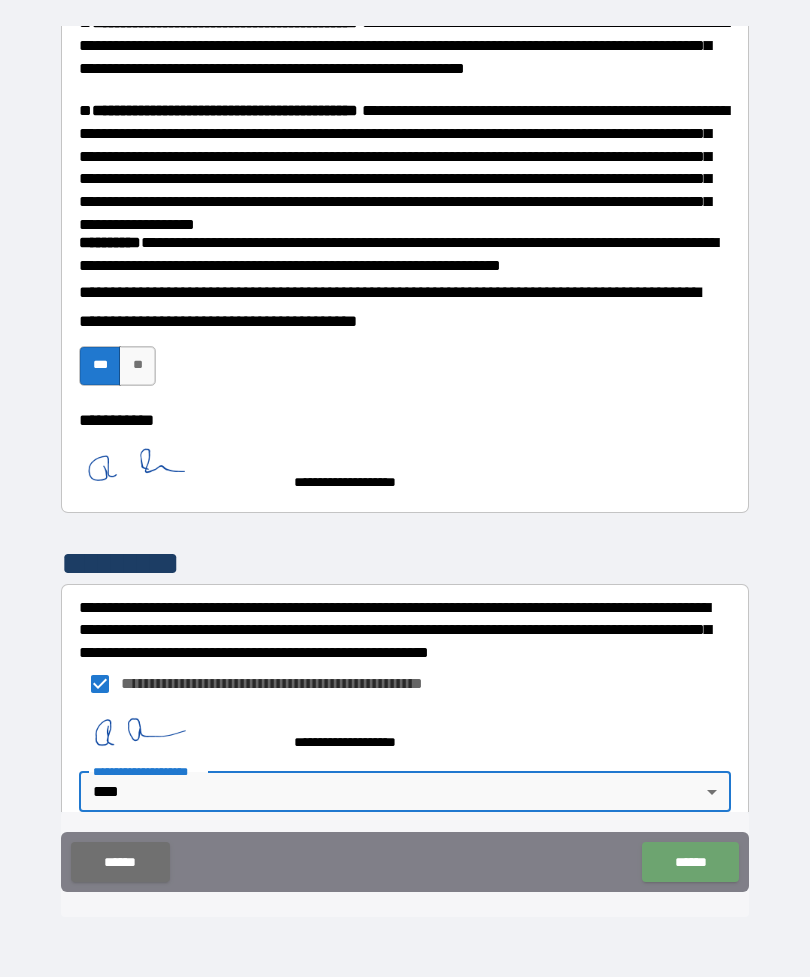 click on "******" at bounding box center [690, 862] 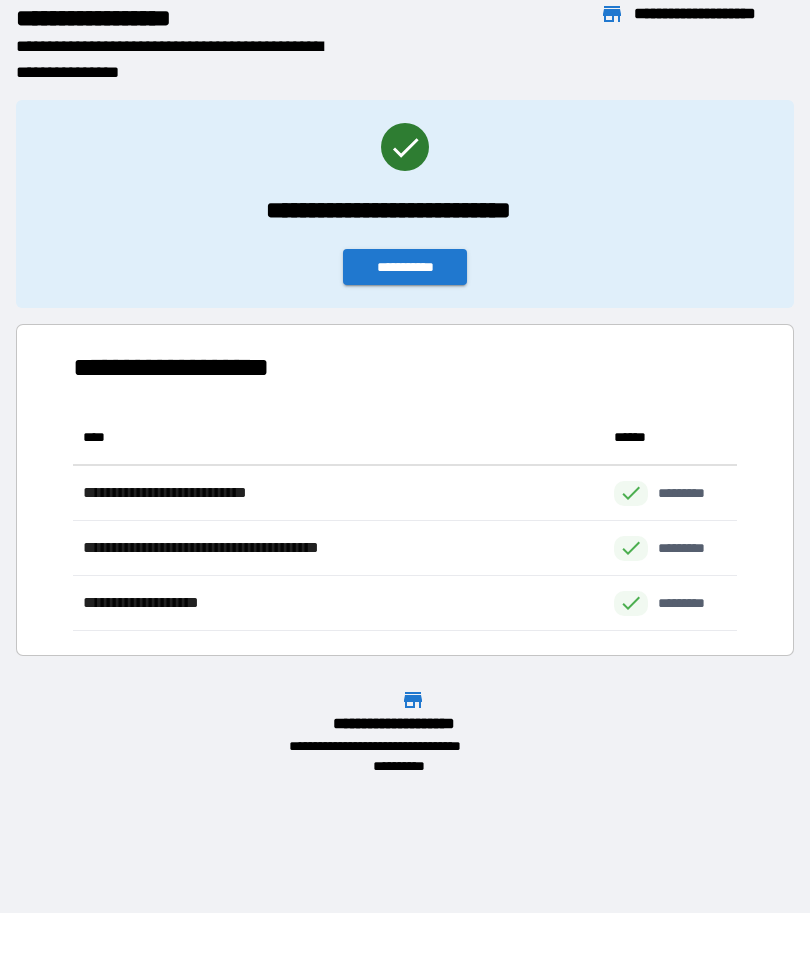 scroll, scrollTop: 221, scrollLeft: 664, axis: both 